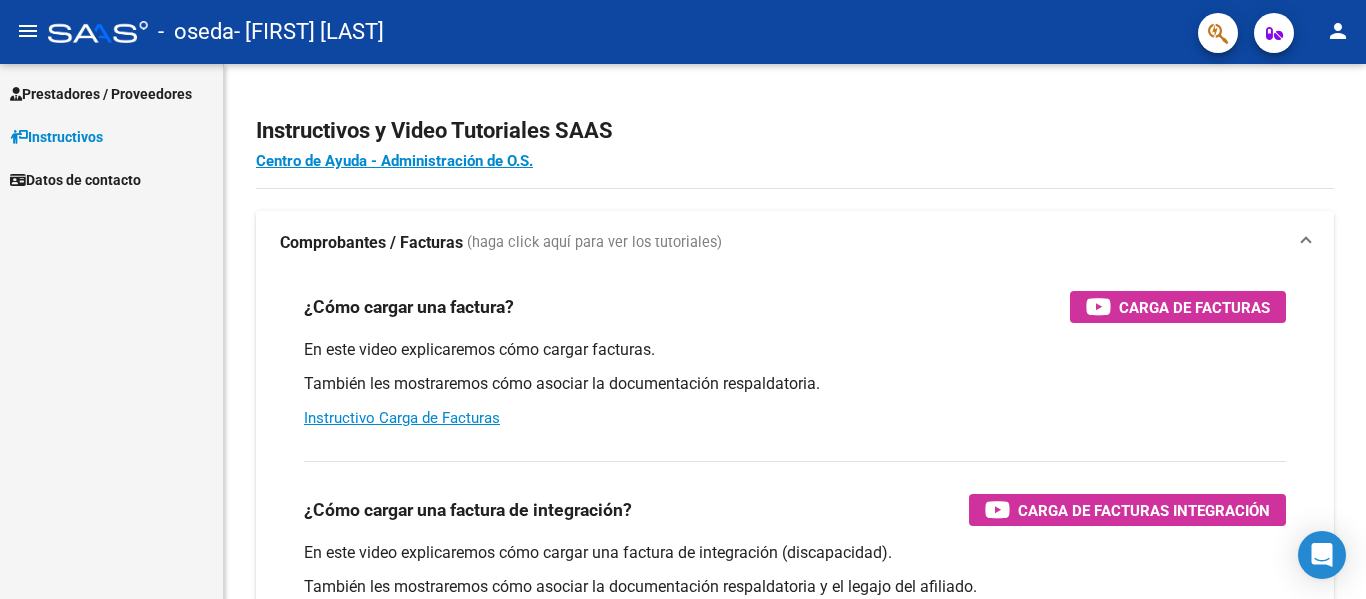 scroll, scrollTop: 0, scrollLeft: 0, axis: both 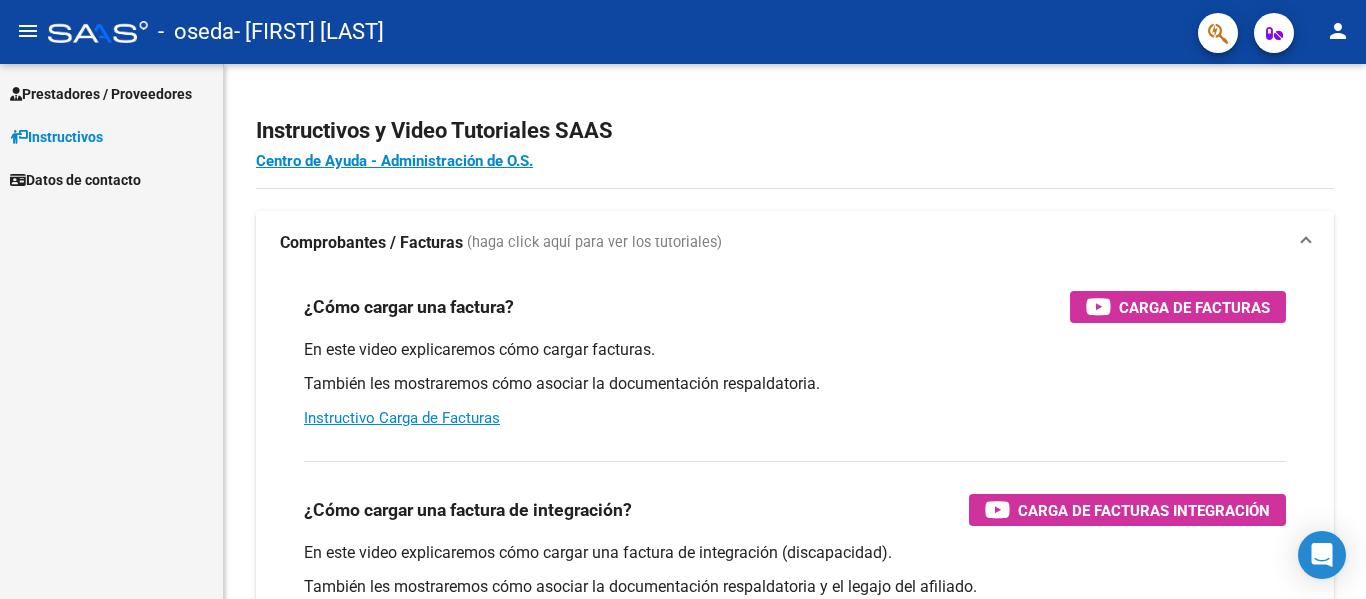 click on "Prestadores / Proveedores" at bounding box center [111, 93] 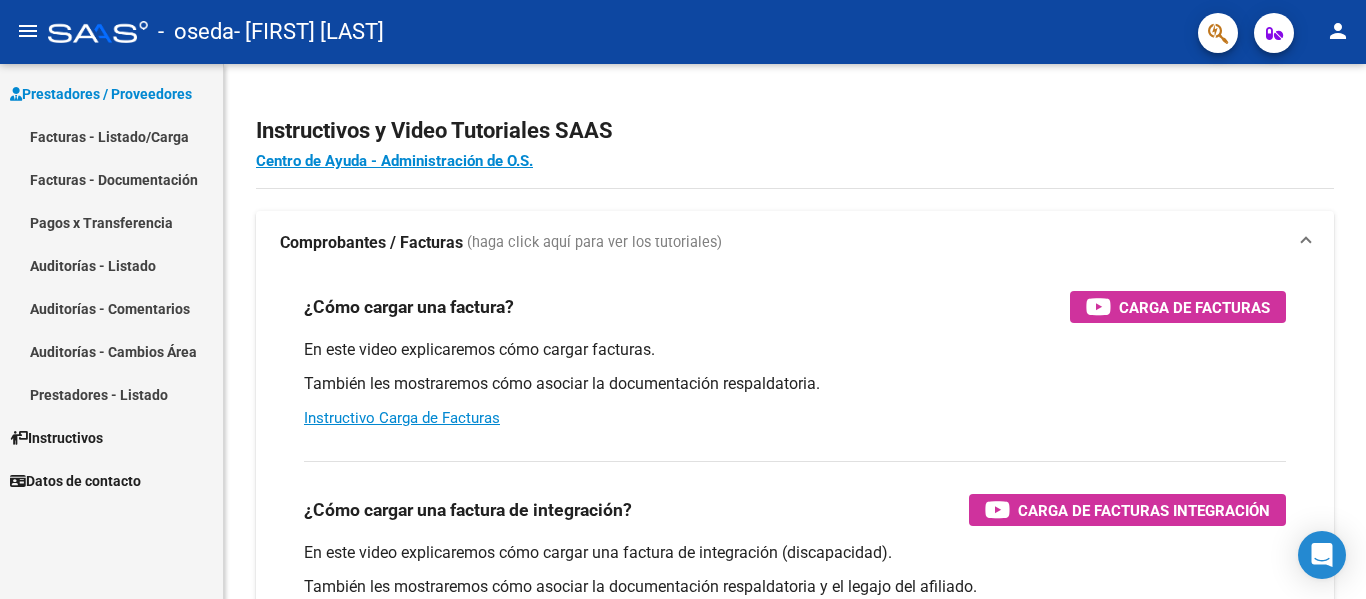 click on "Facturas - Listado/Carga" at bounding box center (111, 136) 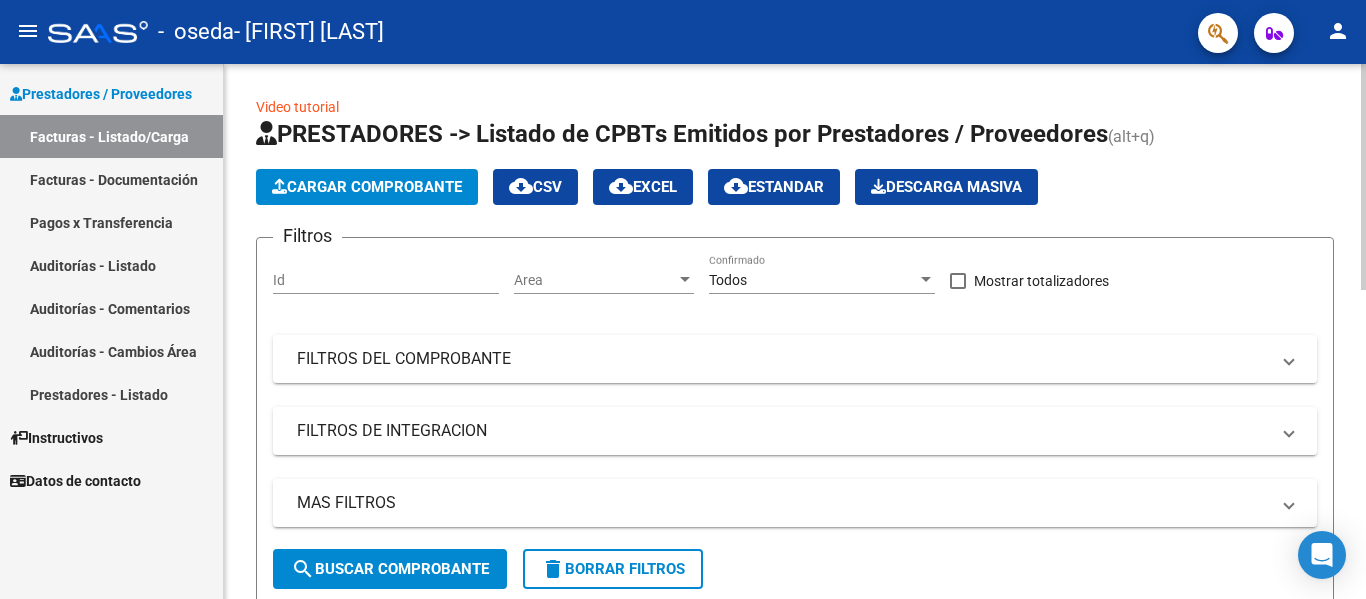 click on "Cargar Comprobante" 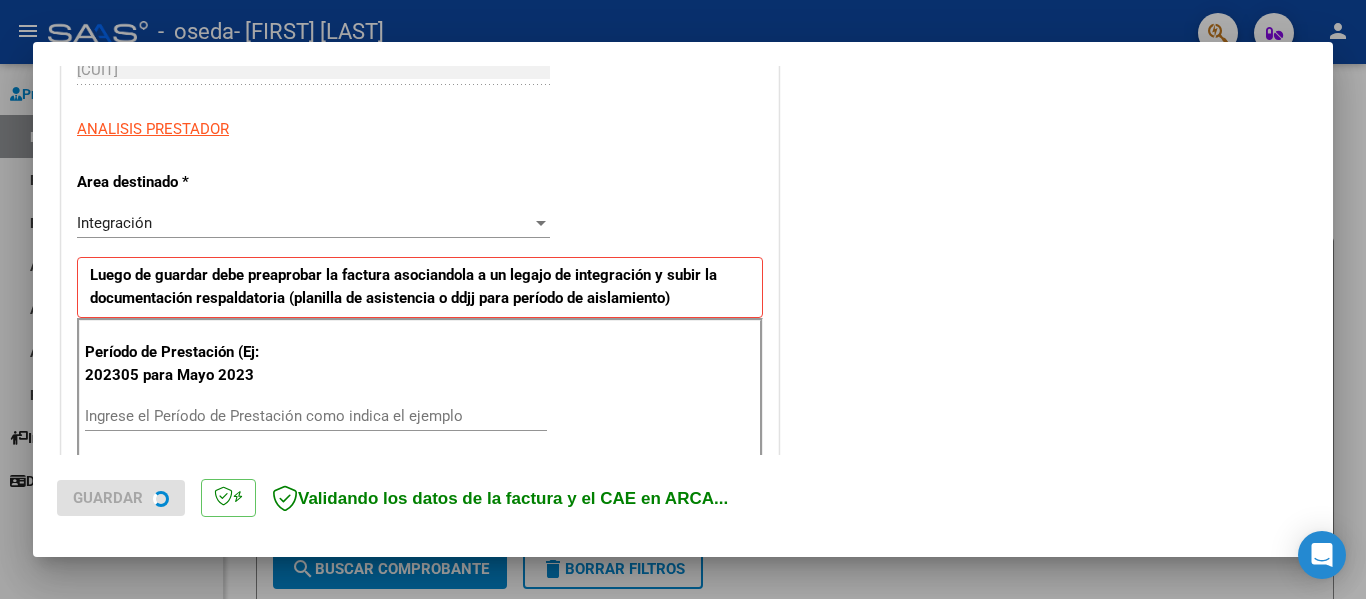 scroll, scrollTop: 400, scrollLeft: 0, axis: vertical 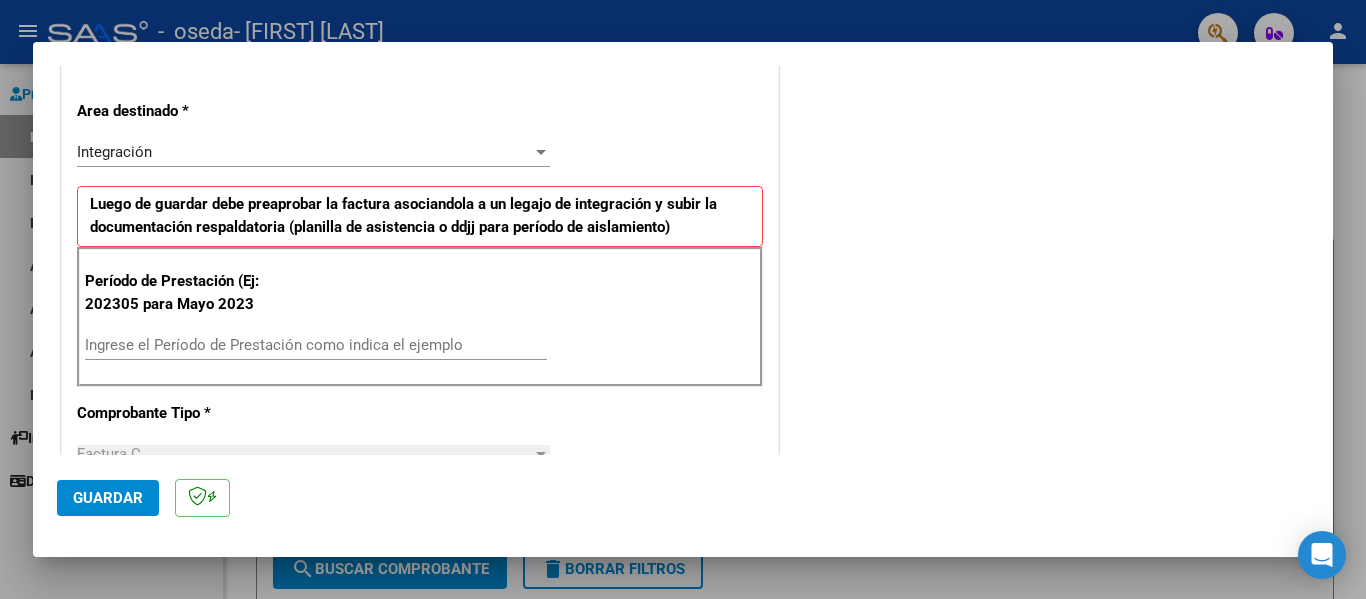 click on "Ingrese el Período de Prestación como indica el ejemplo" at bounding box center [316, 345] 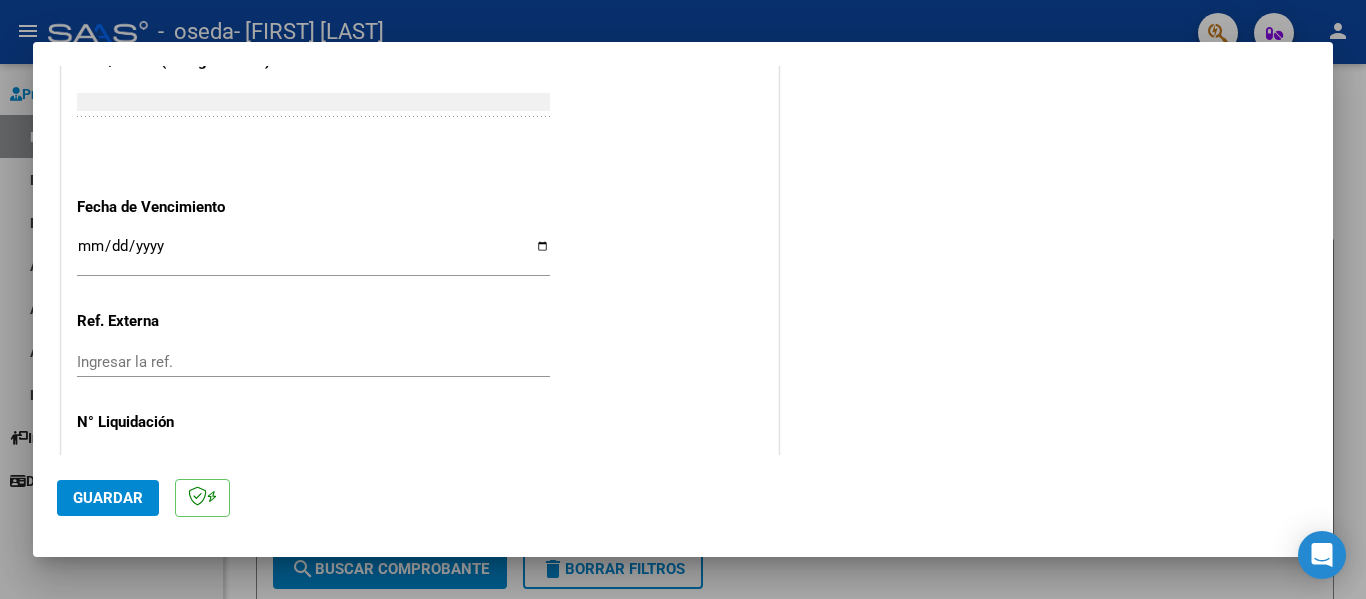 scroll, scrollTop: 1300, scrollLeft: 0, axis: vertical 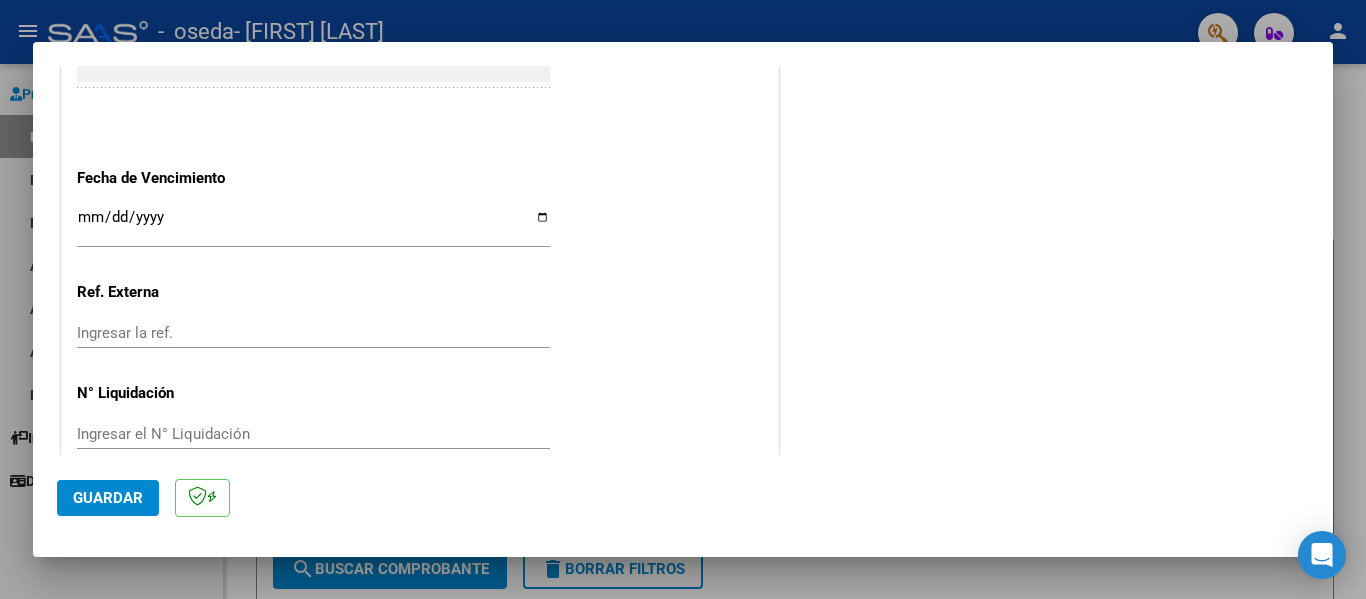 type on "202507" 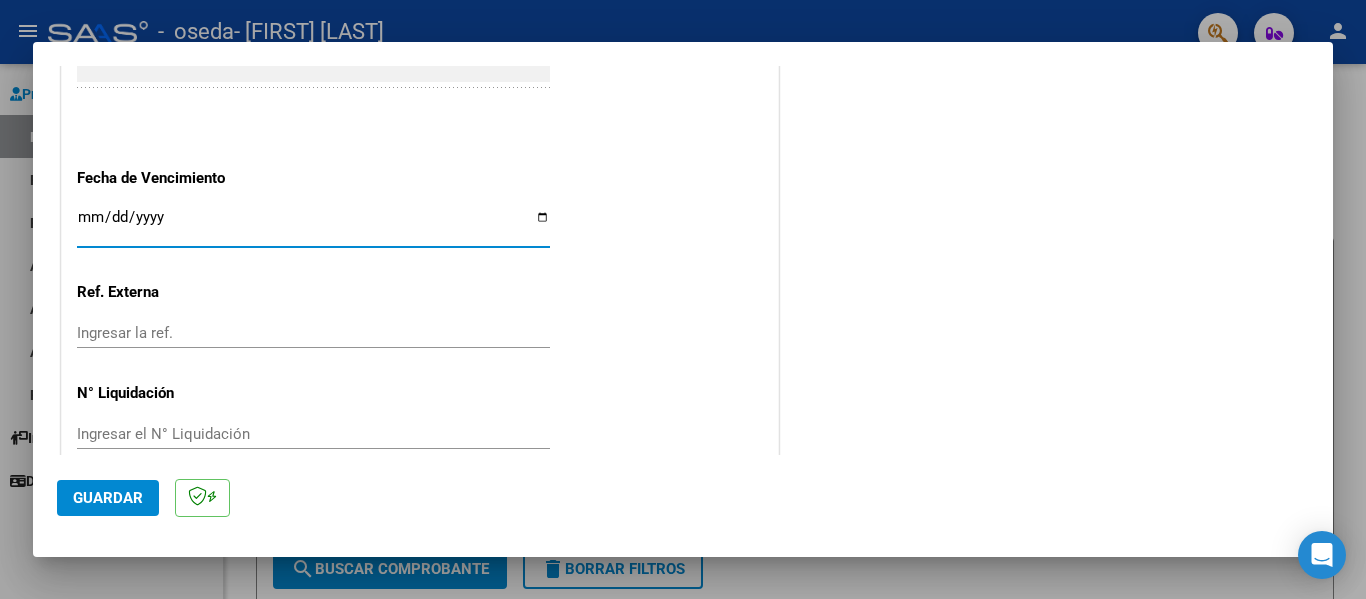 type on "2025-08-11" 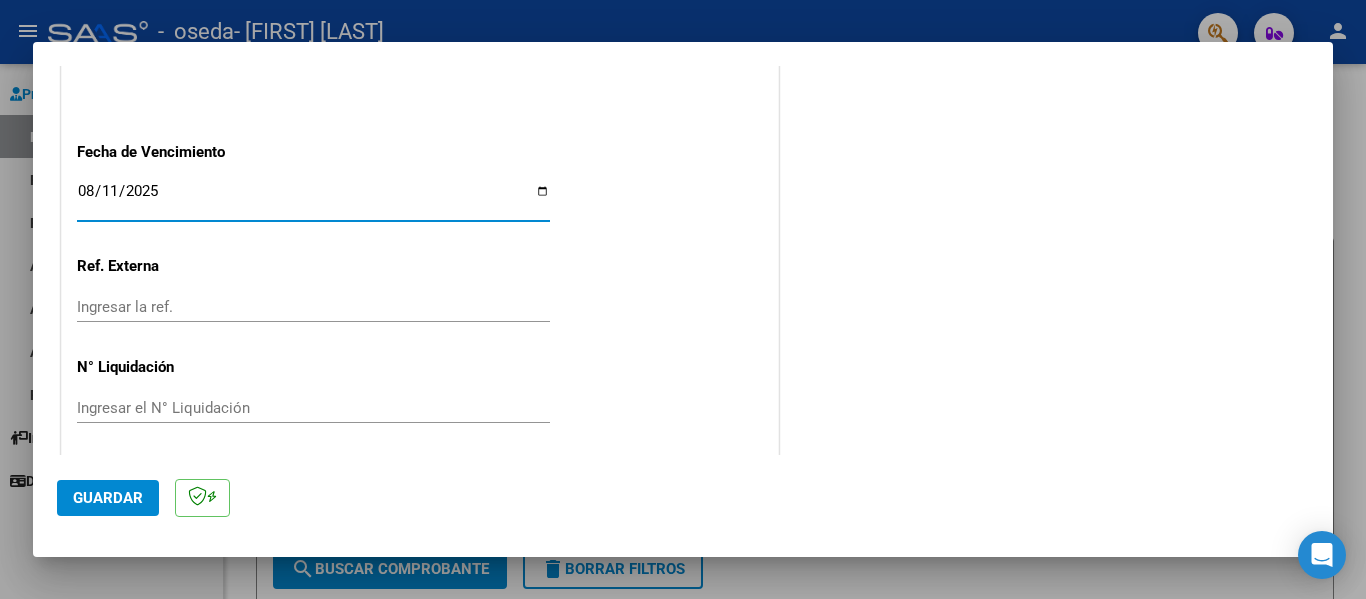 scroll, scrollTop: 1333, scrollLeft: 0, axis: vertical 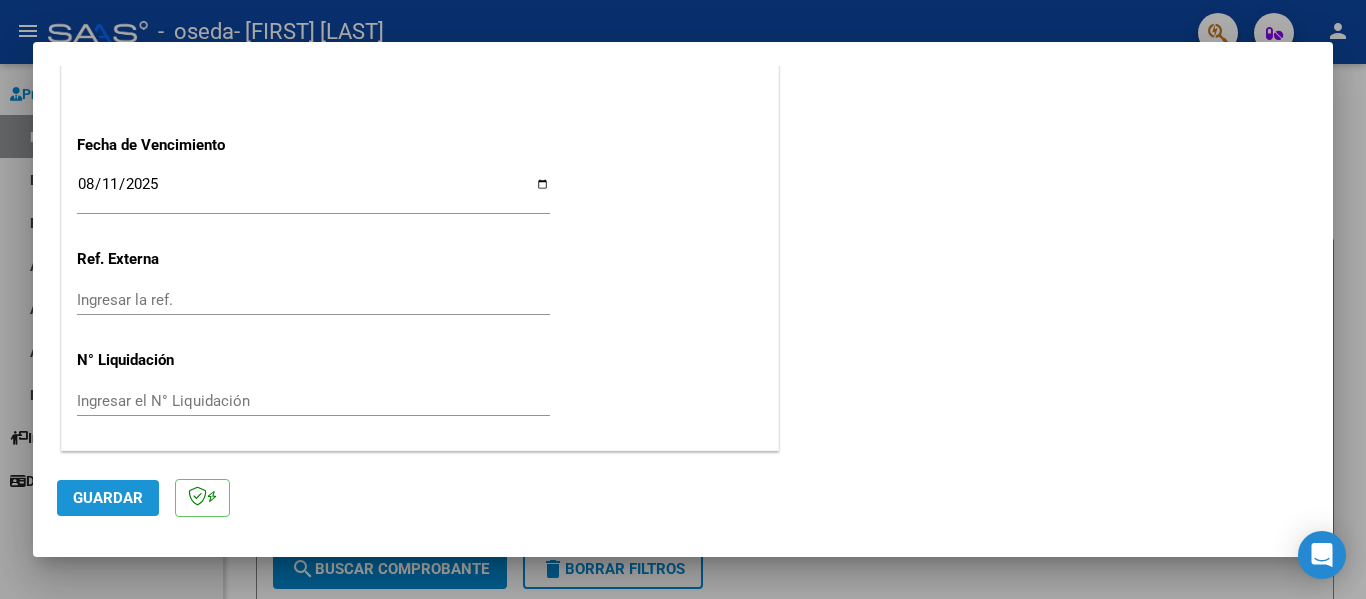 click on "Guardar" 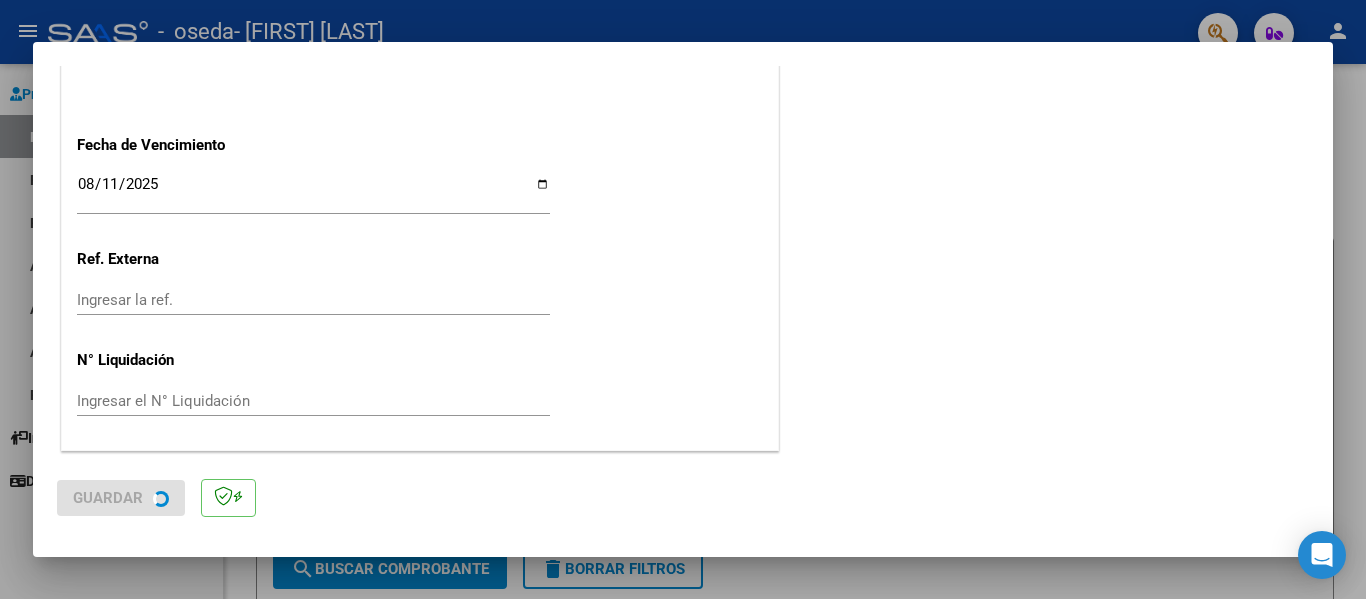 scroll, scrollTop: 0, scrollLeft: 0, axis: both 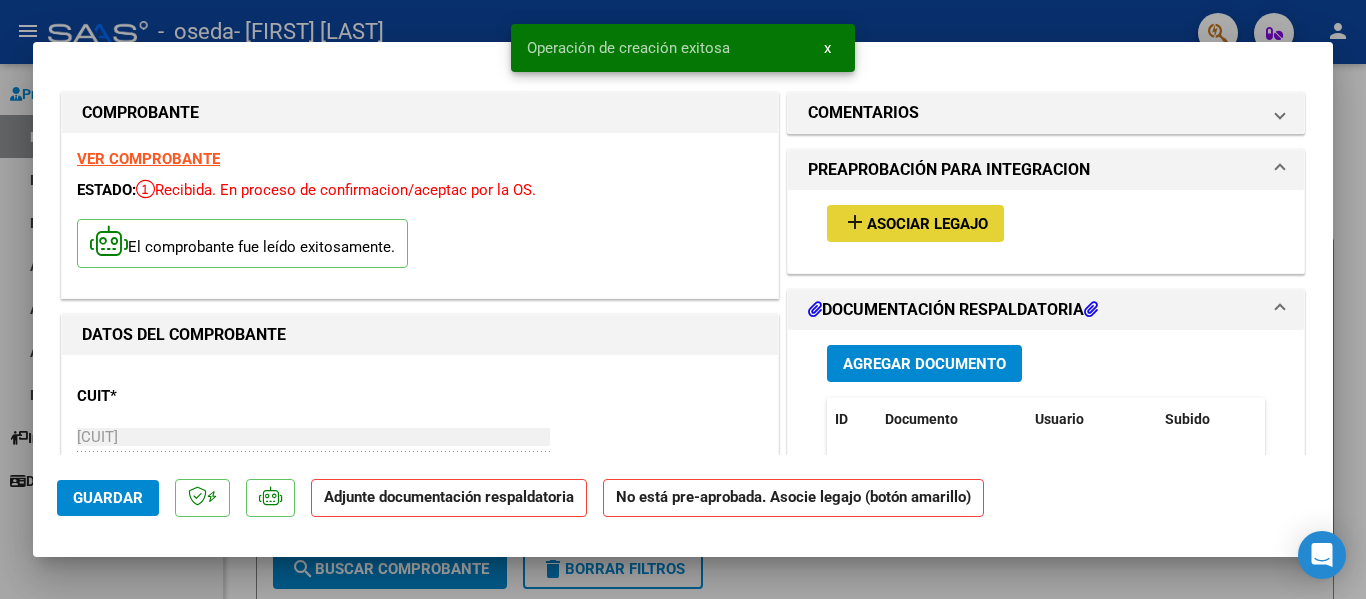 click on "Asociar Legajo" at bounding box center [927, 224] 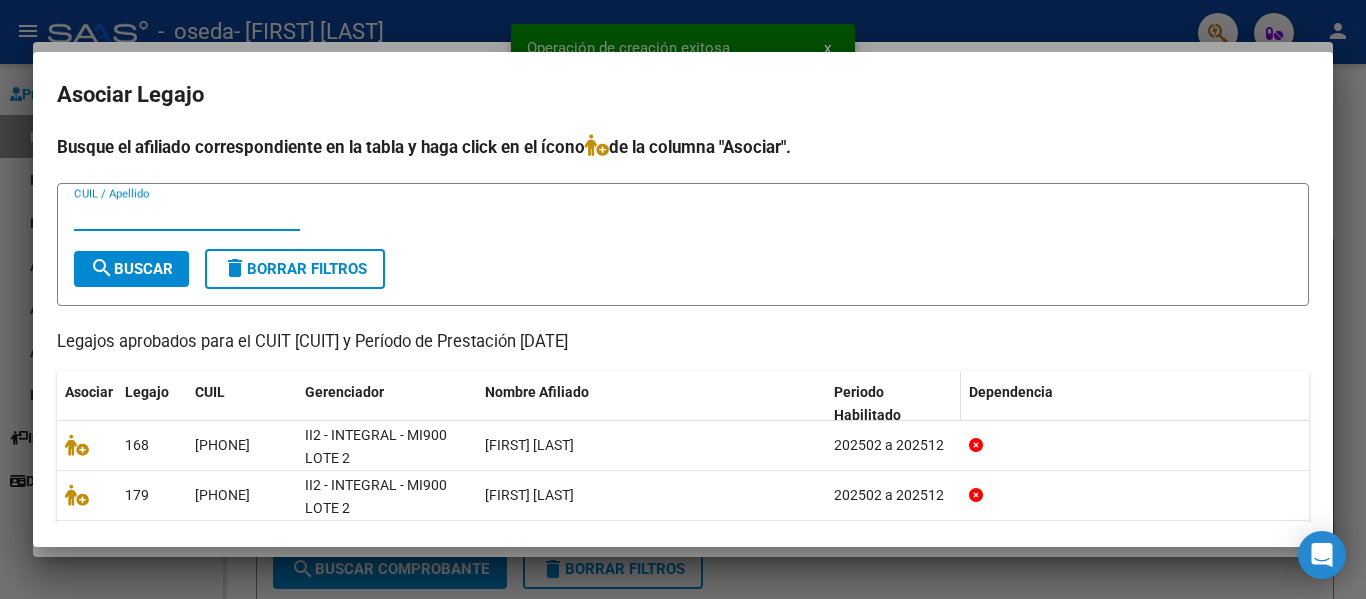 scroll, scrollTop: 71, scrollLeft: 0, axis: vertical 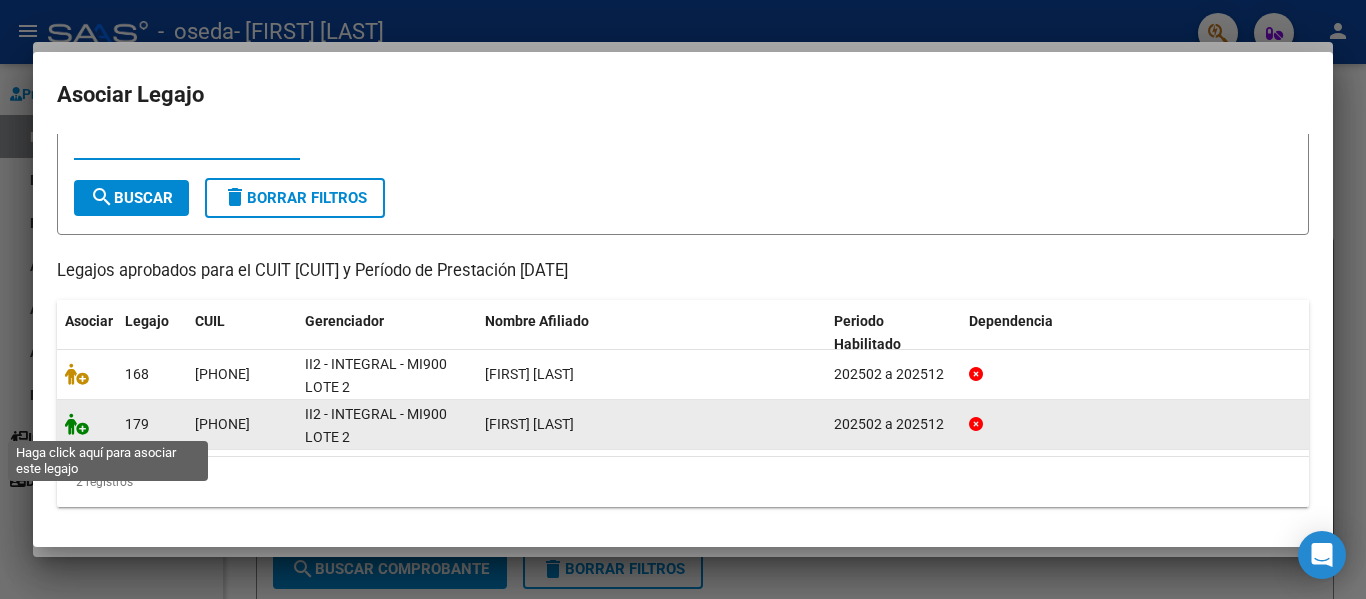 click 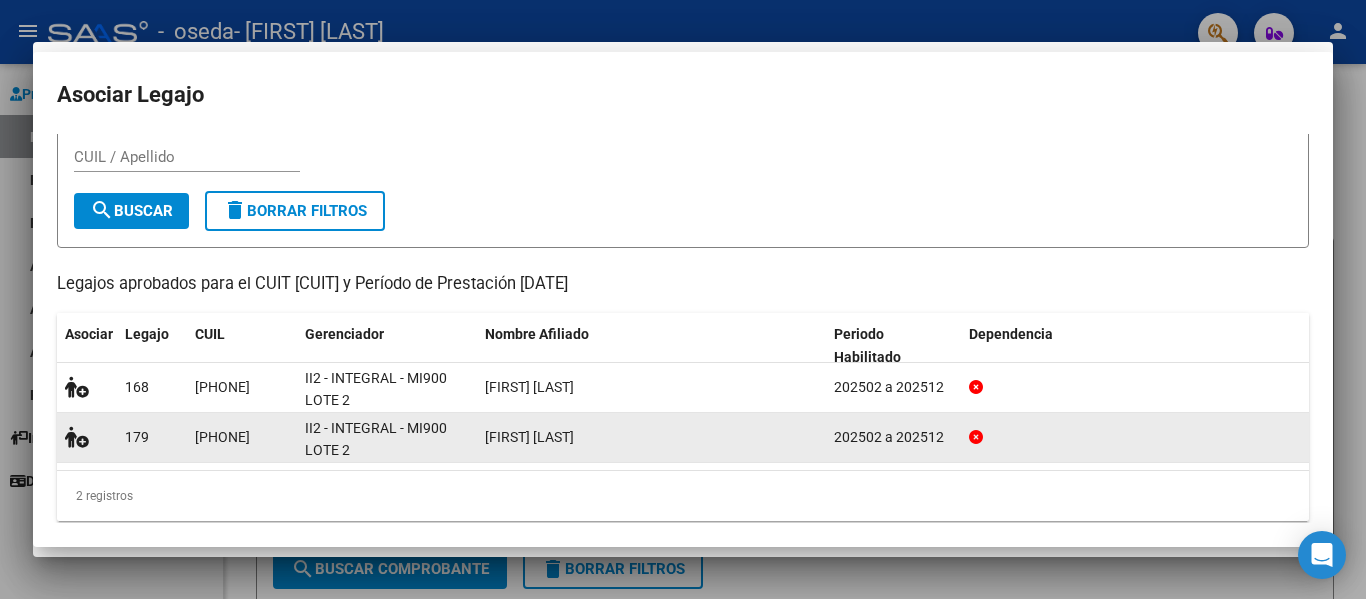 scroll, scrollTop: 0, scrollLeft: 0, axis: both 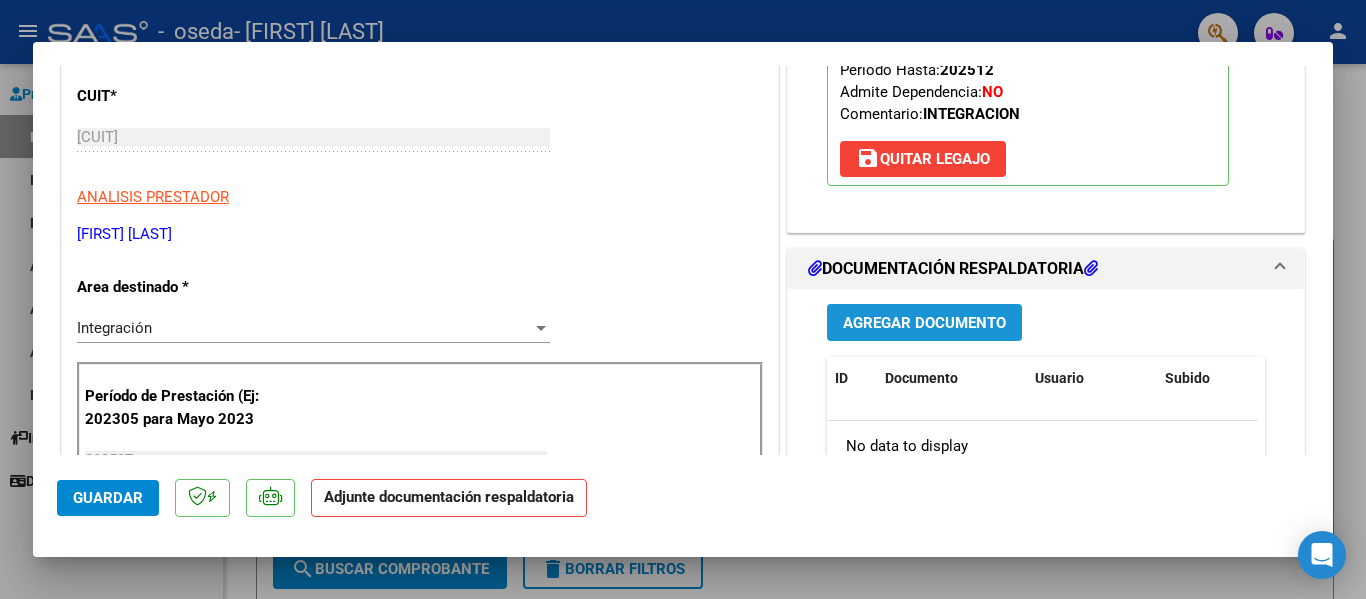 click on "Agregar Documento" at bounding box center [924, 322] 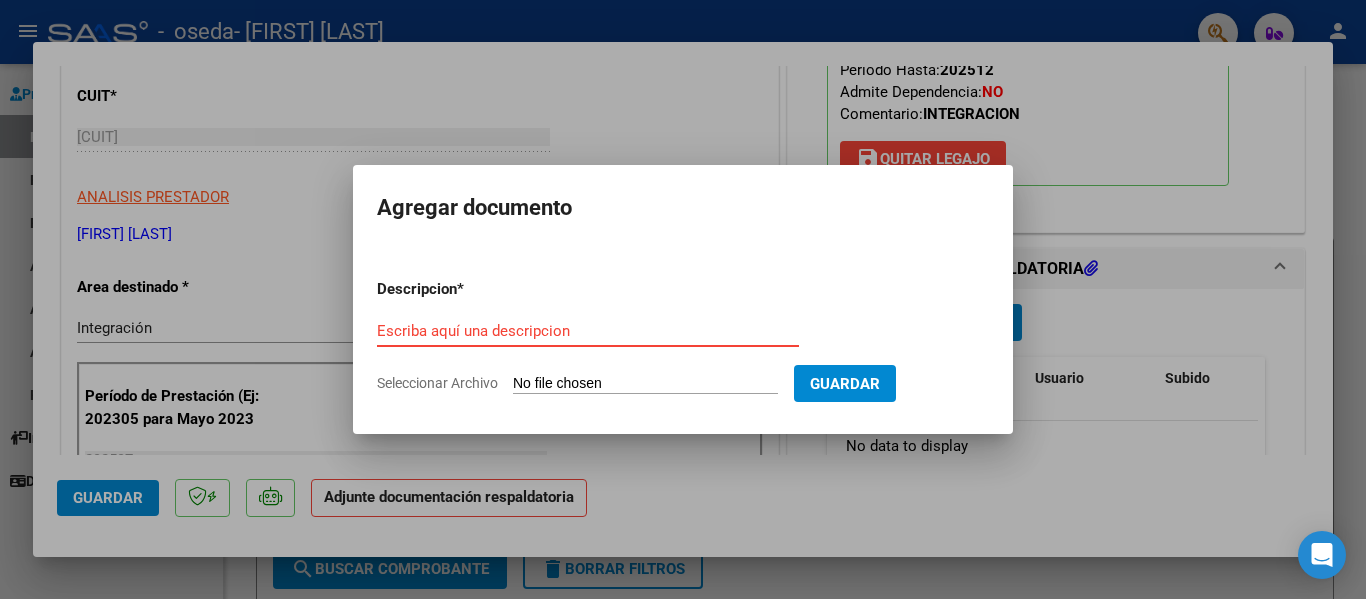 type on "C:\fakepath\FARIÑA RIVERO Planilla asistencia JULIO 2025.pdf" 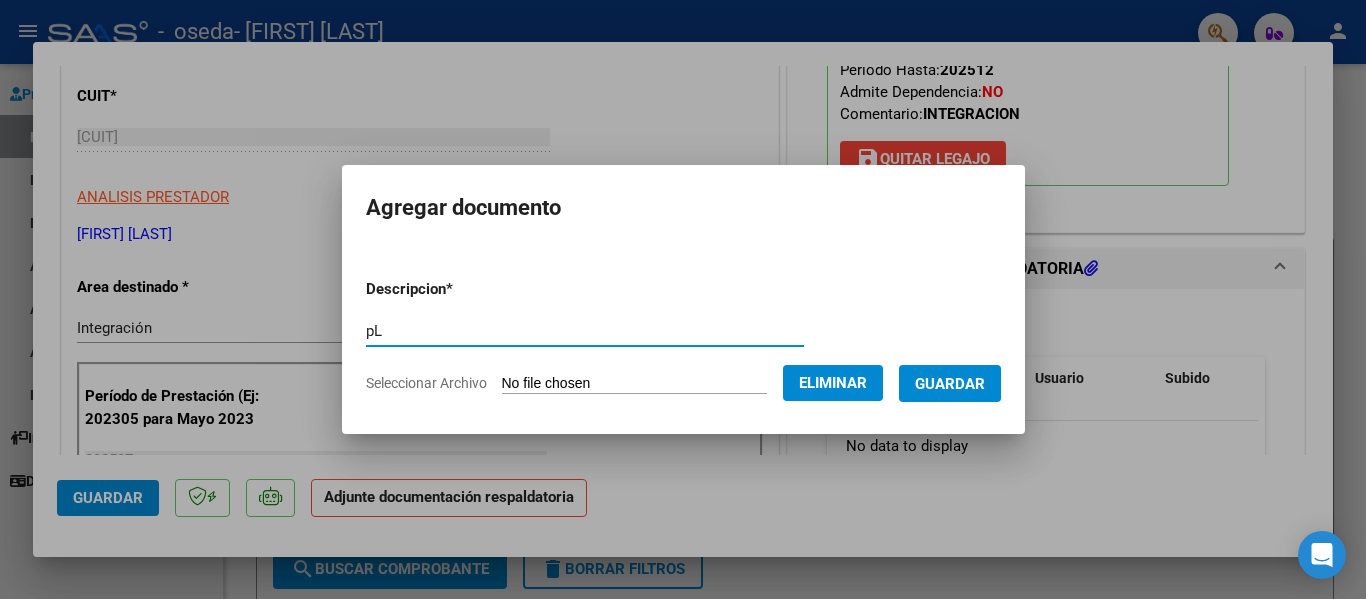 type on "p" 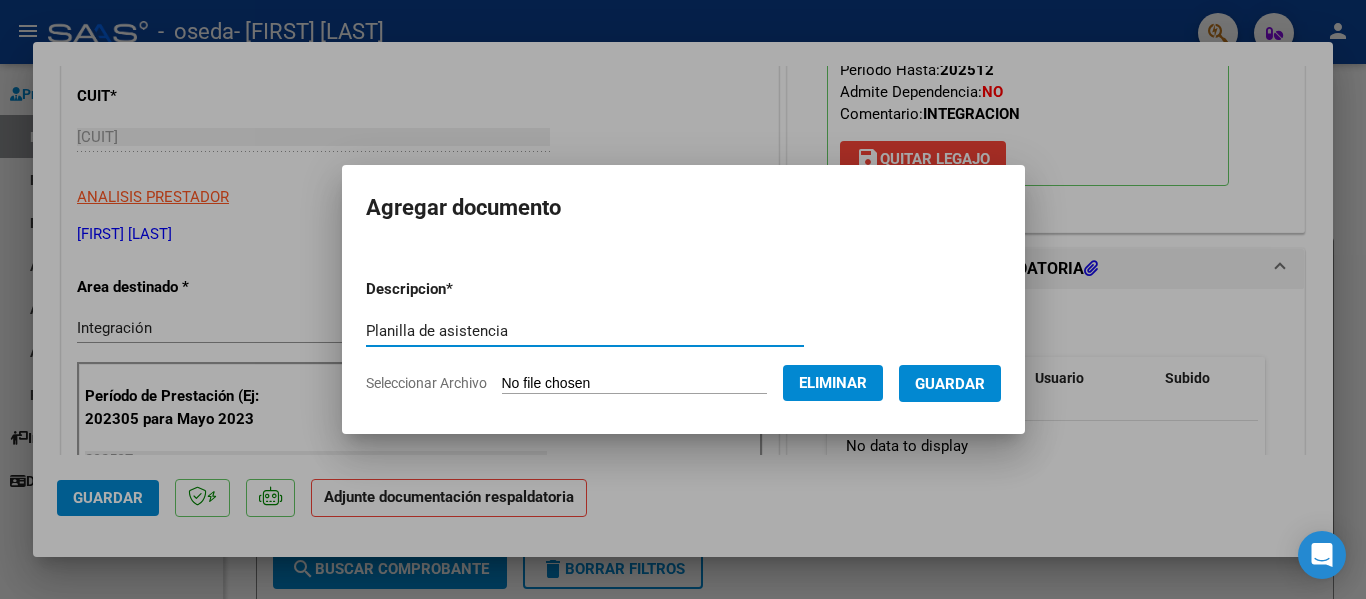 type on "Planilla de asistencia" 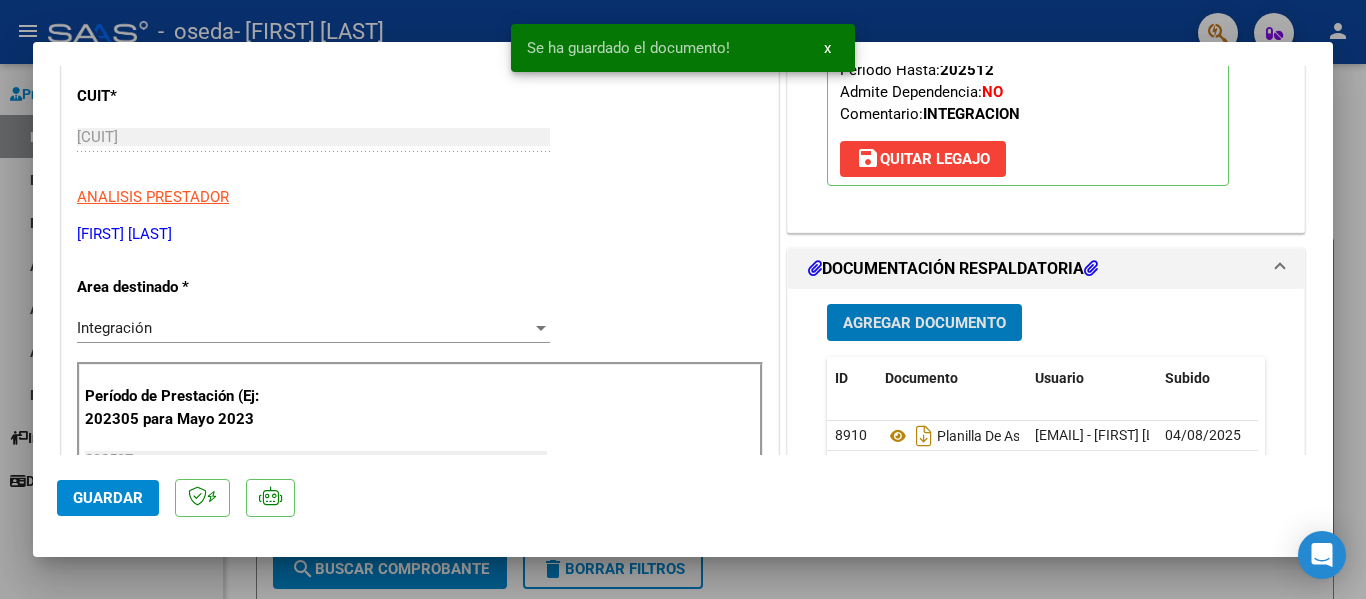 click on "Guardar" 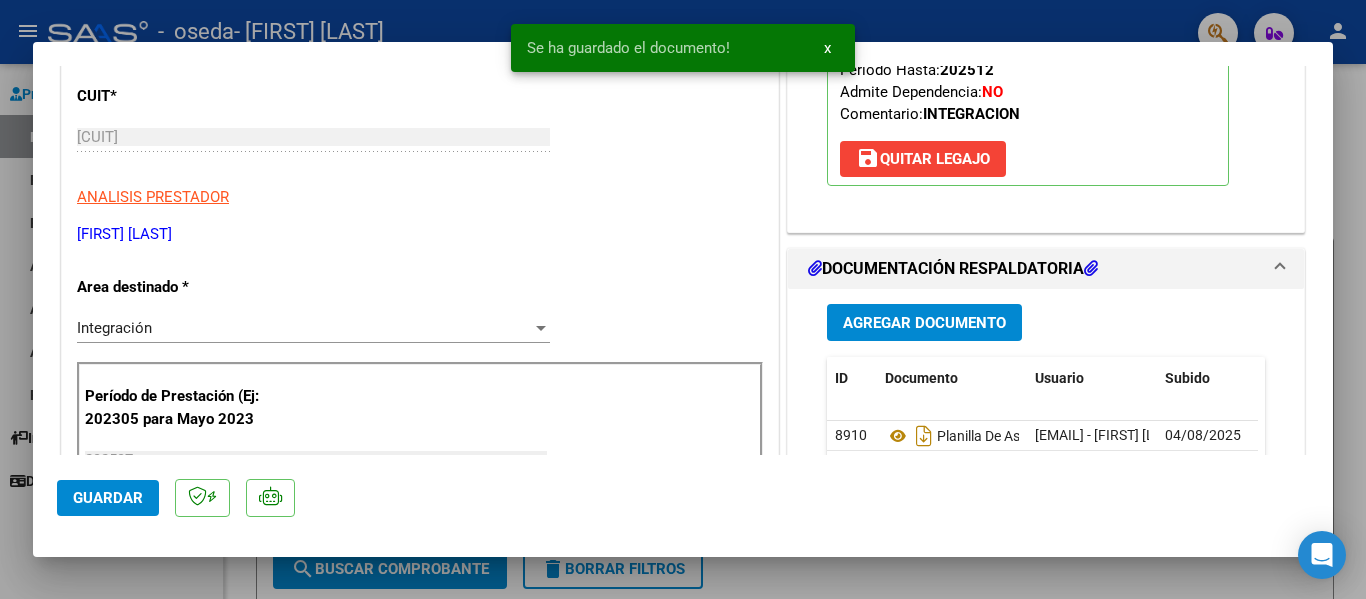 click on "Guardar" 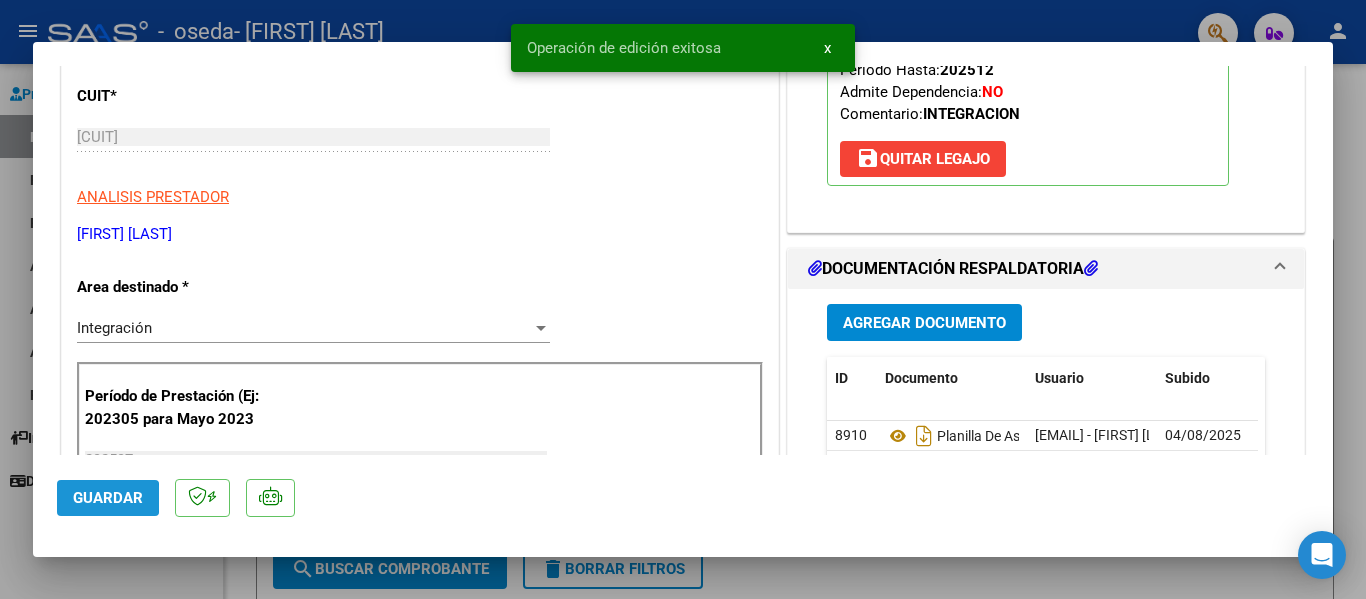 click on "Guardar" 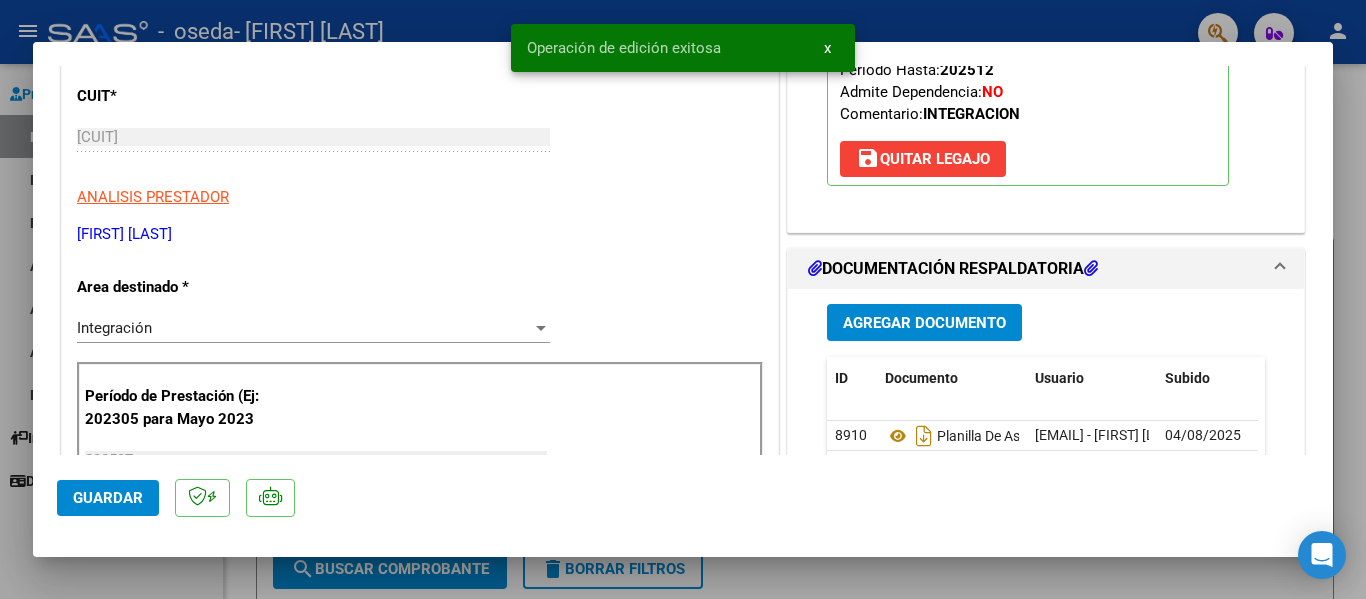 click at bounding box center (683, 299) 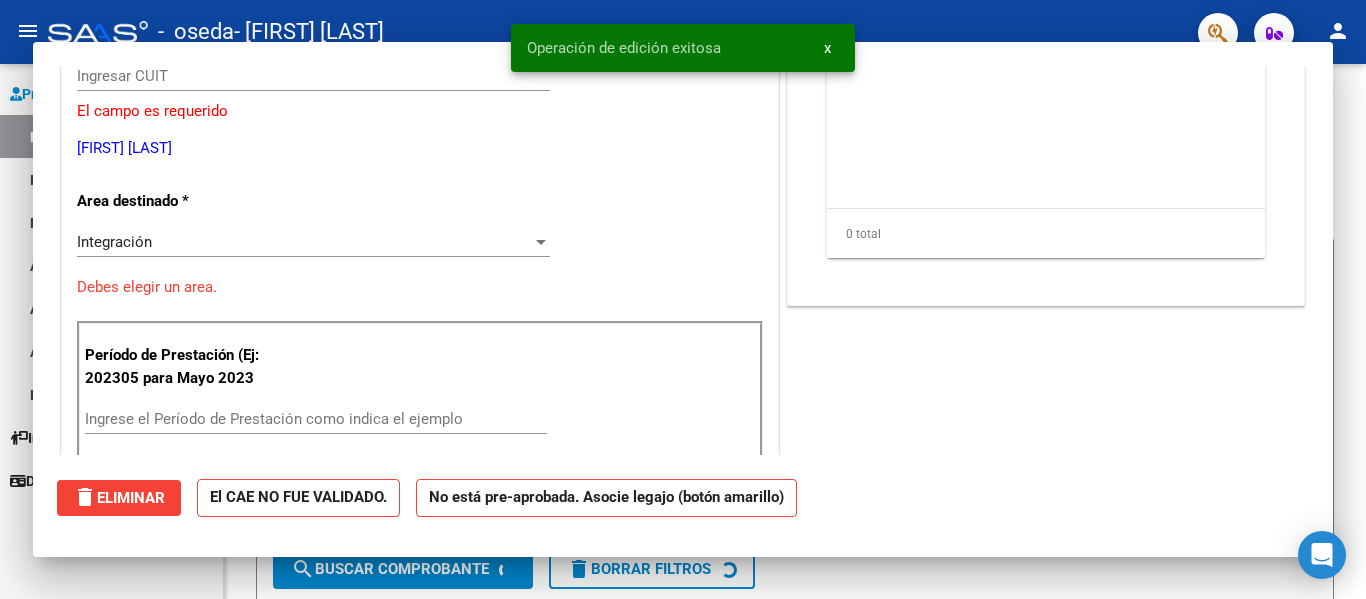 scroll, scrollTop: 0, scrollLeft: 0, axis: both 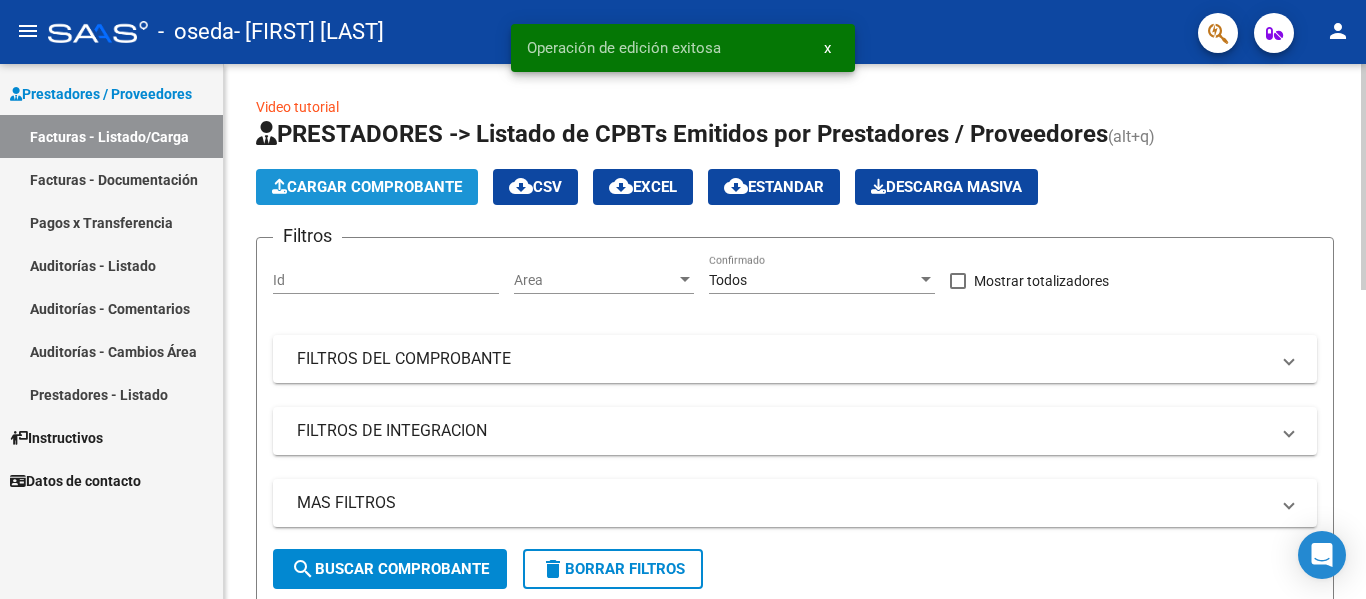 click on "Cargar Comprobante" 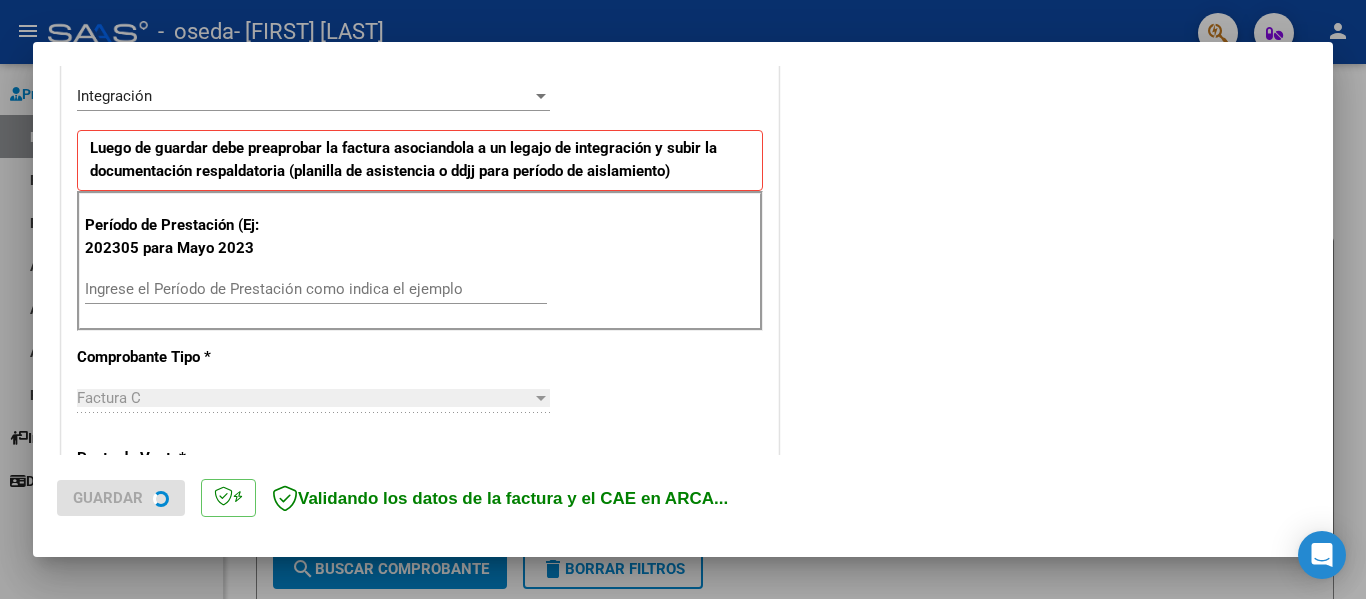 scroll, scrollTop: 500, scrollLeft: 0, axis: vertical 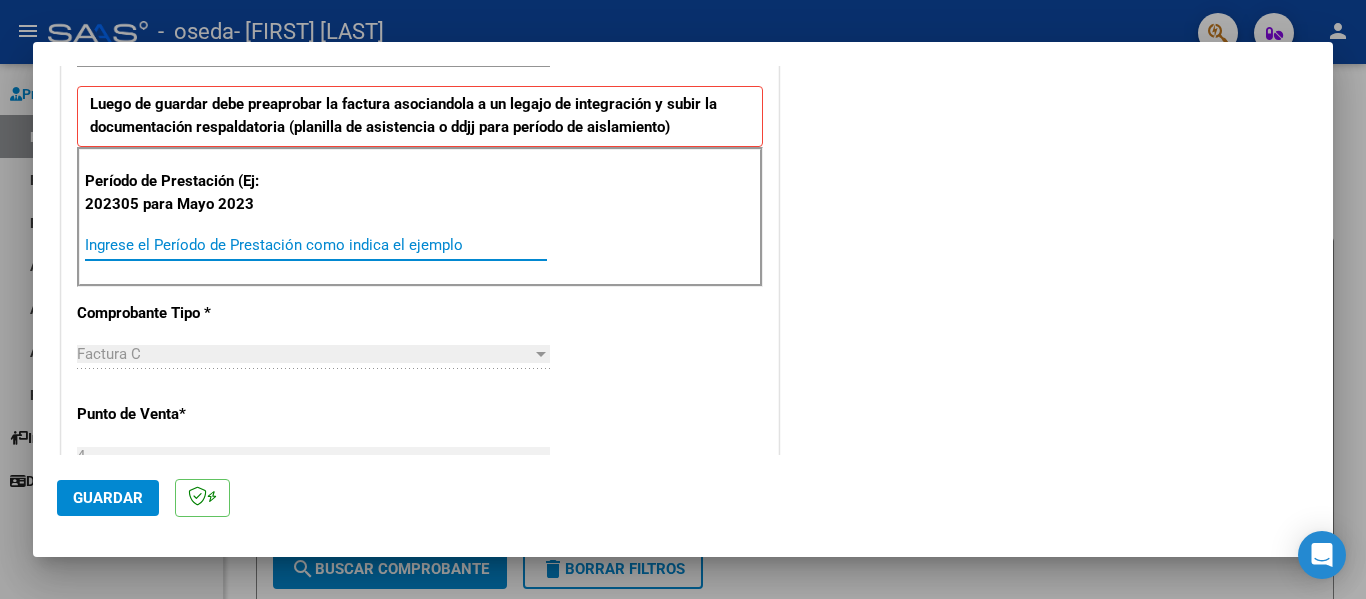 click on "Ingrese el Período de Prestación como indica el ejemplo" at bounding box center (316, 245) 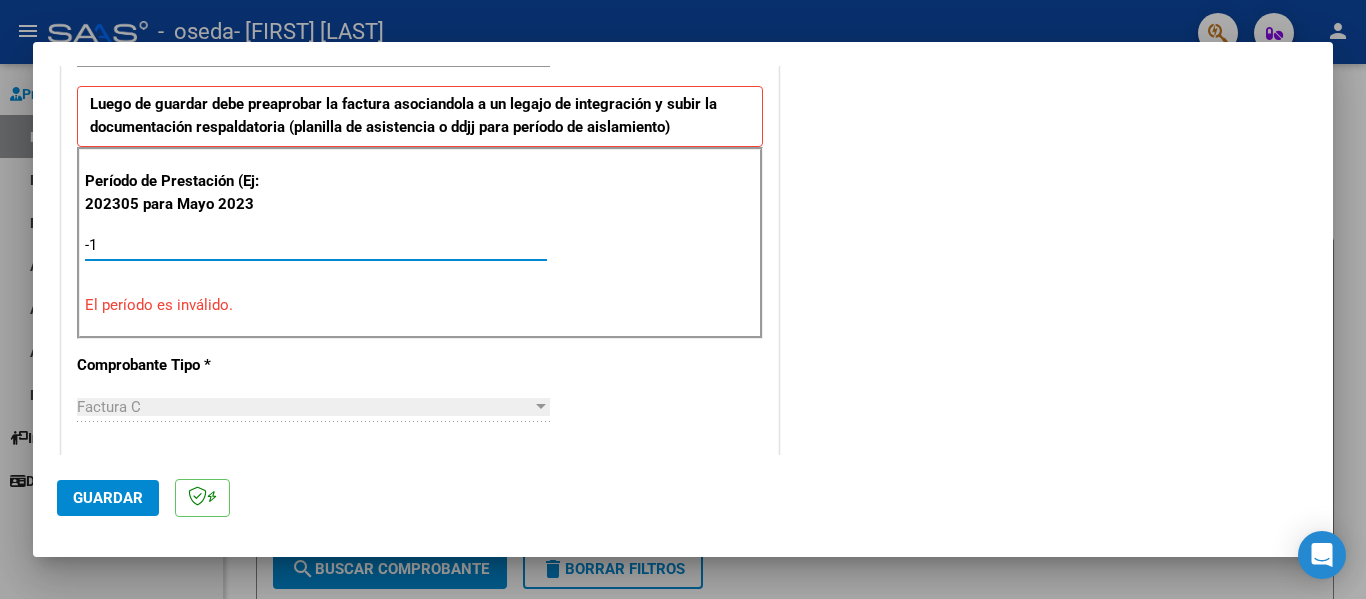 type on "-2" 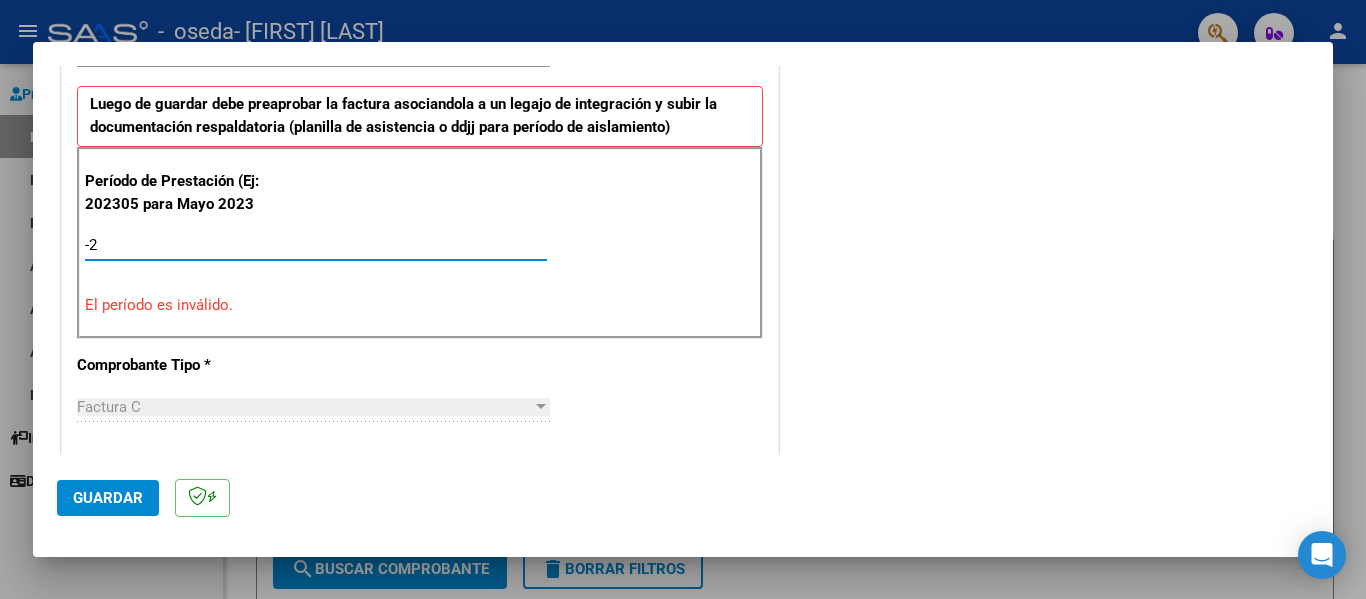 click on "-2" at bounding box center [316, 245] 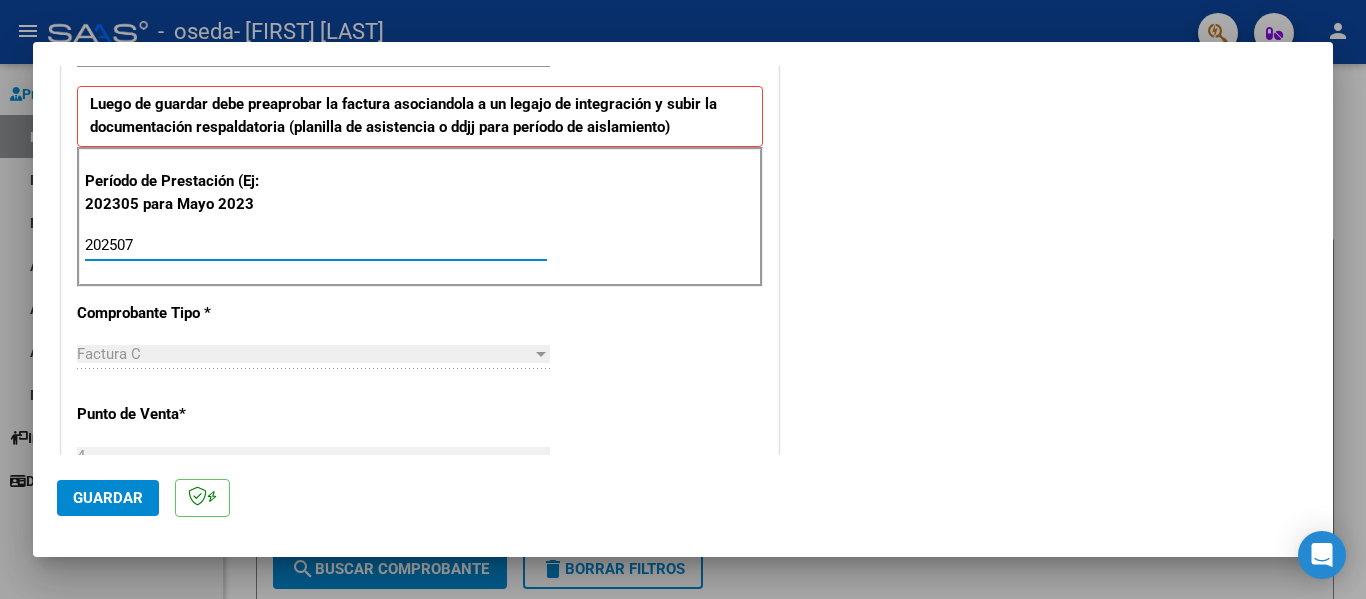 type on "202507" 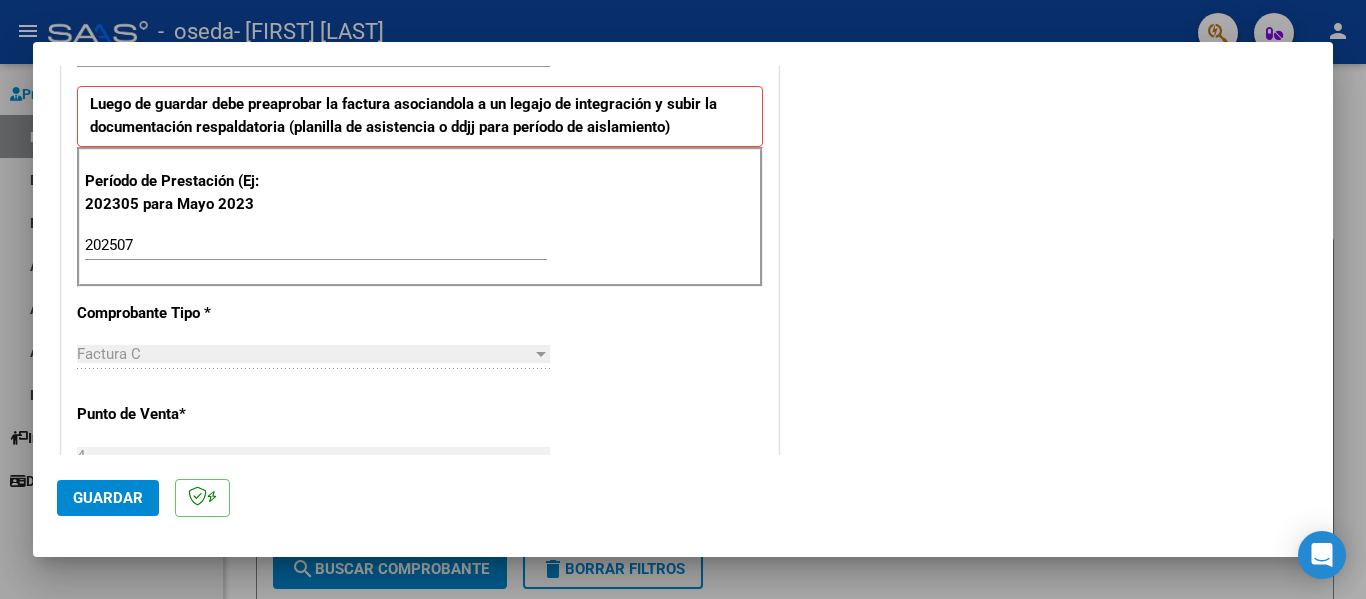 click on "CUIT  *   27-11409050-1 Ingresar CUIT  ANALISIS PRESTADOR  Area destinado * Integración Seleccionar Area Luego de guardar debe preaprobar la factura asociandola a un legajo de integración y subir la documentación respaldatoria (planilla de asistencia o ddjj para período de aislamiento)  Período de Prestación (Ej: 202305 para Mayo 2023    202507 Ingrese el Período de Prestación como indica el ejemplo   Comprobante Tipo * Factura C Seleccionar Tipo Punto de Venta  *   4 Ingresar el Nro.  Número  *   17107 Ingresar el Nro.  Monto  *   $ 475.830,36 Ingresar el monto  Fecha del Cpbt.  *   2025-08-01 Ingresar la fecha  CAE / CAEA (no ingrese CAI)    75311460919207 Ingresar el CAE o CAEA (no ingrese CAI)  Fecha de Vencimiento    Ingresar la fecha  Ref. Externa    Ingresar la ref.  N° Liquidación    Ingresar el N° Liquidación" at bounding box center [420, 549] 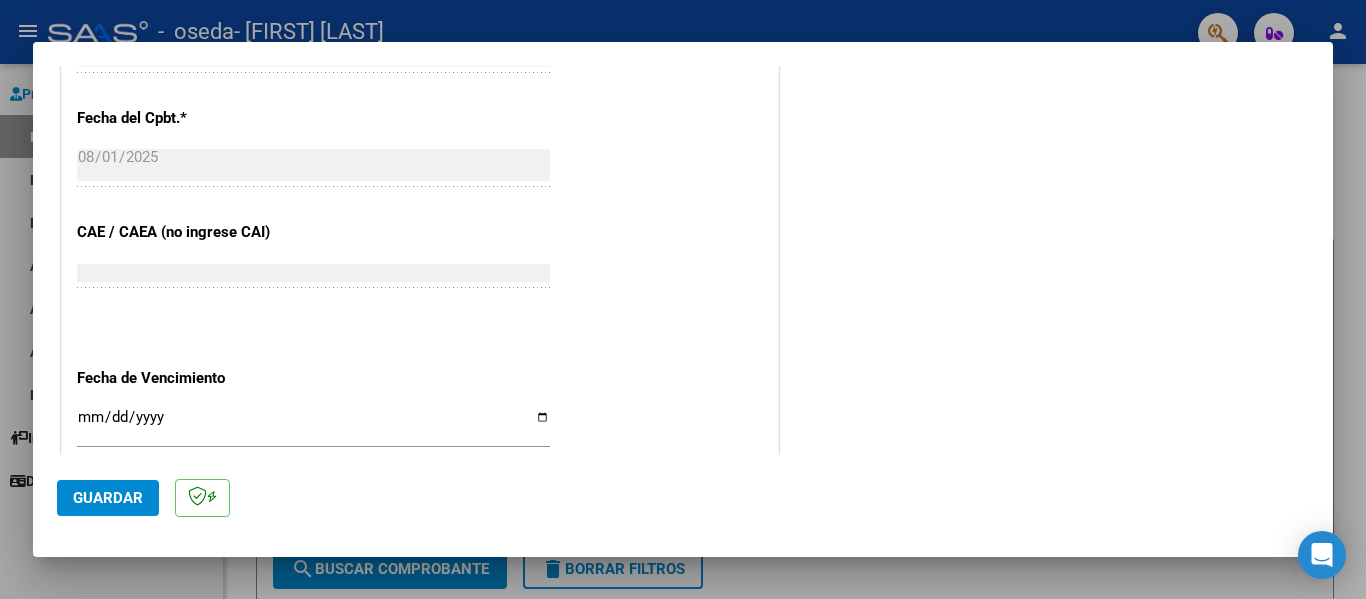 scroll, scrollTop: 1200, scrollLeft: 0, axis: vertical 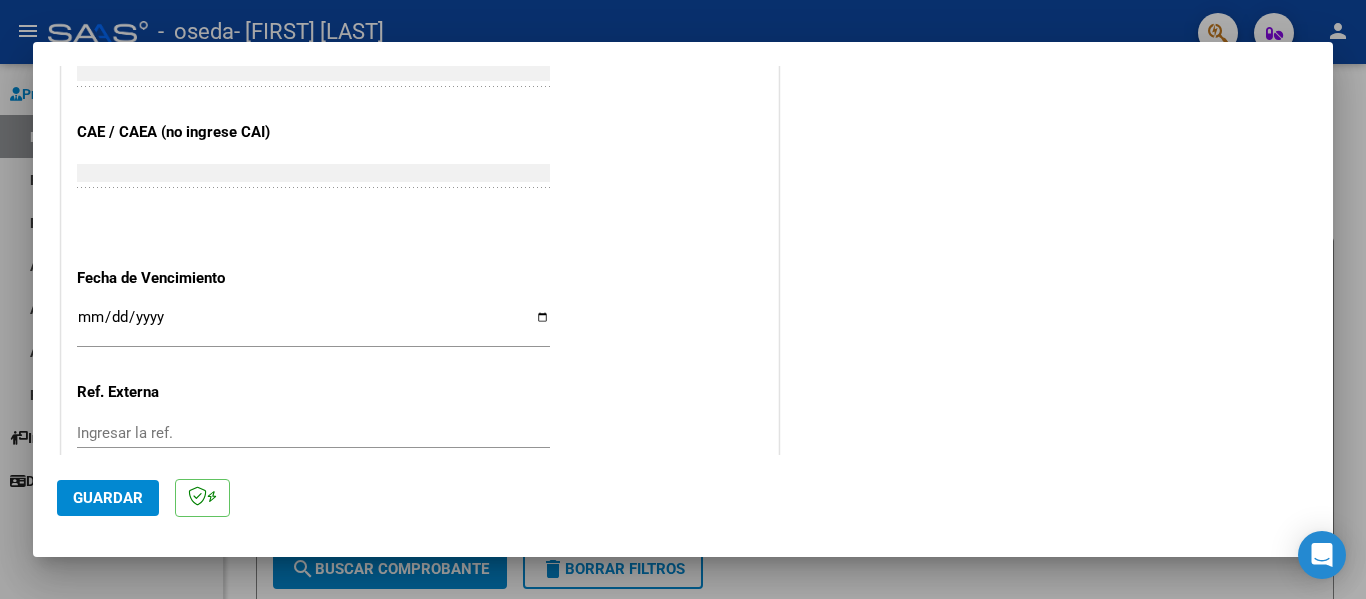 click on "CUIT  *   27-11409050-1 Ingresar CUIT  ANALISIS PRESTADOR  Area destinado * Integración Seleccionar Area Luego de guardar debe preaprobar la factura asociandola a un legajo de integración y subir la documentación respaldatoria (planilla de asistencia o ddjj para período de aislamiento)  Período de Prestación (Ej: 202305 para Mayo 2023    202507 Ingrese el Período de Prestación como indica el ejemplo   Comprobante Tipo * Factura C Seleccionar Tipo Punto de Venta  *   4 Ingresar el Nro.  Número  *   17107 Ingresar el Nro.  Monto  *   $ 475.830,36 Ingresar el monto  Fecha del Cpbt.  *   2025-08-01 Ingresar la fecha  CAE / CAEA (no ingrese CAI)    75311460919207 Ingresar el CAE o CAEA (no ingrese CAI)  Fecha de Vencimiento    Ingresar la fecha  Ref. Externa    Ingresar la ref.  N° Liquidación    Ingresar el N° Liquidación" at bounding box center (420, -151) 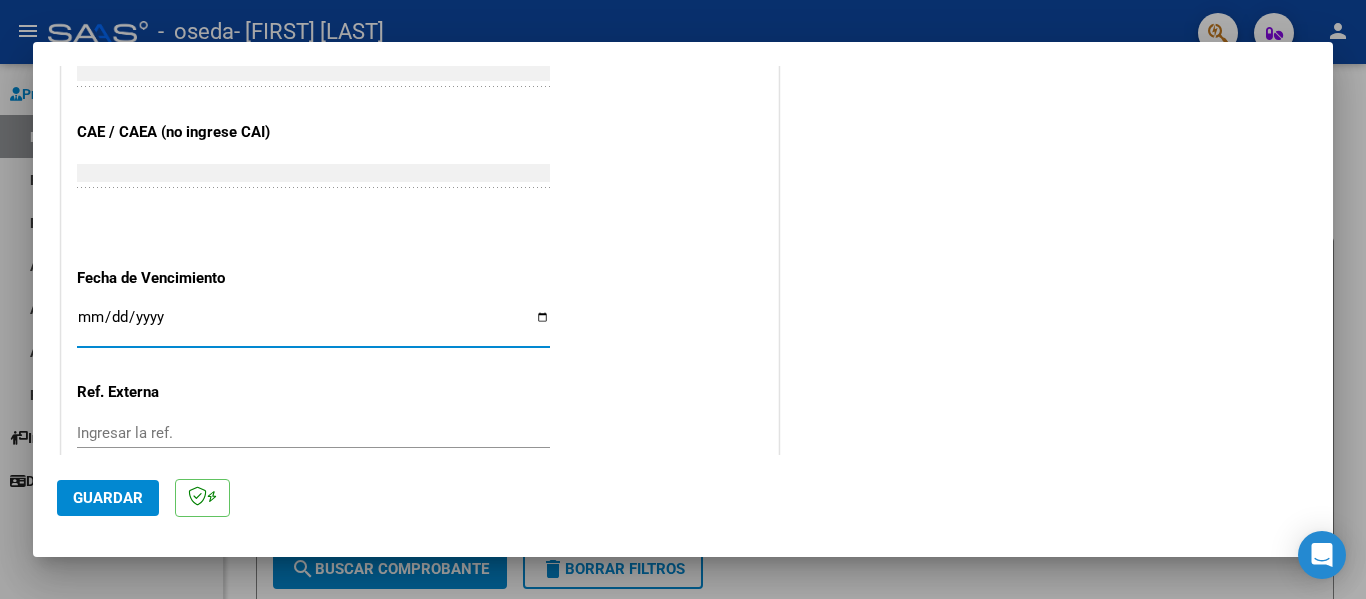 type on "2025-08-11" 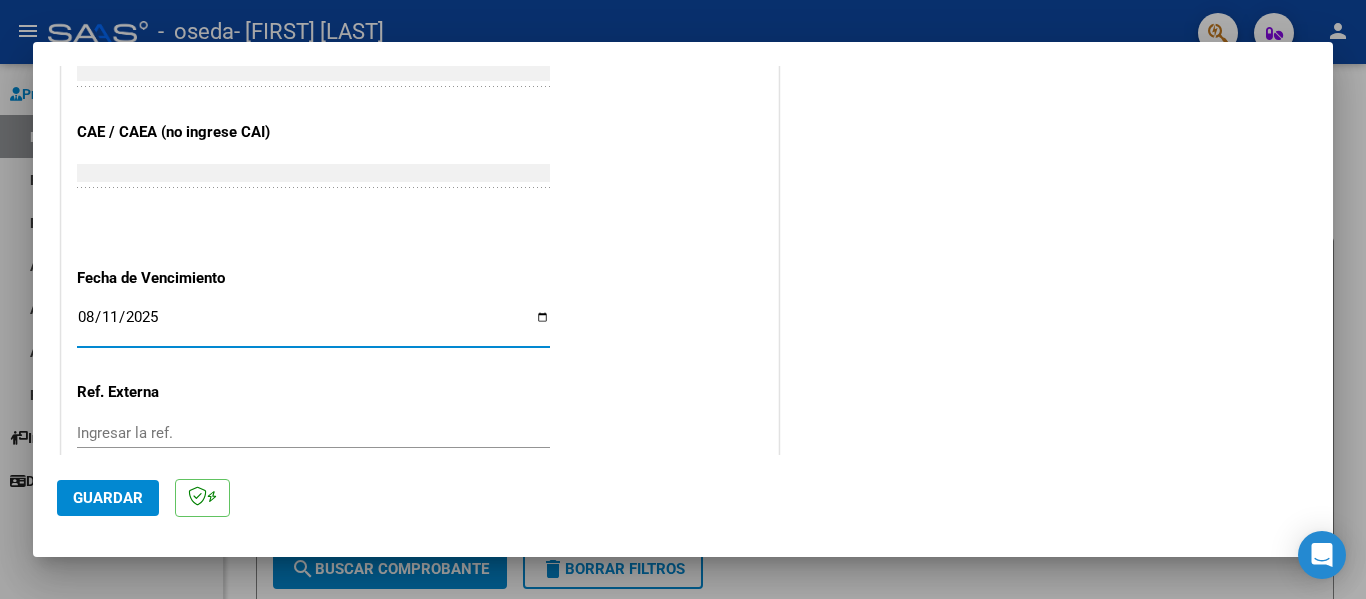 click on "CUIT  *   27-11409050-1 Ingresar CUIT  ANALISIS PRESTADOR  Area destinado * Integración Seleccionar Area Luego de guardar debe preaprobar la factura asociandola a un legajo de integración y subir la documentación respaldatoria (planilla de asistencia o ddjj para período de aislamiento)  Período de Prestación (Ej: 202305 para Mayo 2023    202507 Ingrese el Período de Prestación como indica el ejemplo   Comprobante Tipo * Factura C Seleccionar Tipo Punto de Venta  *   4 Ingresar el Nro.  Número  *   17107 Ingresar el Nro.  Monto  *   $ 475.830,36 Ingresar el monto  Fecha del Cpbt.  *   2025-08-01 Ingresar la fecha  CAE / CAEA (no ingrese CAI)    75311460919207 Ingresar el CAE o CAEA (no ingrese CAI)  Fecha de Vencimiento    2025-08-11 Ingresar la fecha  Ref. Externa    Ingresar la ref.  N° Liquidación    Ingresar el N° Liquidación" at bounding box center [420, -151] 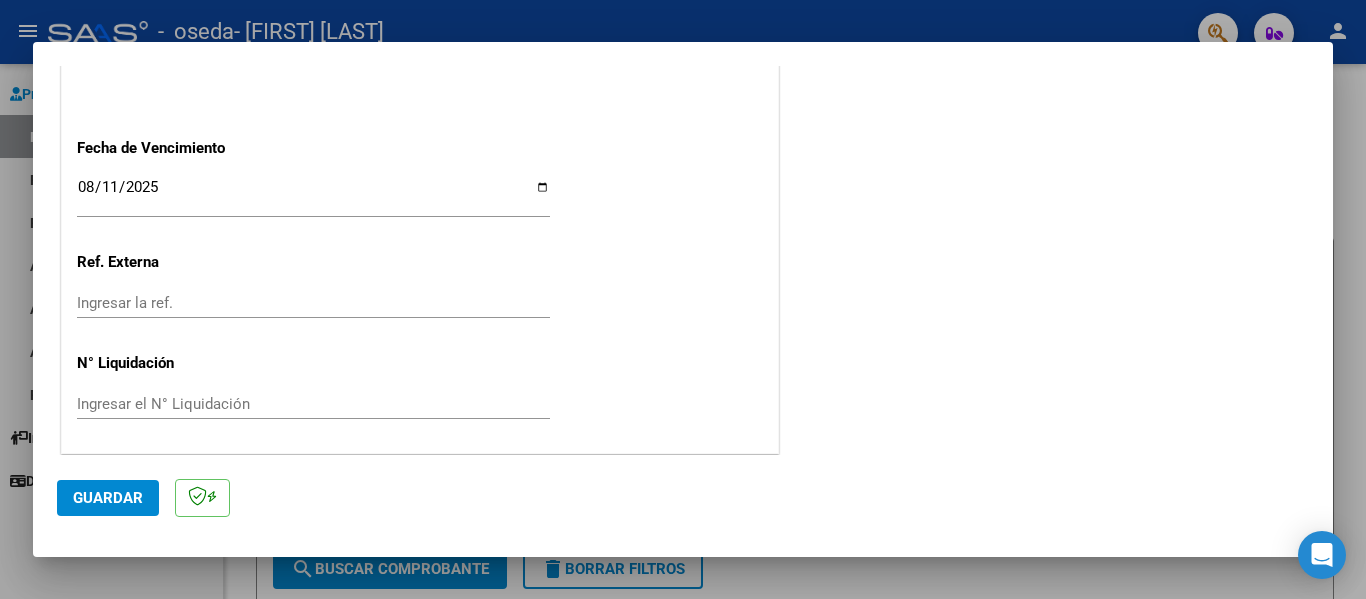 scroll, scrollTop: 1333, scrollLeft: 0, axis: vertical 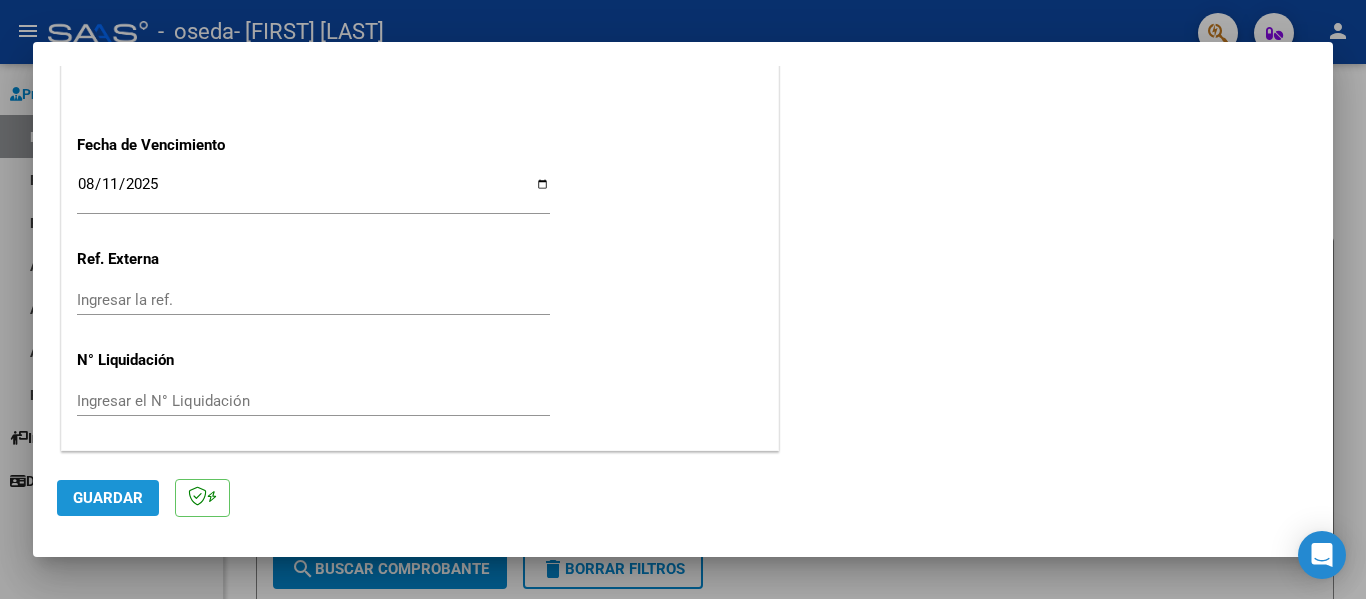 click on "Guardar" 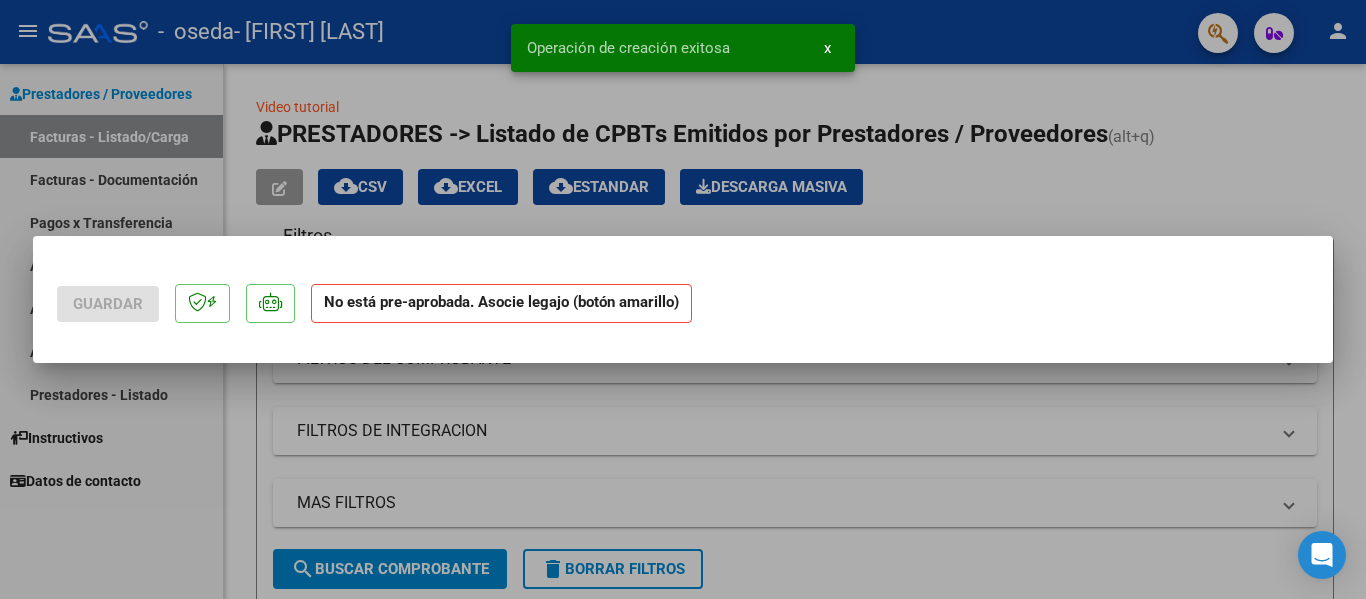 scroll, scrollTop: 0, scrollLeft: 0, axis: both 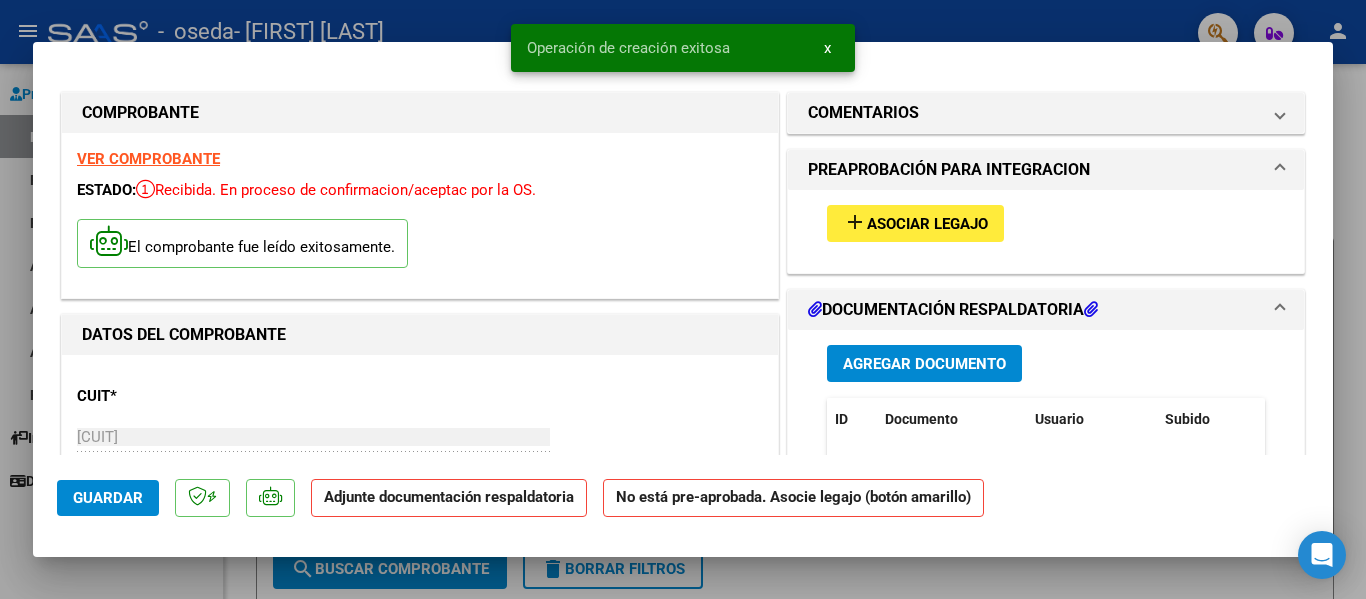 click on "Asociar Legajo" at bounding box center [927, 224] 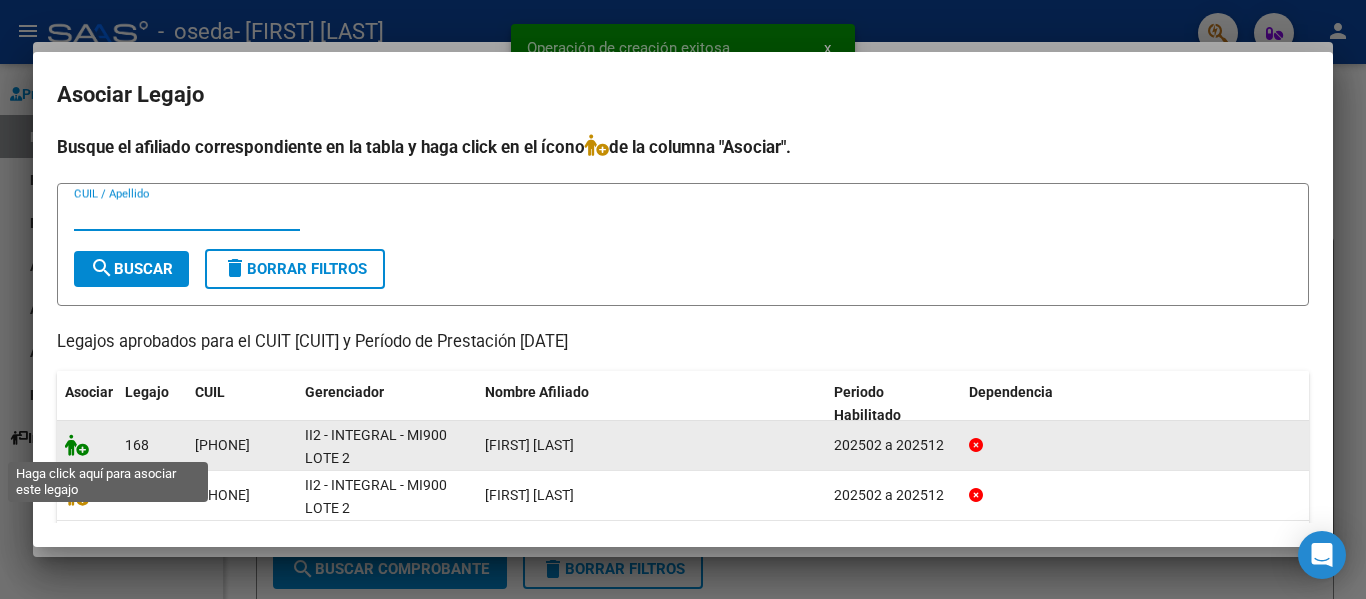 click 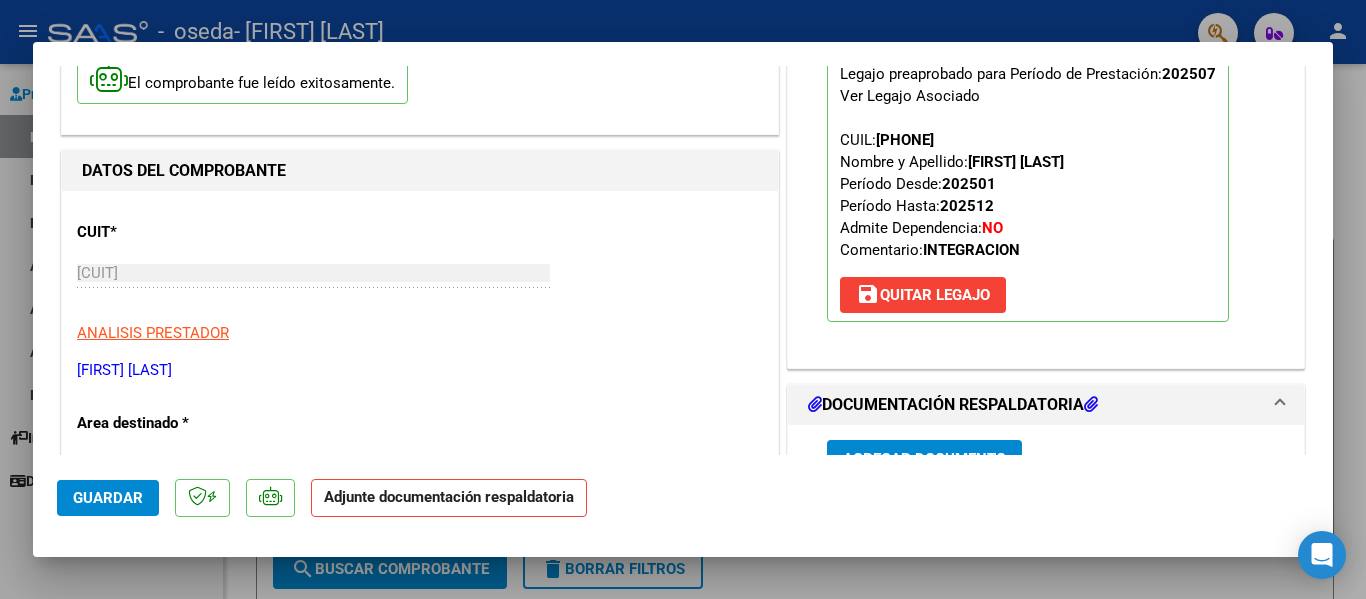 scroll, scrollTop: 200, scrollLeft: 0, axis: vertical 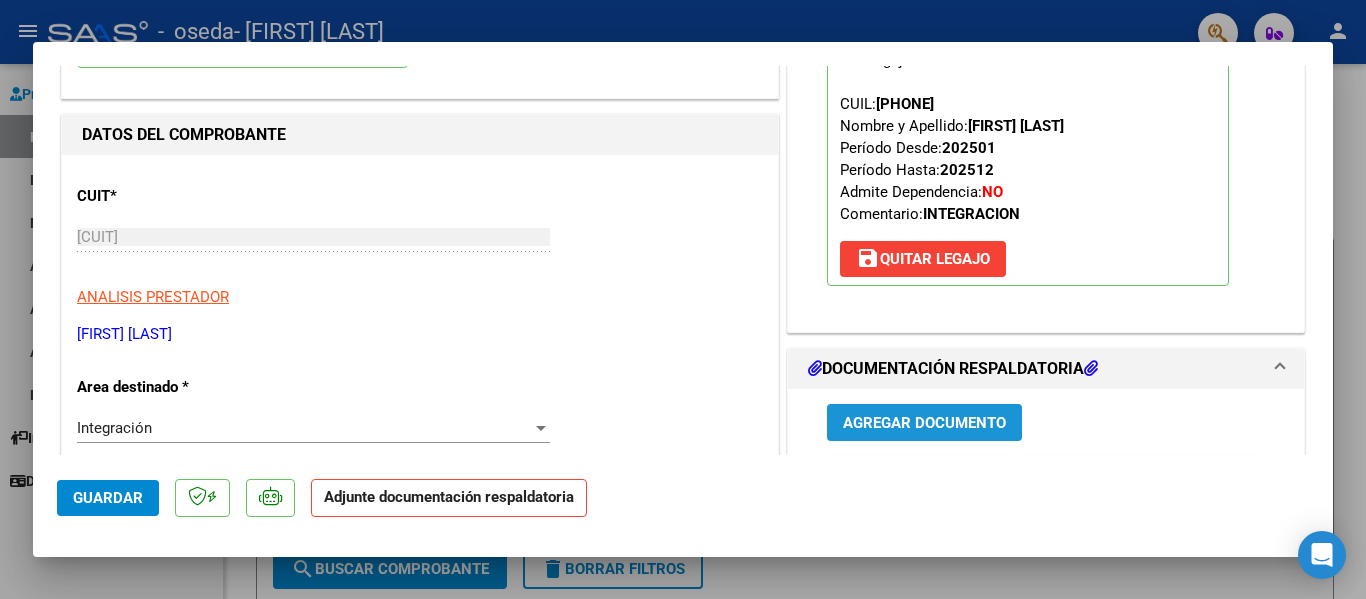 click on "Agregar Documento" at bounding box center (924, 423) 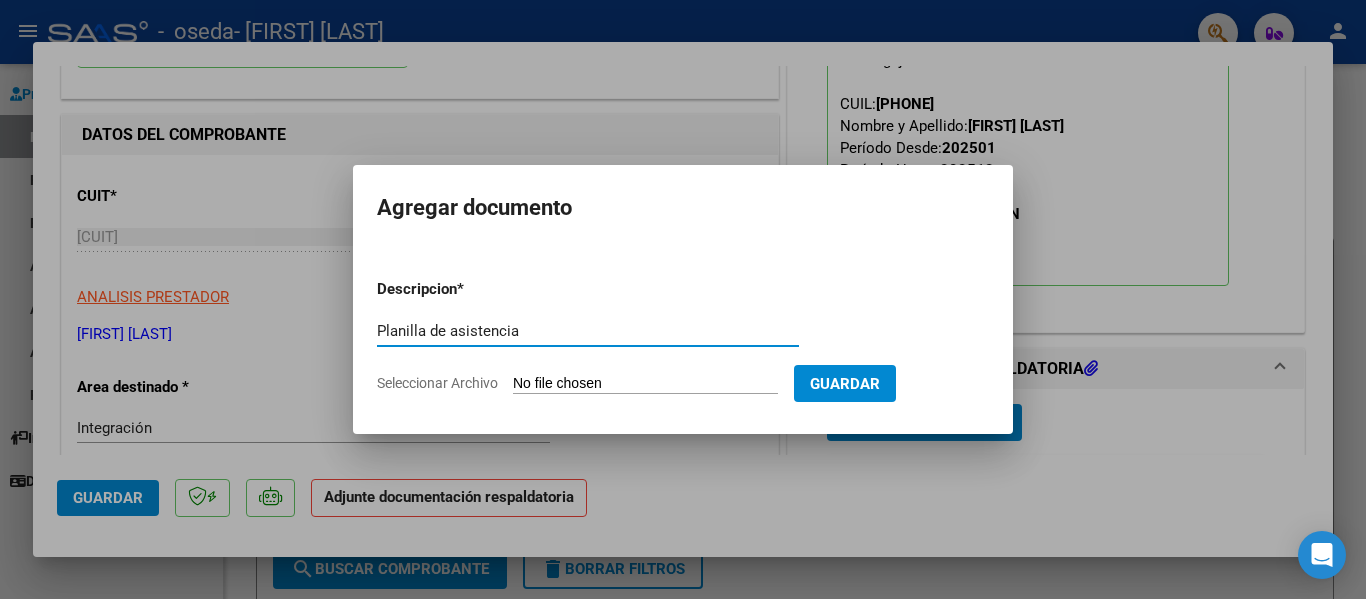 type on "Planilla de asistencia" 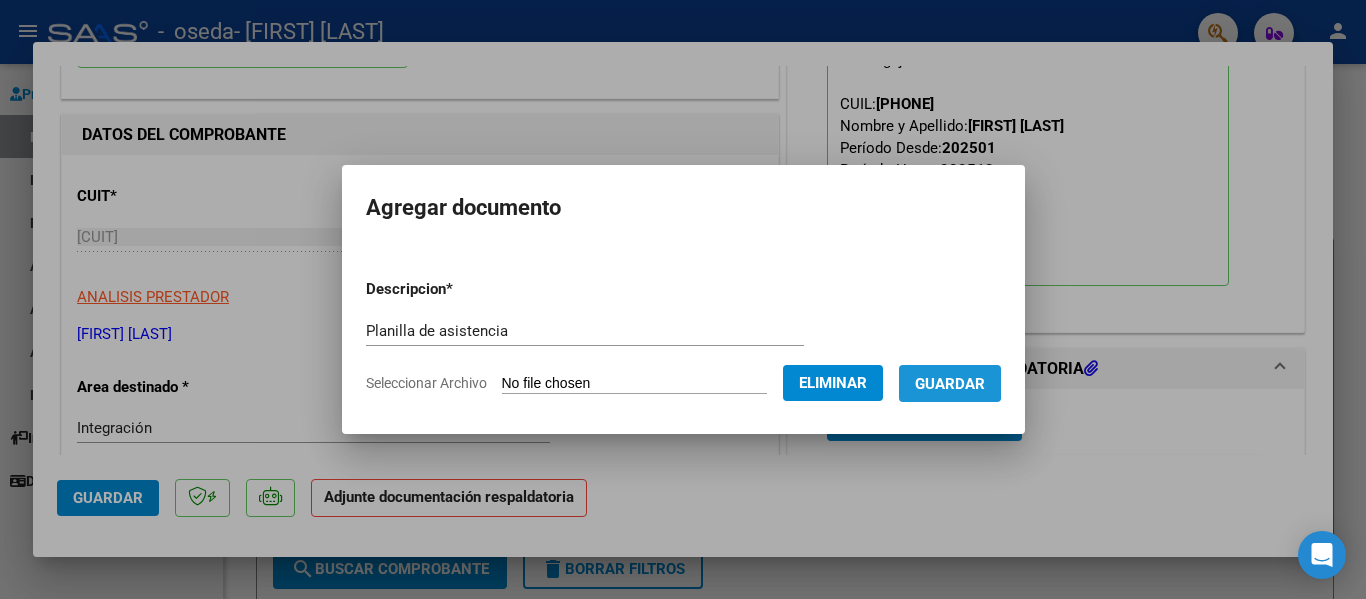 click on "Guardar" at bounding box center [950, 384] 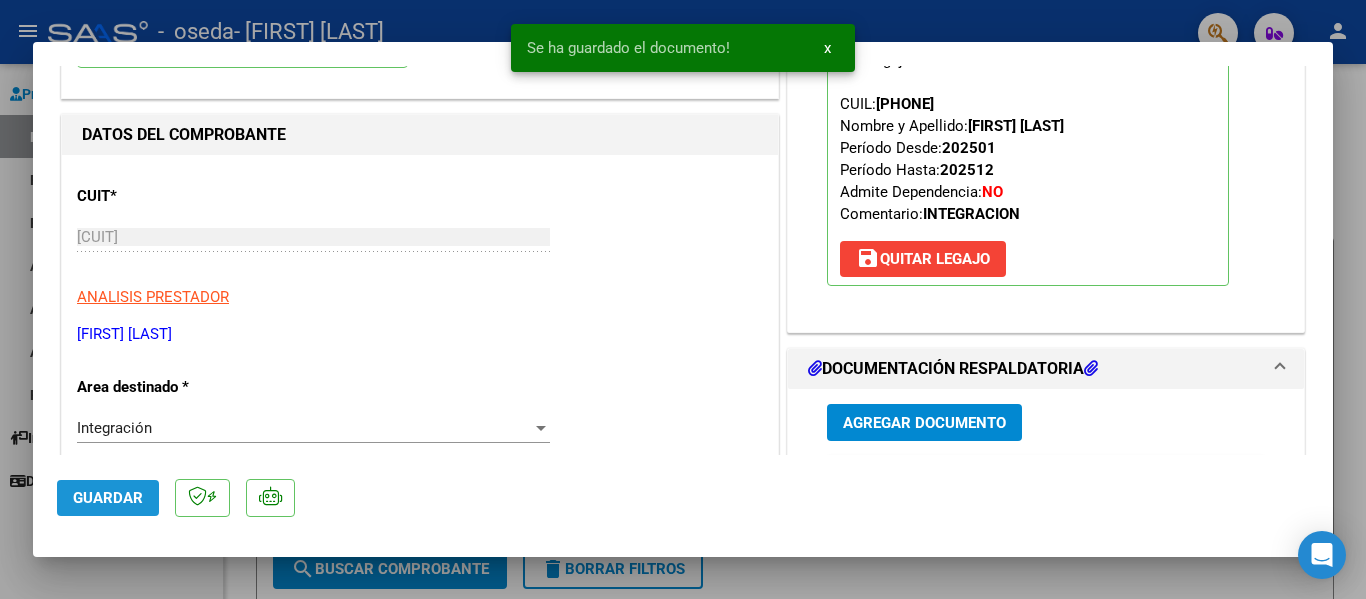 click on "Guardar" 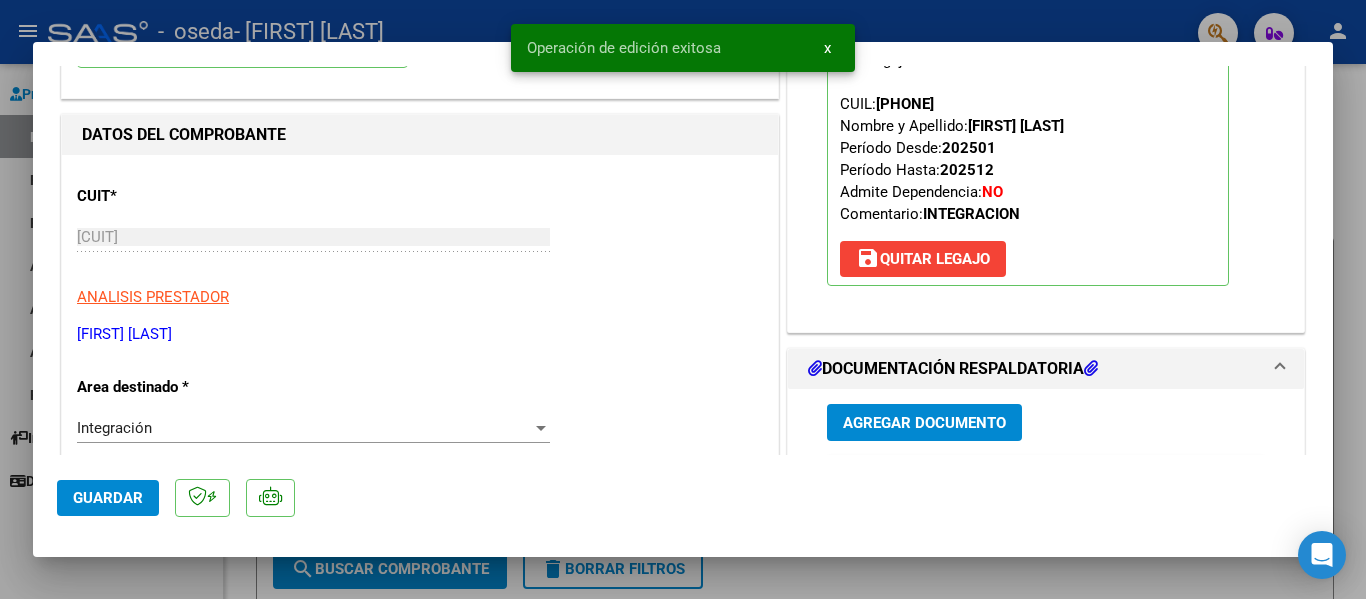 click at bounding box center (683, 299) 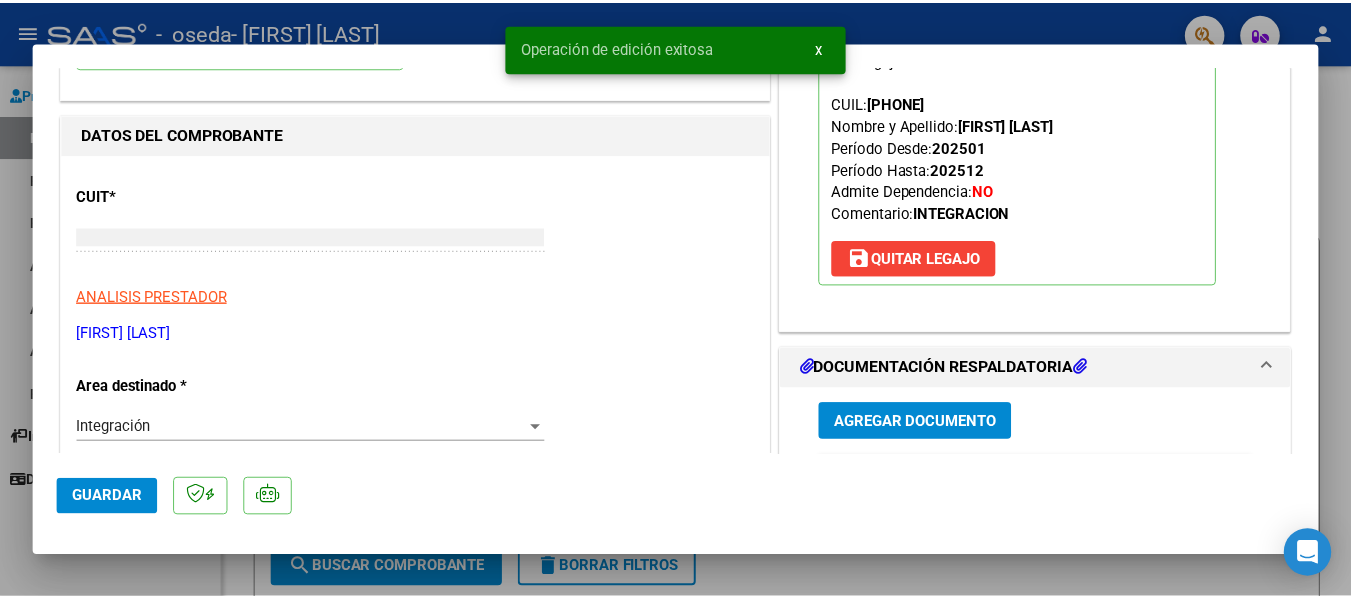scroll, scrollTop: 0, scrollLeft: 0, axis: both 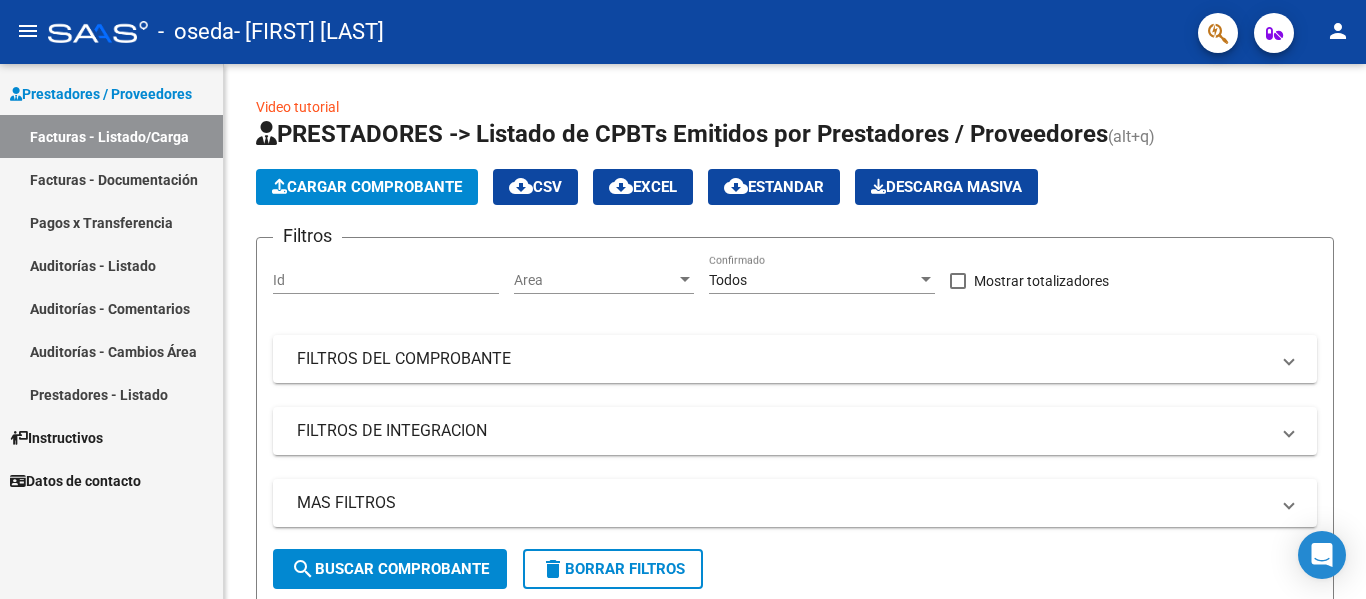 click on "person" 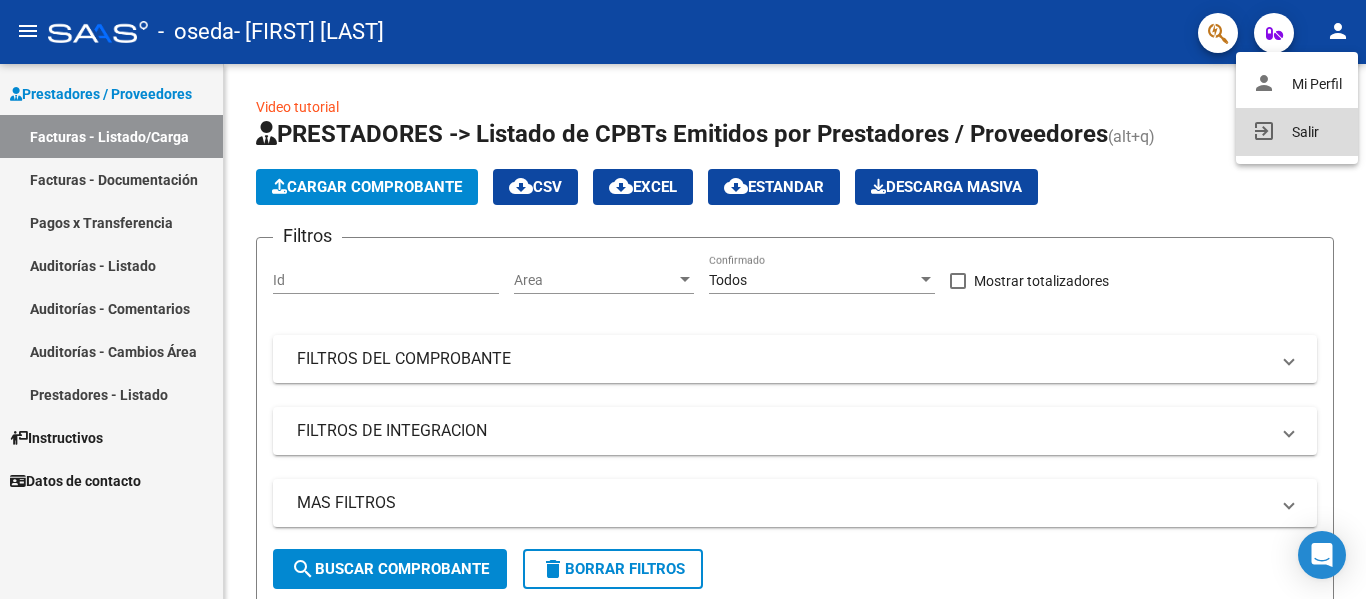click on "exit_to_app  Salir" at bounding box center [1297, 132] 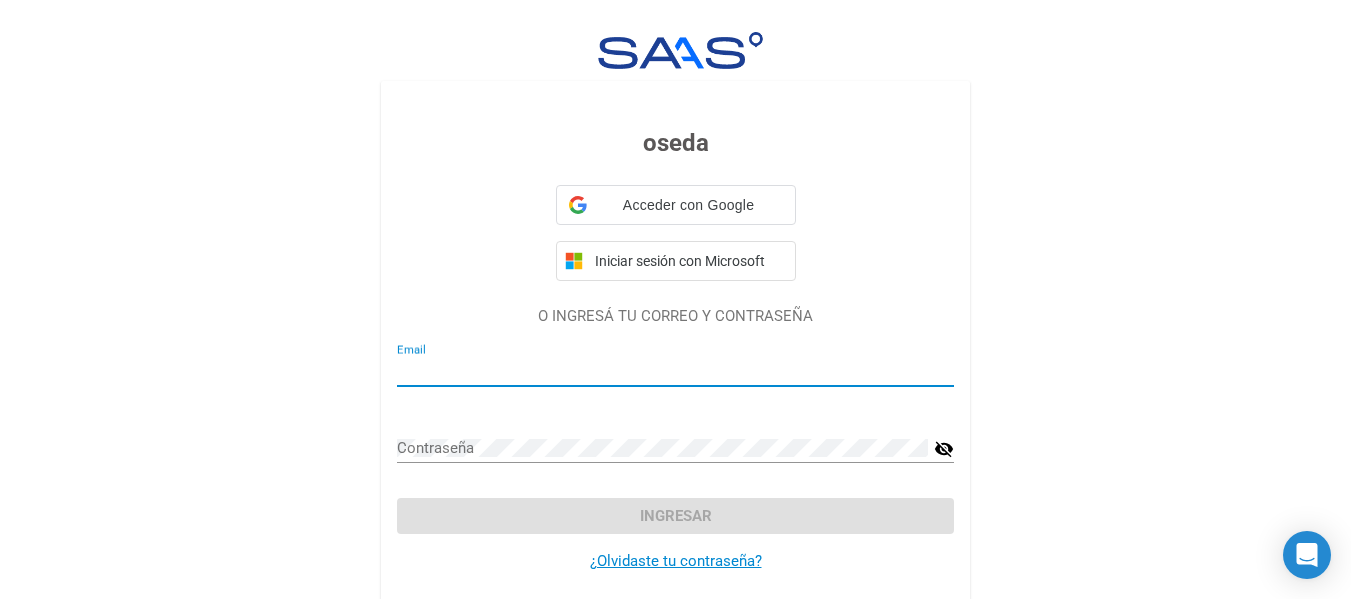 type on "administracion@grupozenit.com.ar" 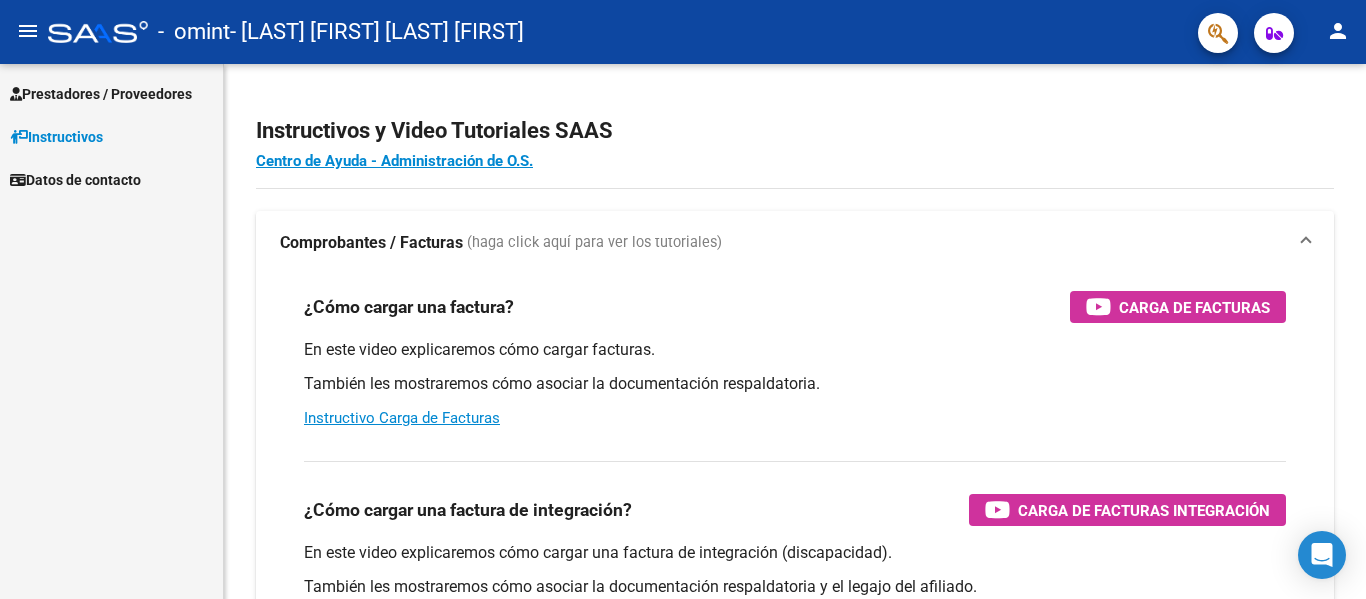 scroll, scrollTop: 0, scrollLeft: 0, axis: both 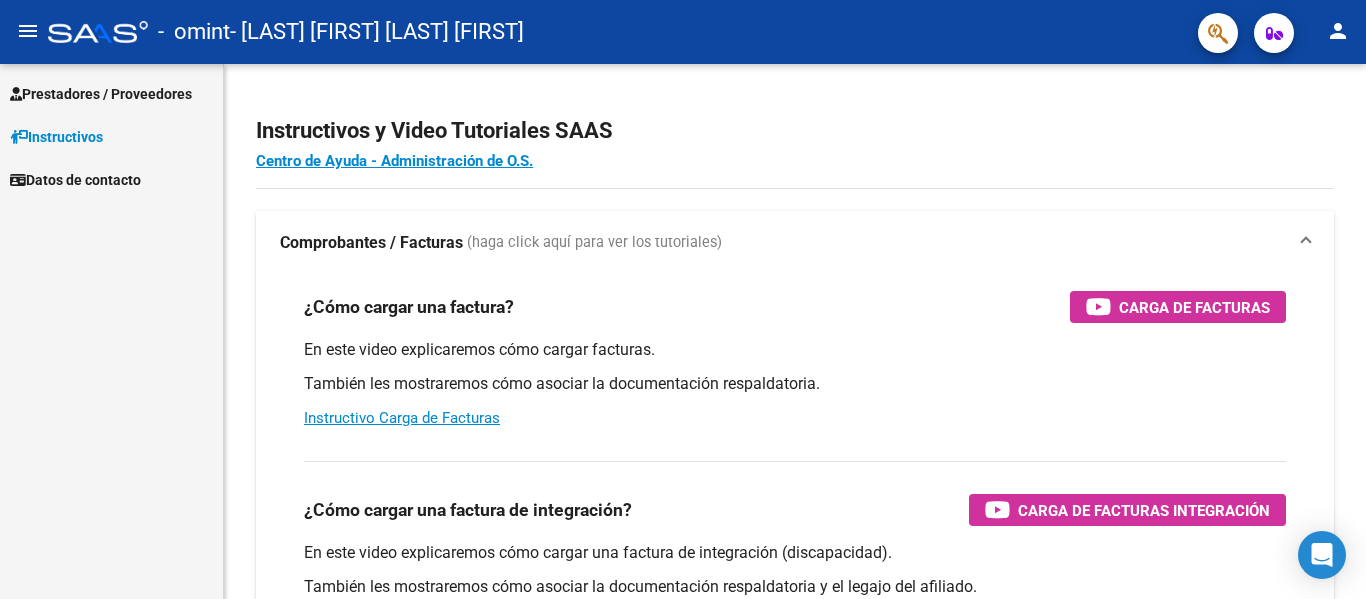 click on "Instructivos" at bounding box center (56, 137) 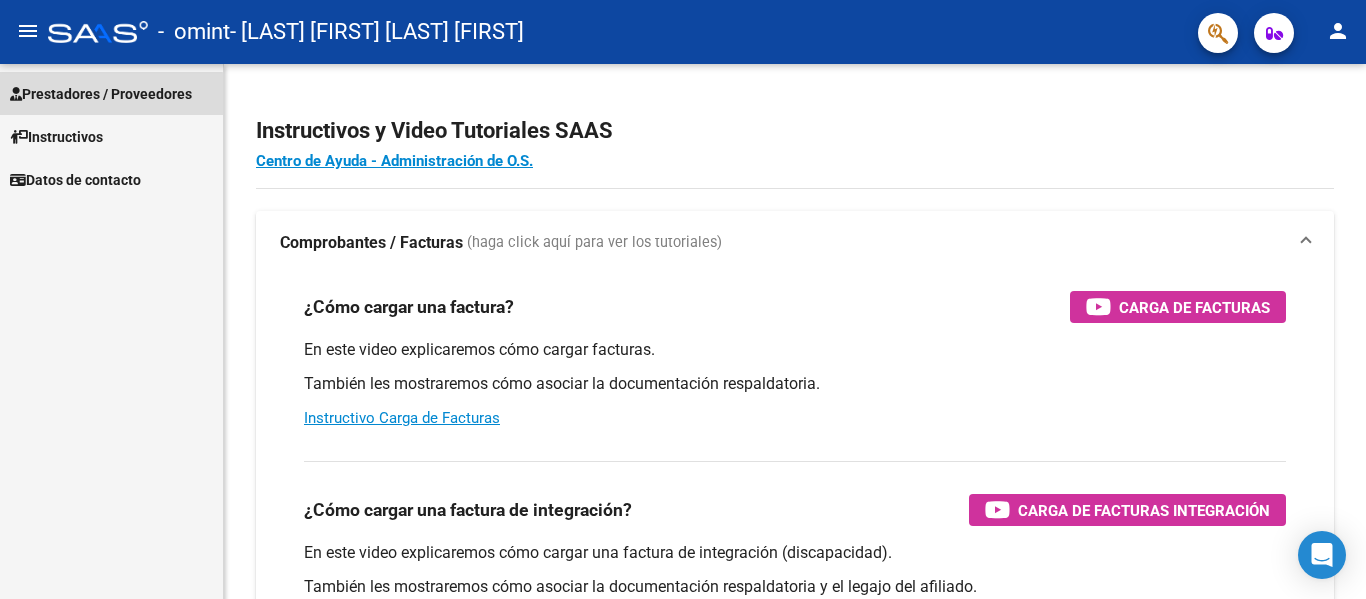 click on "Prestadores / Proveedores" at bounding box center (101, 94) 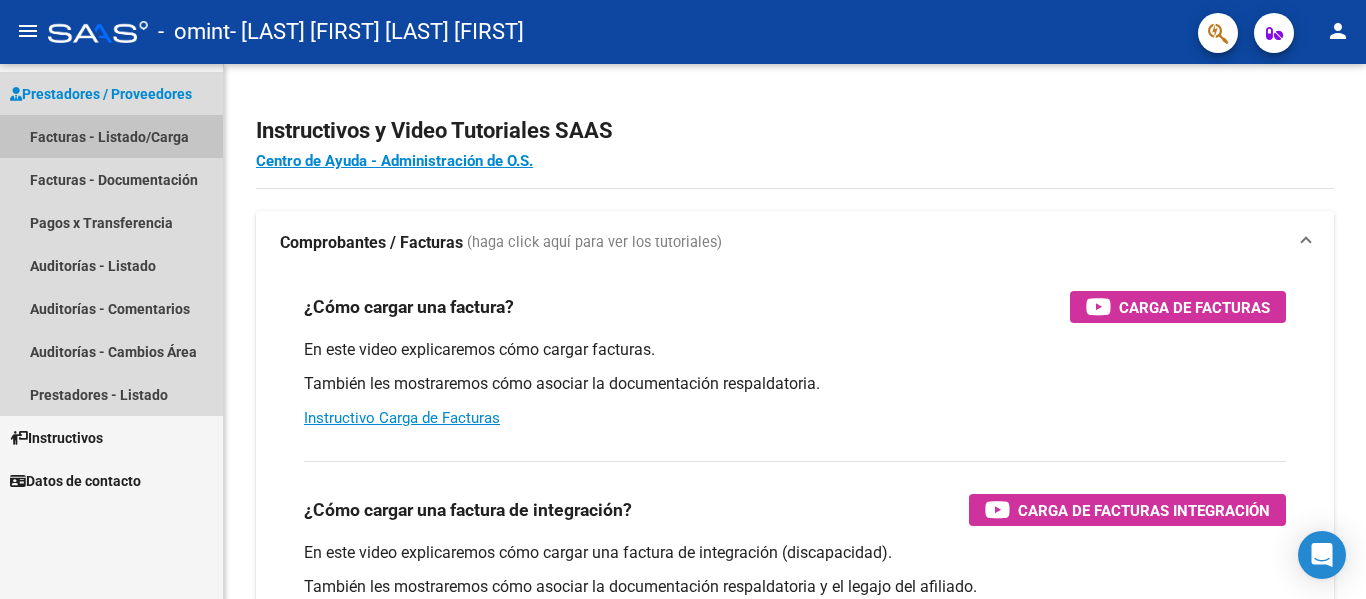click on "Facturas - Listado/Carga" at bounding box center [111, 136] 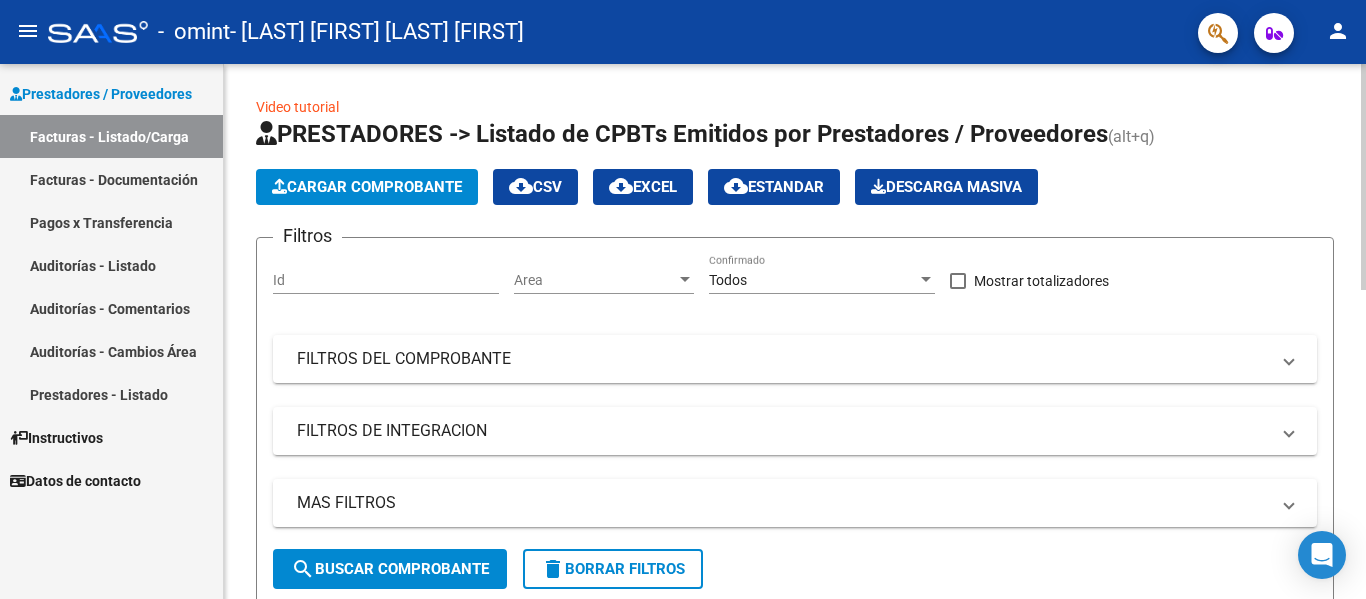 click on "Cargar Comprobante" 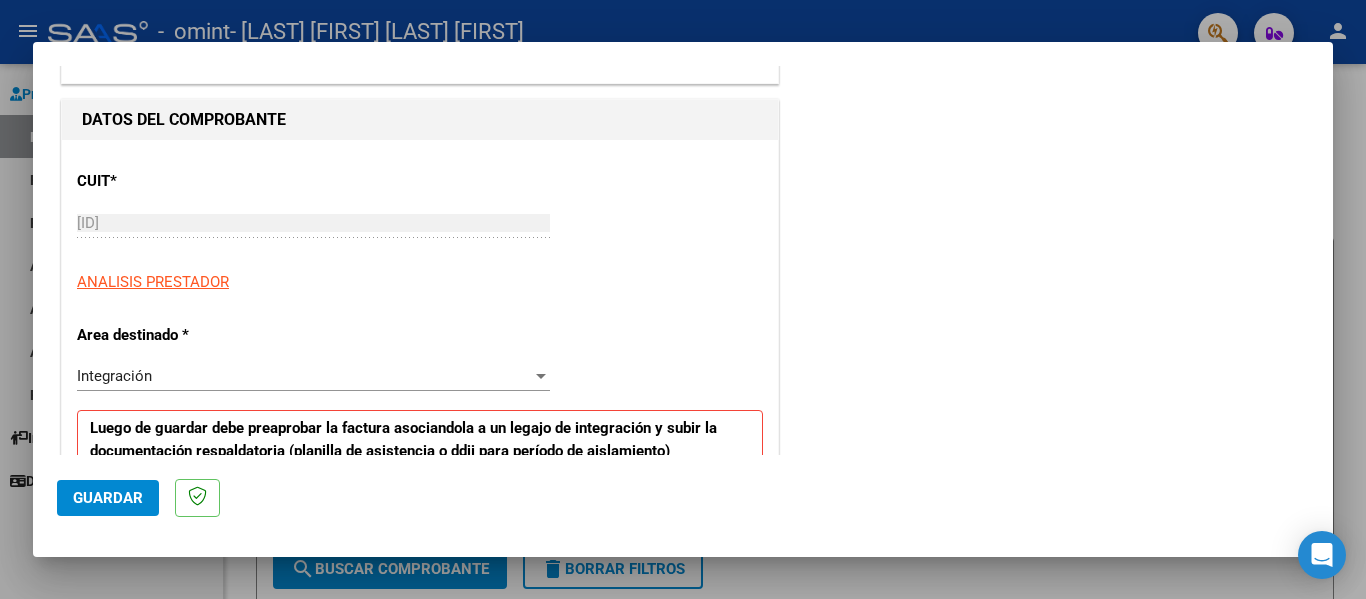 scroll, scrollTop: 400, scrollLeft: 0, axis: vertical 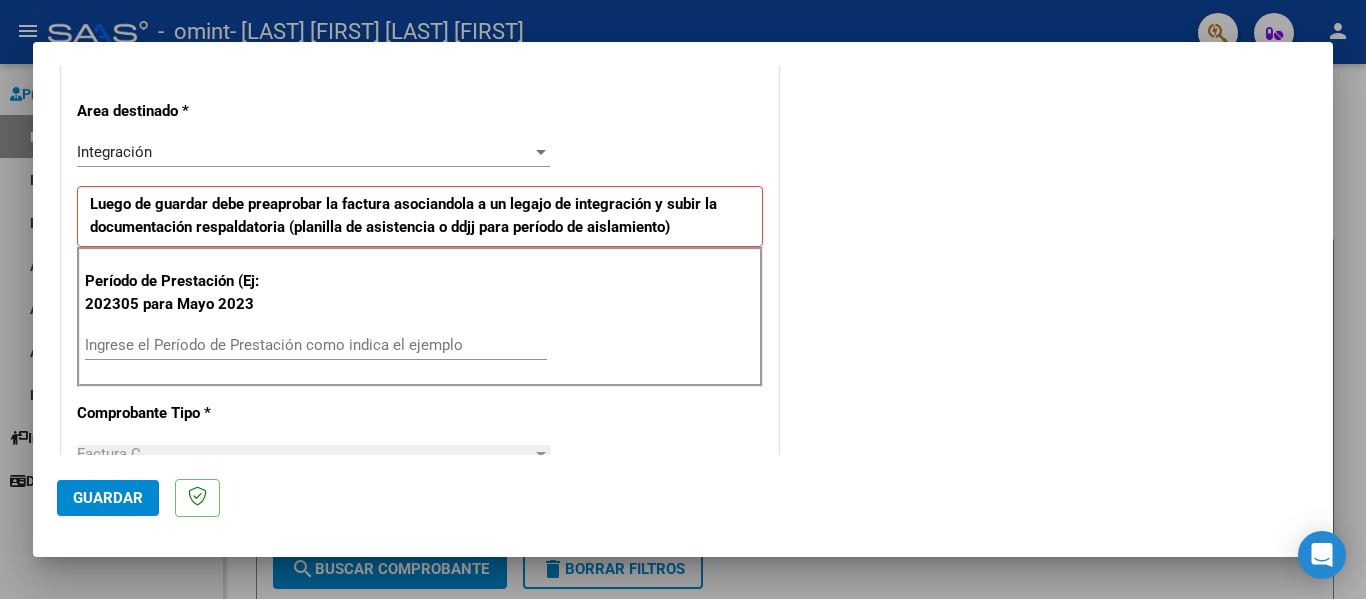 click on "Ingrese el Período de Prestación como indica el ejemplo" at bounding box center [316, 345] 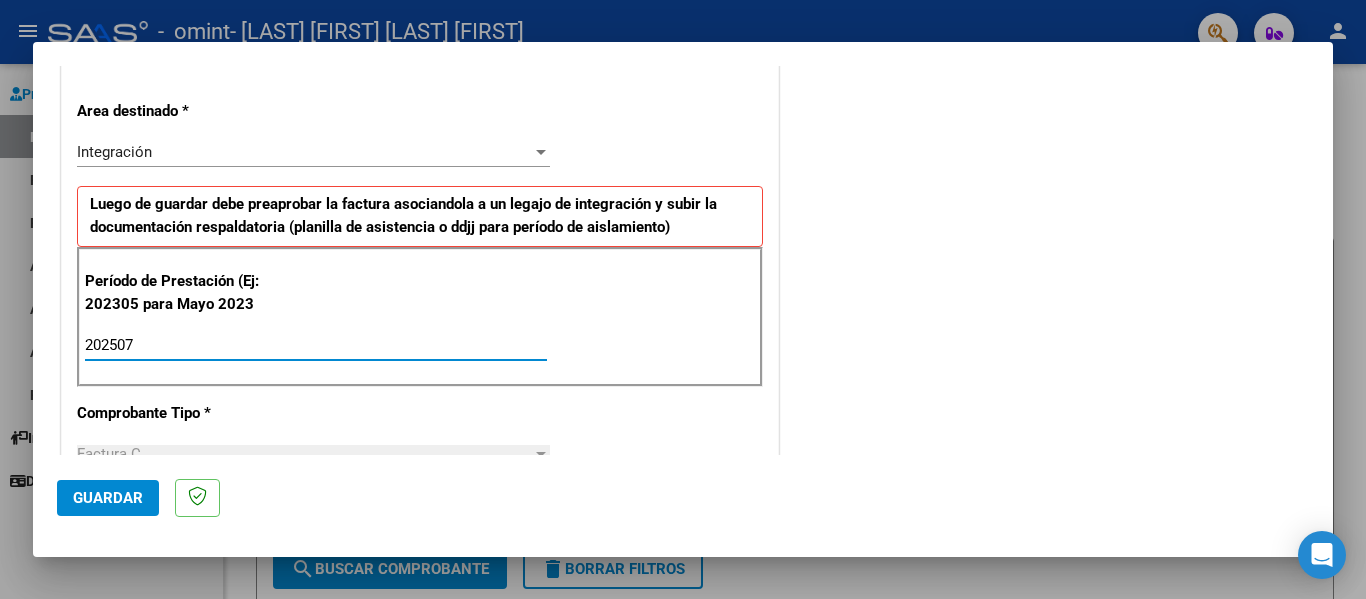 type on "202507" 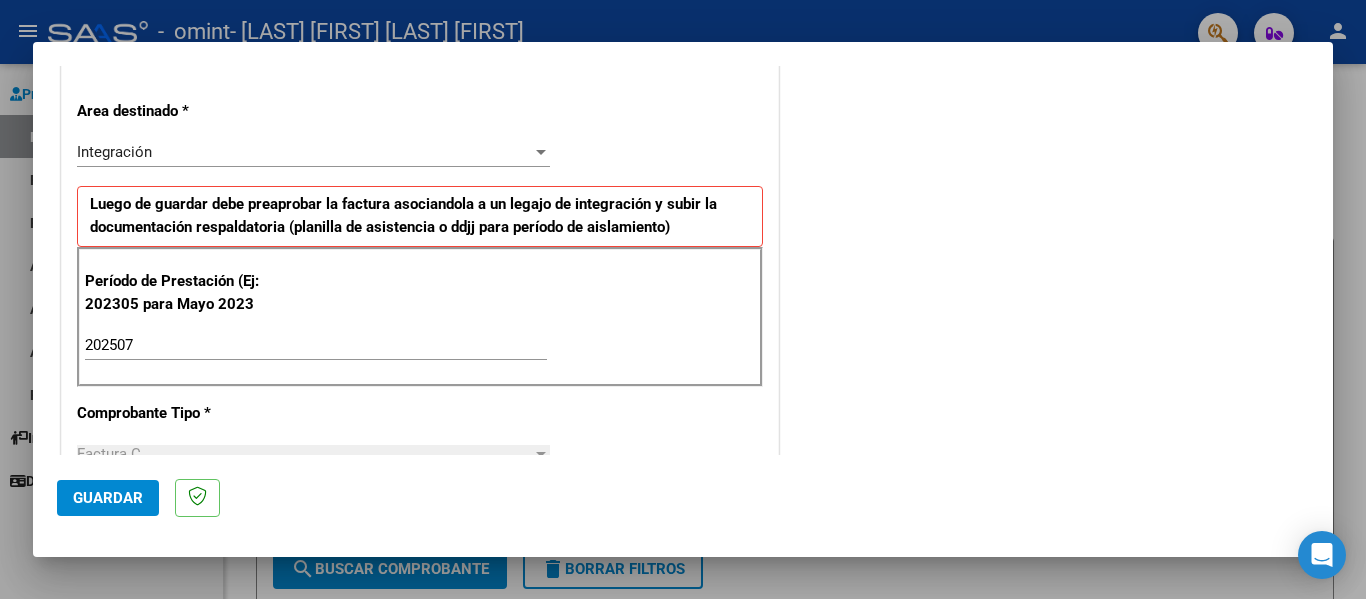 click on "CUIT  *   [ID] Ingresar CUIT  ANALISIS PRESTADOR  Area destinado * Integración Seleccionar Area Luego de guardar debe preaprobar la factura asociandola a un legajo de integración y subir la documentación respaldatoria ( planilla de asistencia o ddjj para período de aislamiento)  Período de Prestación (Ej: 202305 para Mayo 2023    202507 Ingrese el Período de Prestación como indica el ejemplo   Comprobante Tipo * Factura C Seleccionar Tipo Punto de Venta  *   4 Ingresar el Nro.  Número  *   17113 Ingresar el Nro.  Monto  *   $ 475.830,36 Ingresar el monto  Fecha del Cpbt.  *   2025-08-01 Ingresar la fecha  CAE / CAEA (no ingrese CAI)    75311461008361 Ingresar el CAE o CAEA (no ingrese CAI)  Fecha de Vencimiento    Ingresar la fecha  Ref. Externa    Ingresar la ref.  N° Liquidación    Ingresar el N° Liquidación" at bounding box center [420, 649] 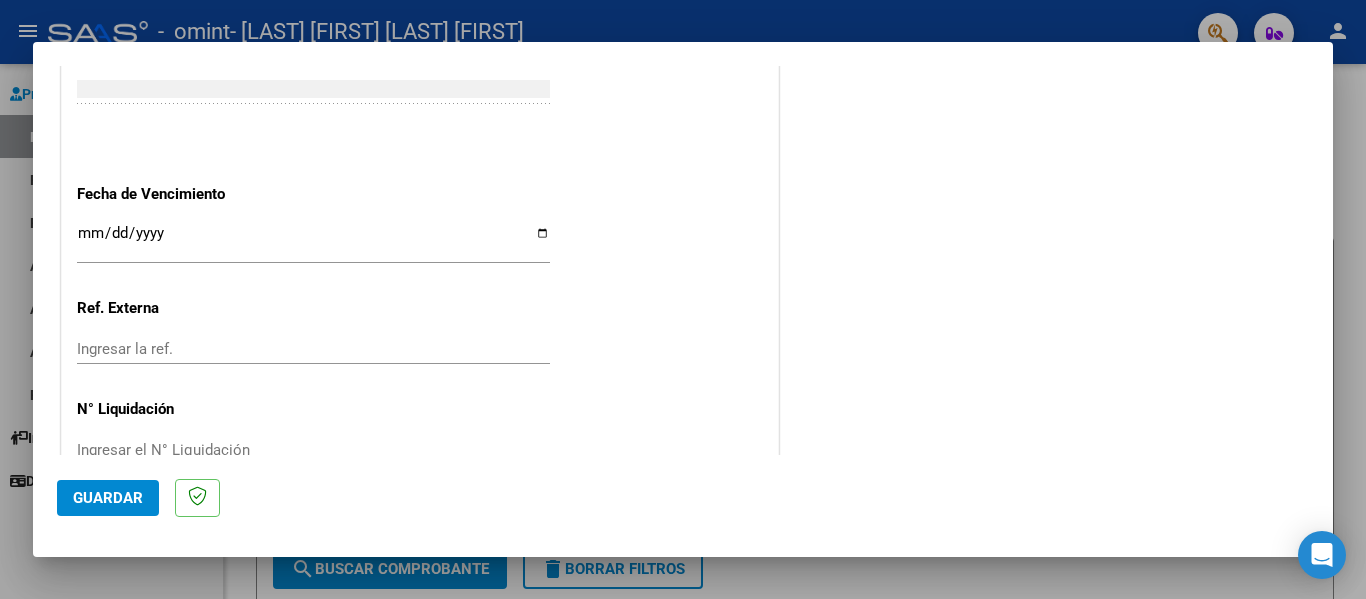 scroll, scrollTop: 1300, scrollLeft: 0, axis: vertical 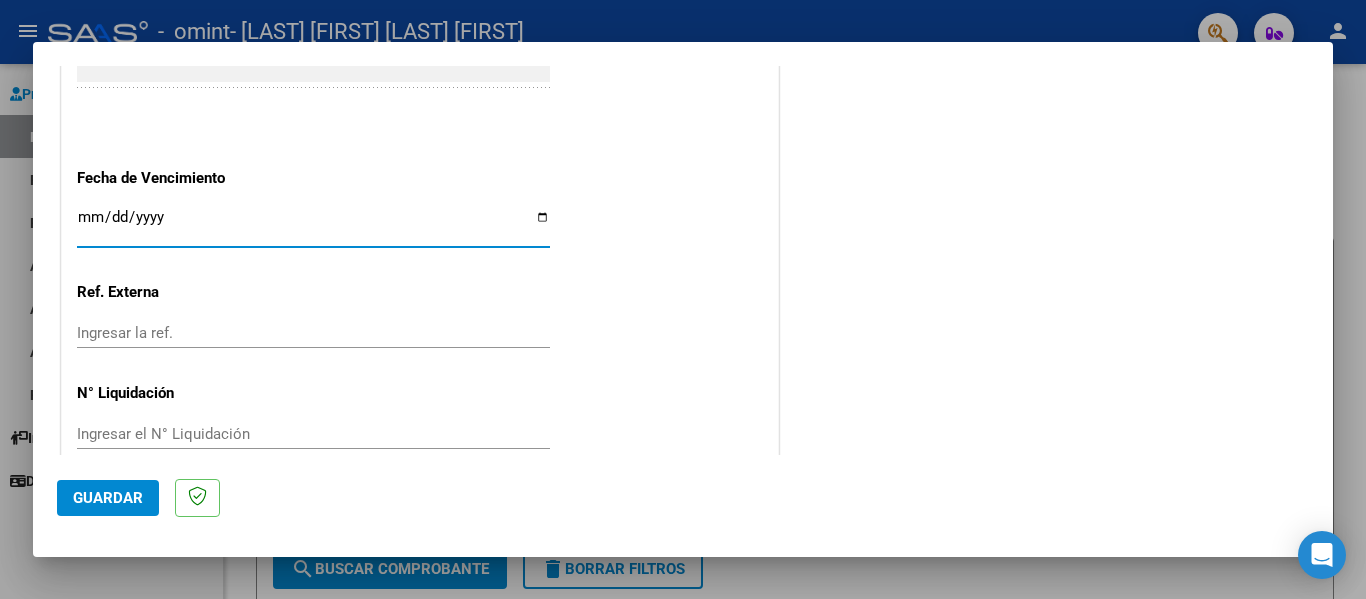 click on "Ingresar la fecha" at bounding box center [313, 225] 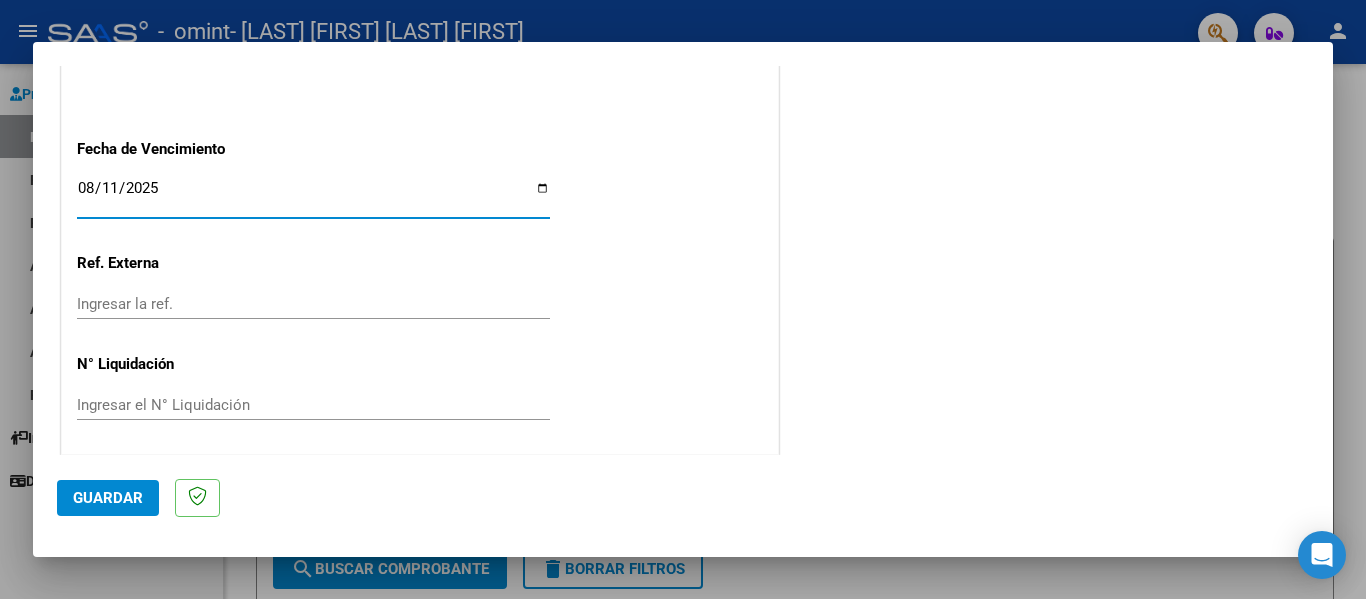 scroll, scrollTop: 1333, scrollLeft: 0, axis: vertical 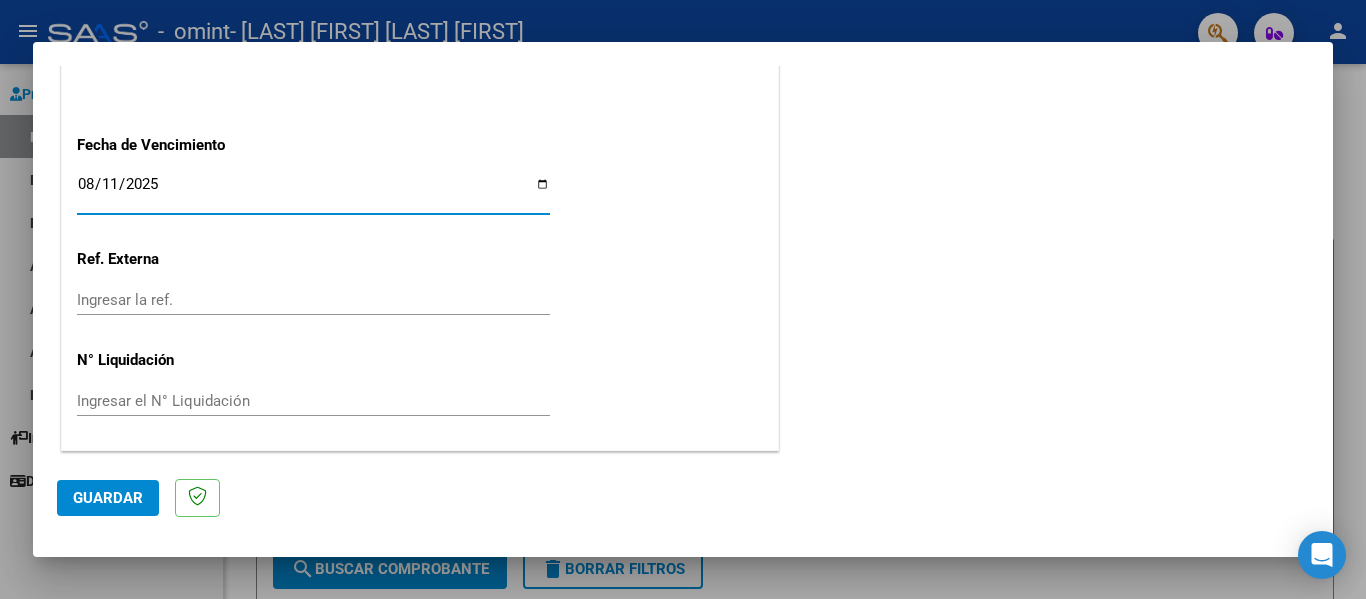 click on "Guardar" 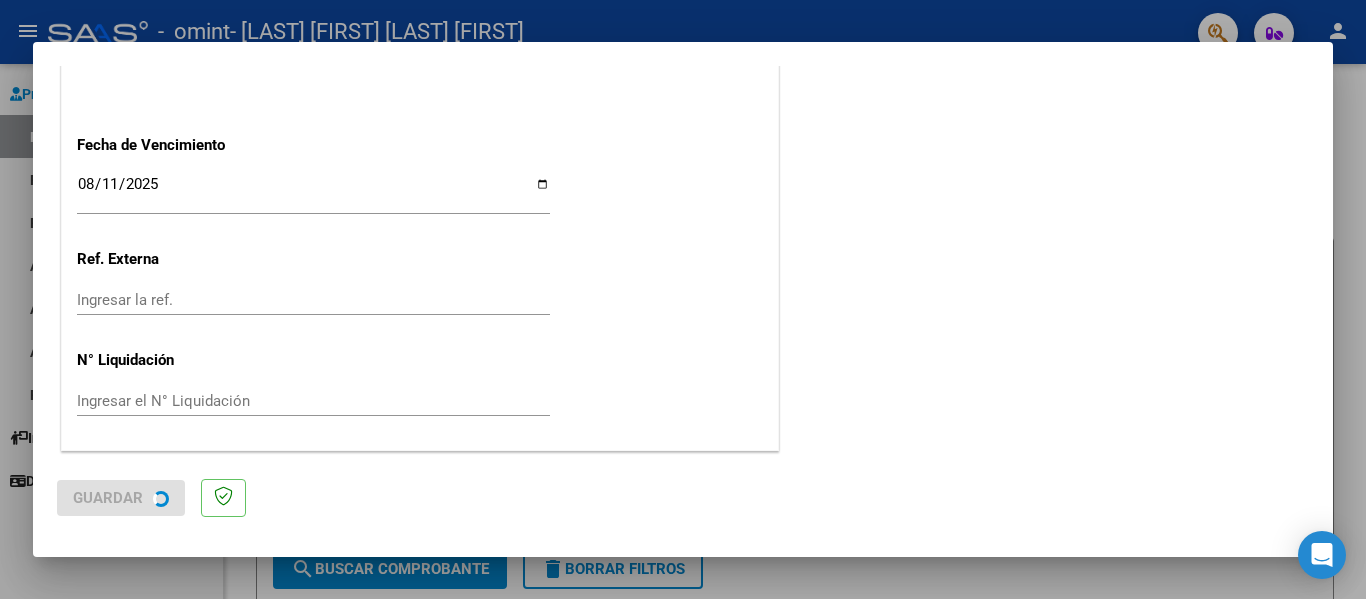scroll, scrollTop: 0, scrollLeft: 0, axis: both 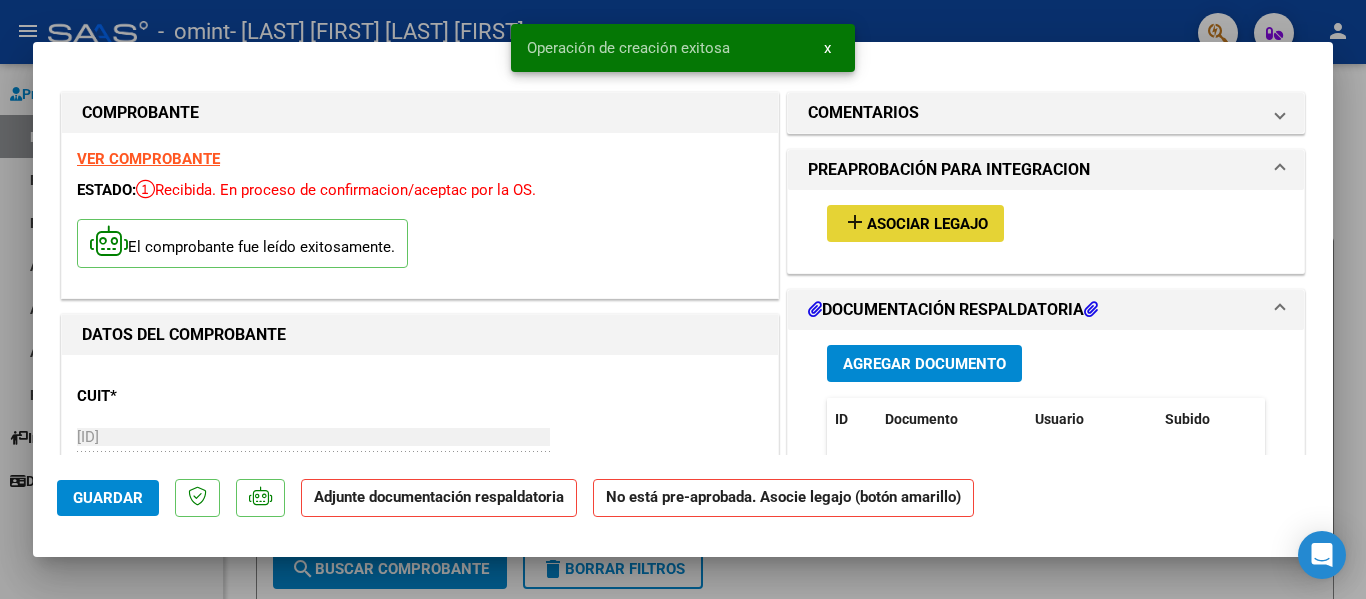 click on "Asociar Legajo" at bounding box center [927, 224] 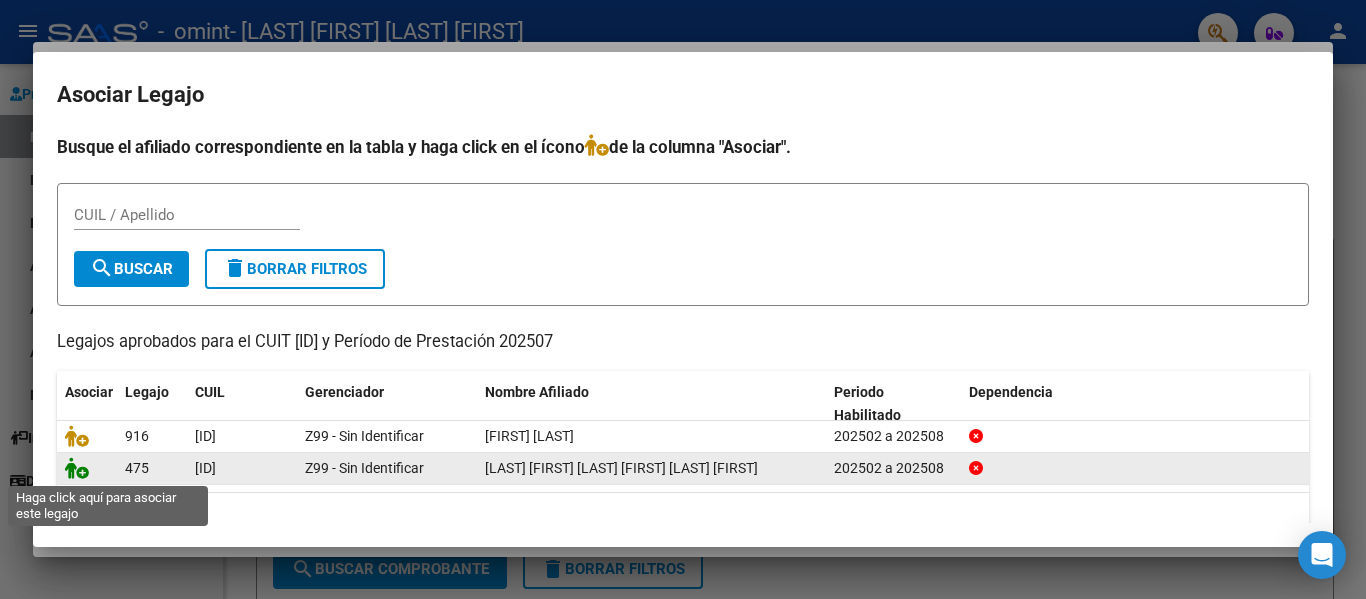 click 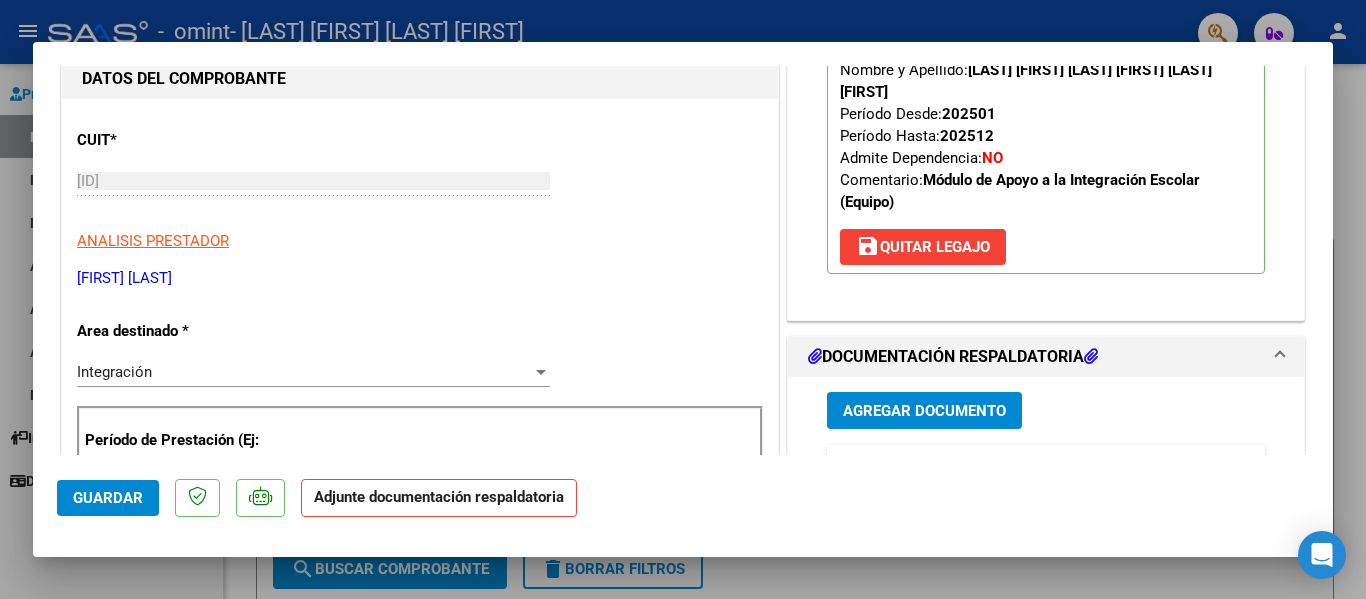 scroll, scrollTop: 400, scrollLeft: 0, axis: vertical 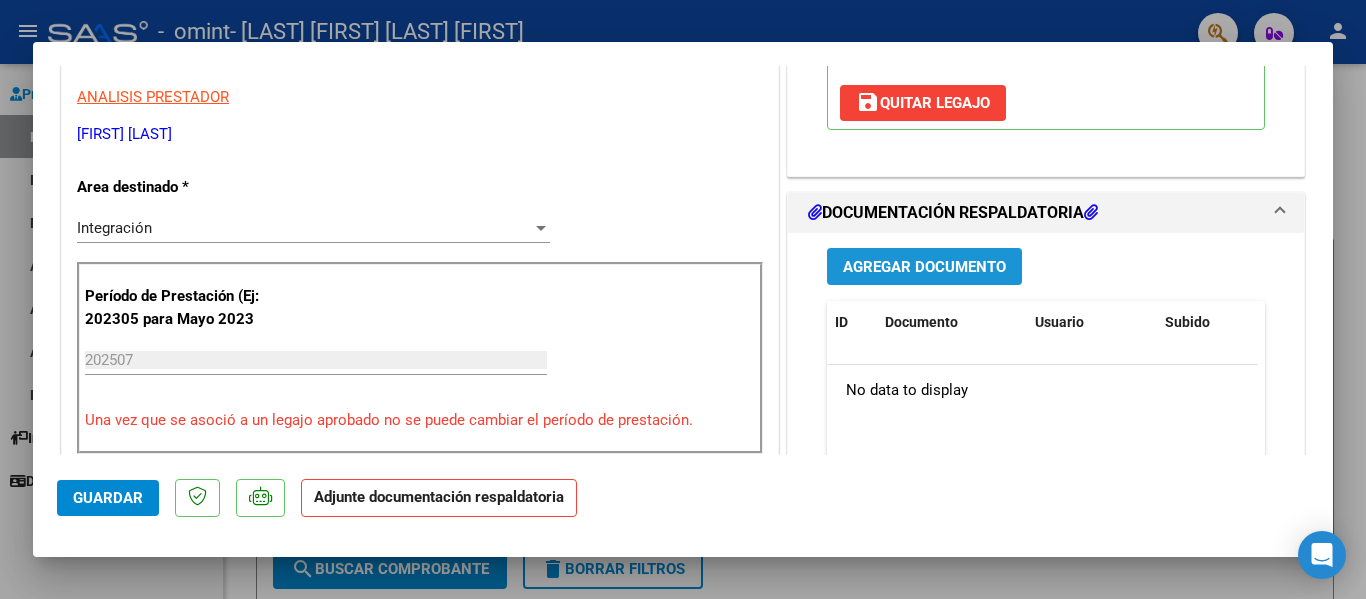 click on "Agregar Documento" at bounding box center (924, 267) 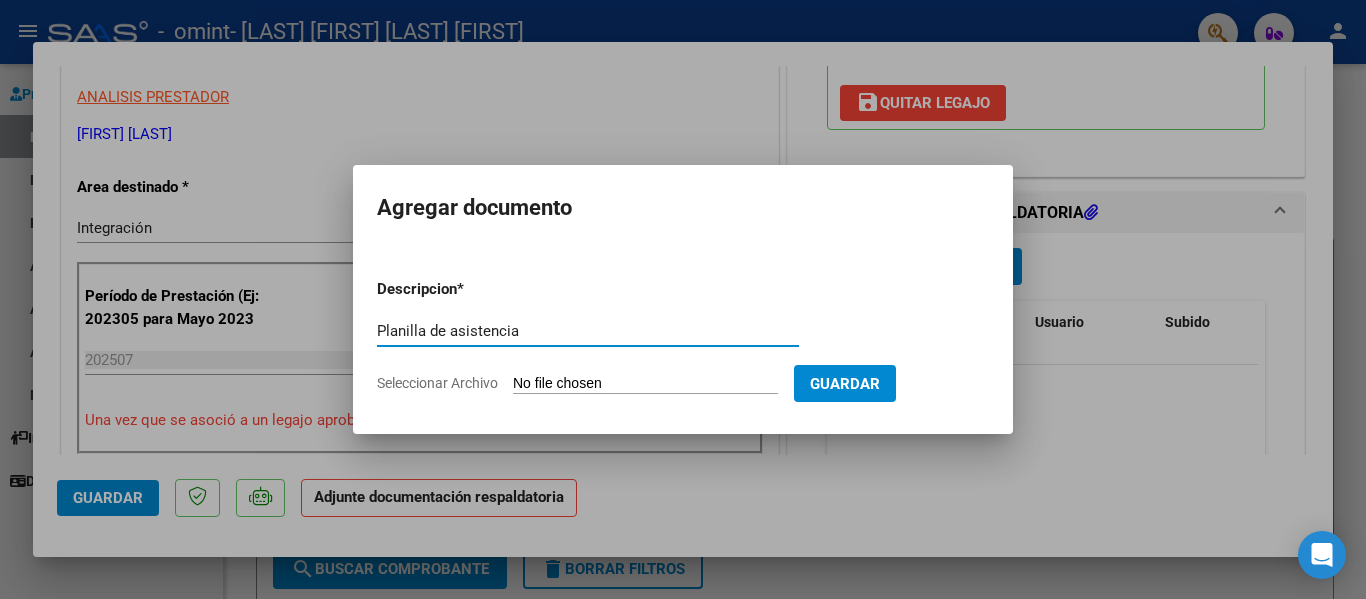 click on "Seleccionar Archivo" at bounding box center (645, 384) 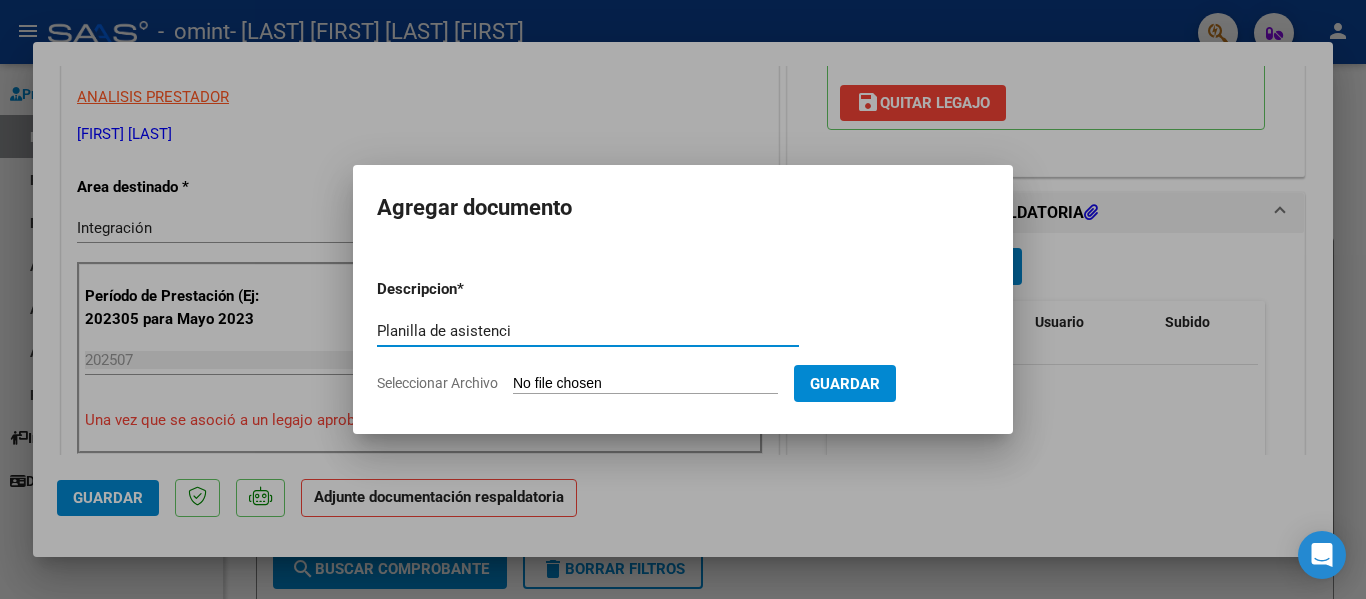 type on "Planilla de asistencia" 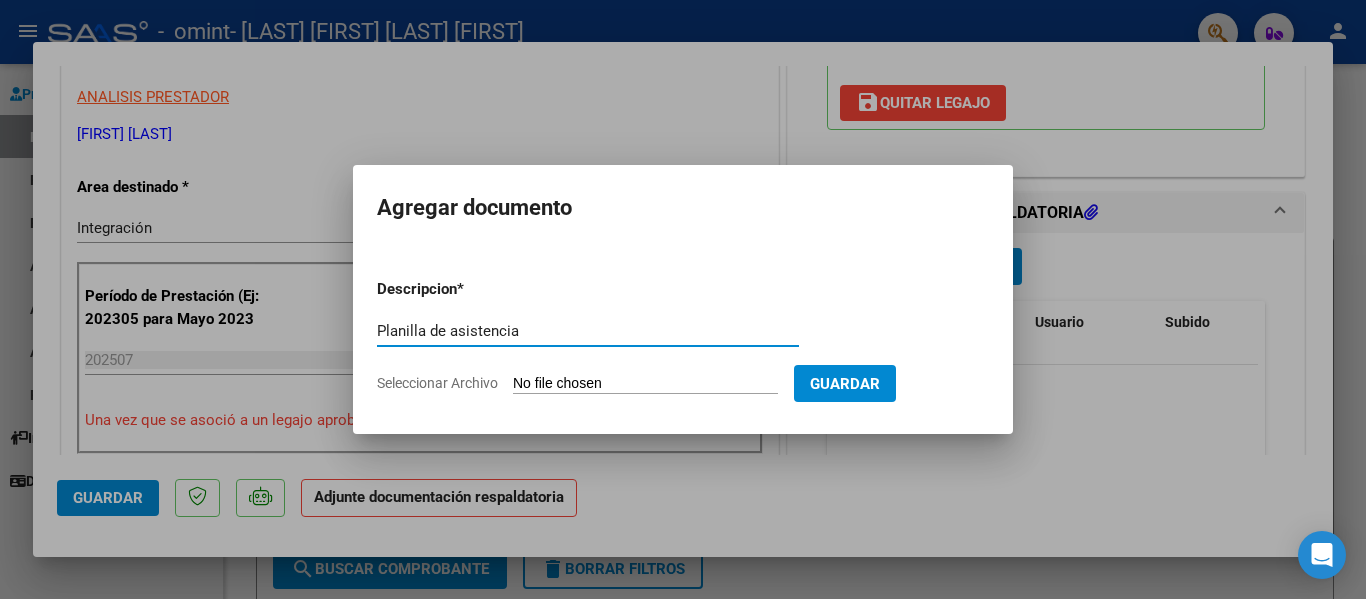 click on "Descripcion  *   Planilla de asistencia Escriba aquí una descripcion  Seleccionar Archivo Guardar" at bounding box center (683, 336) 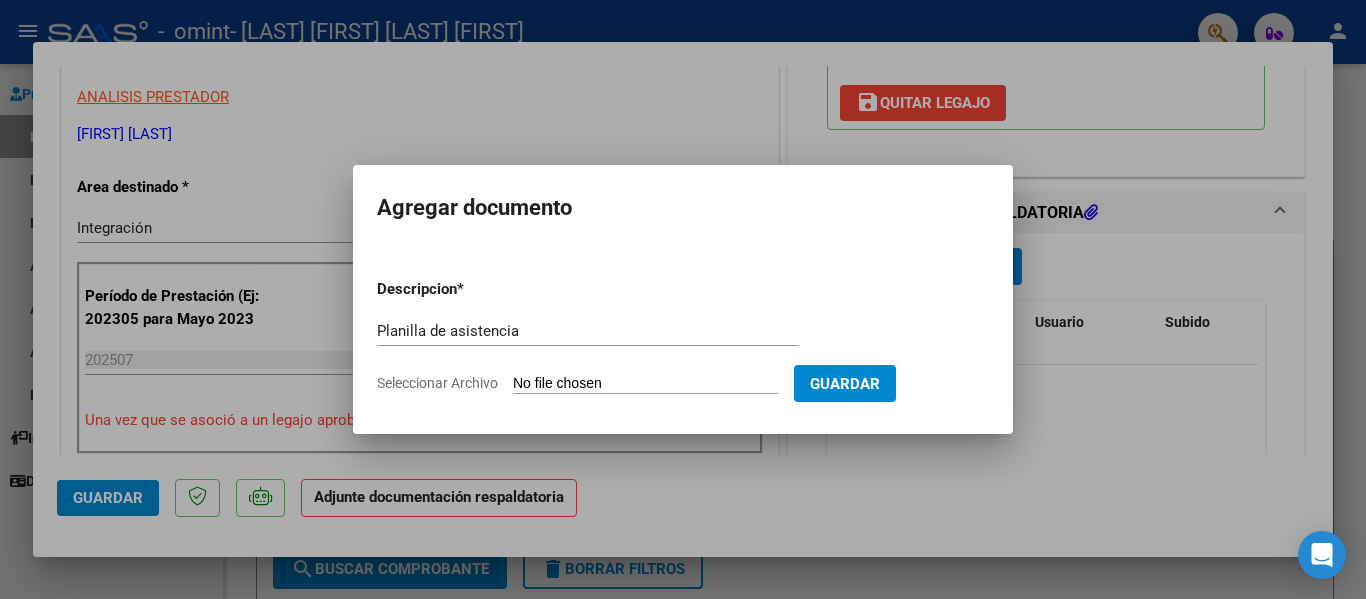 click on "Seleccionar Archivo" at bounding box center (645, 384) 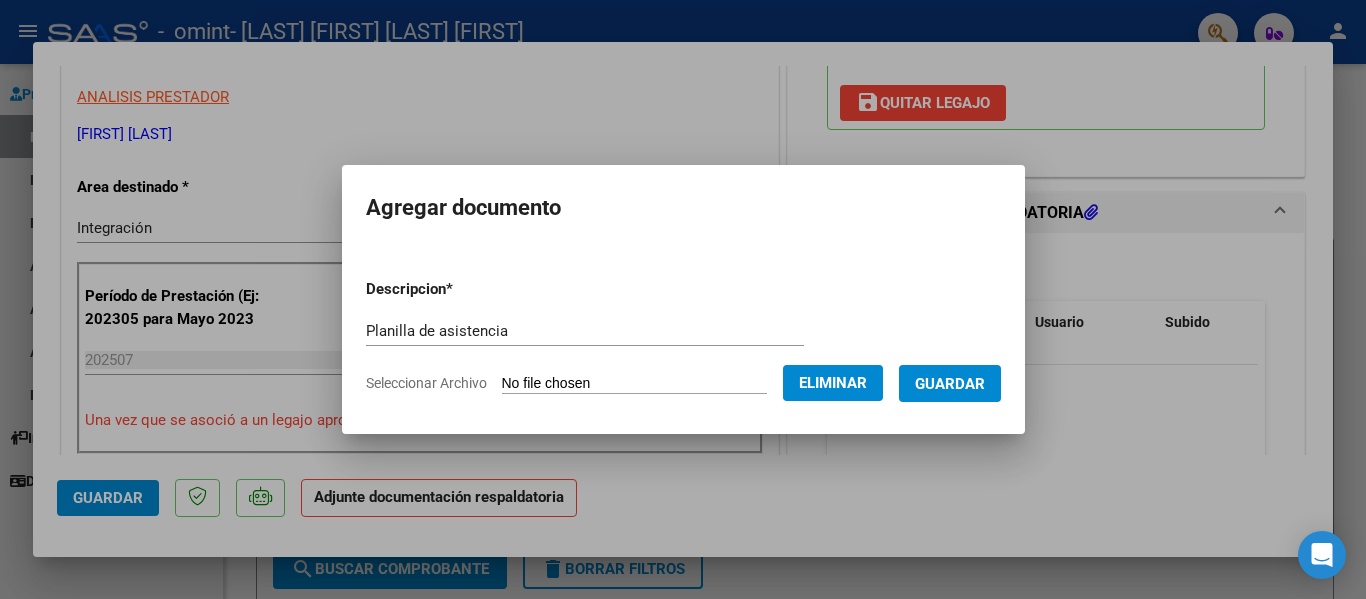 click on "Guardar" at bounding box center [950, 384] 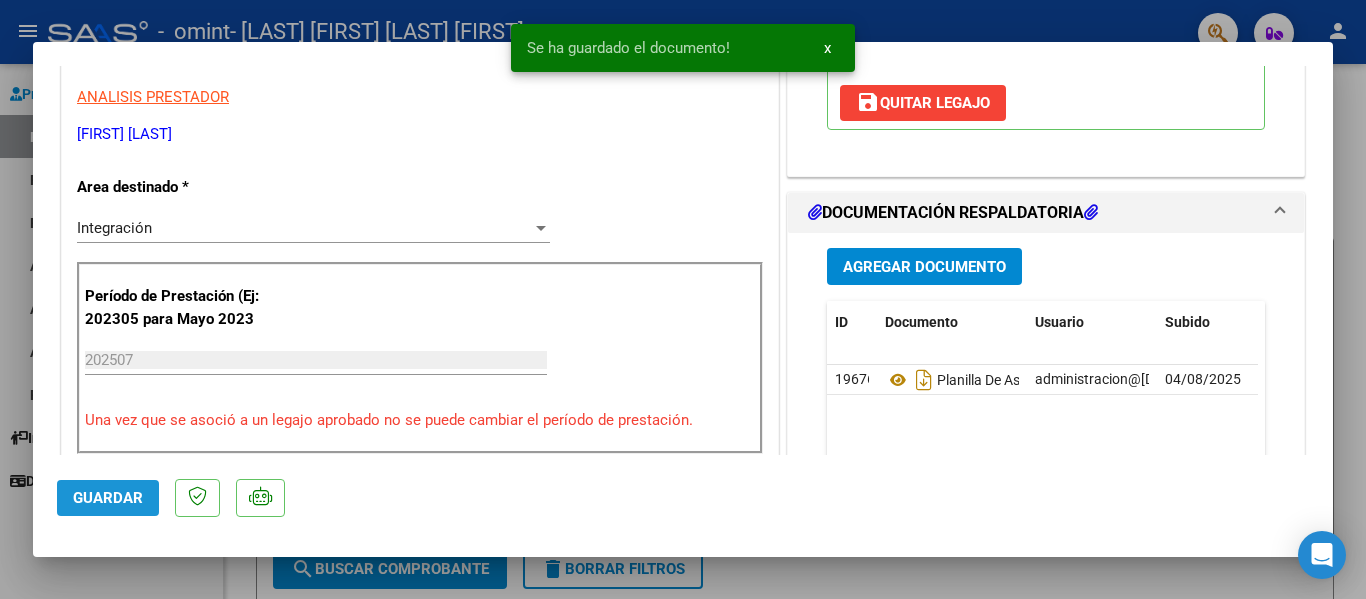 click on "Guardar" 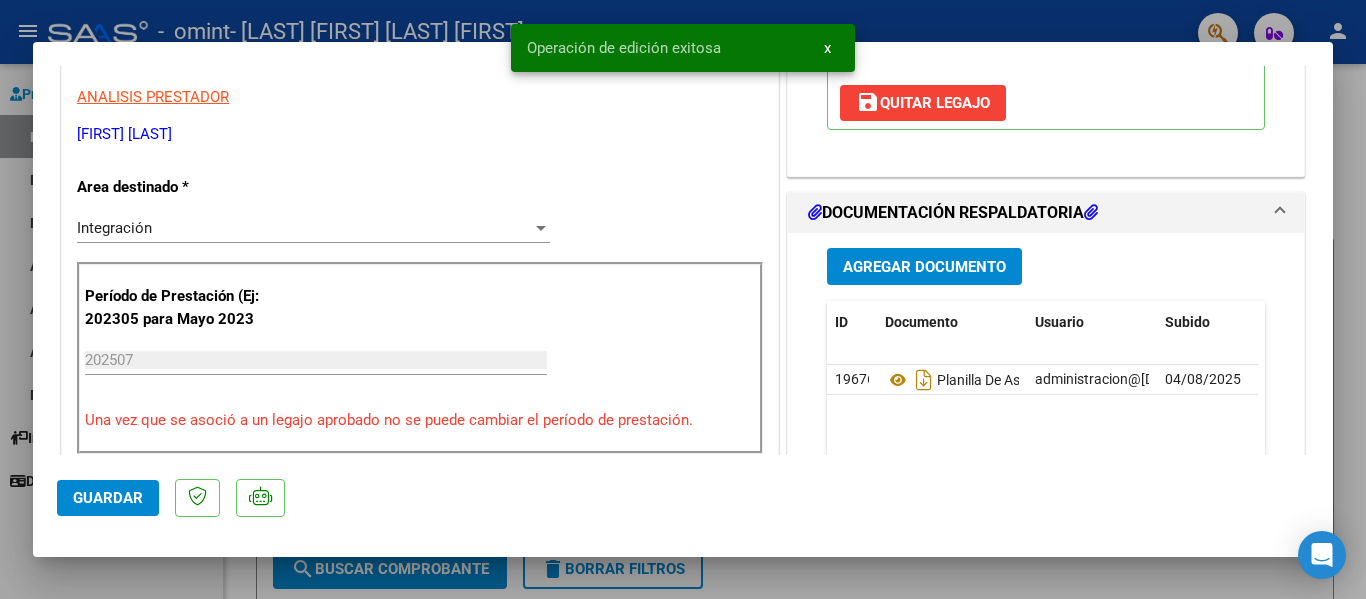 click at bounding box center (683, 299) 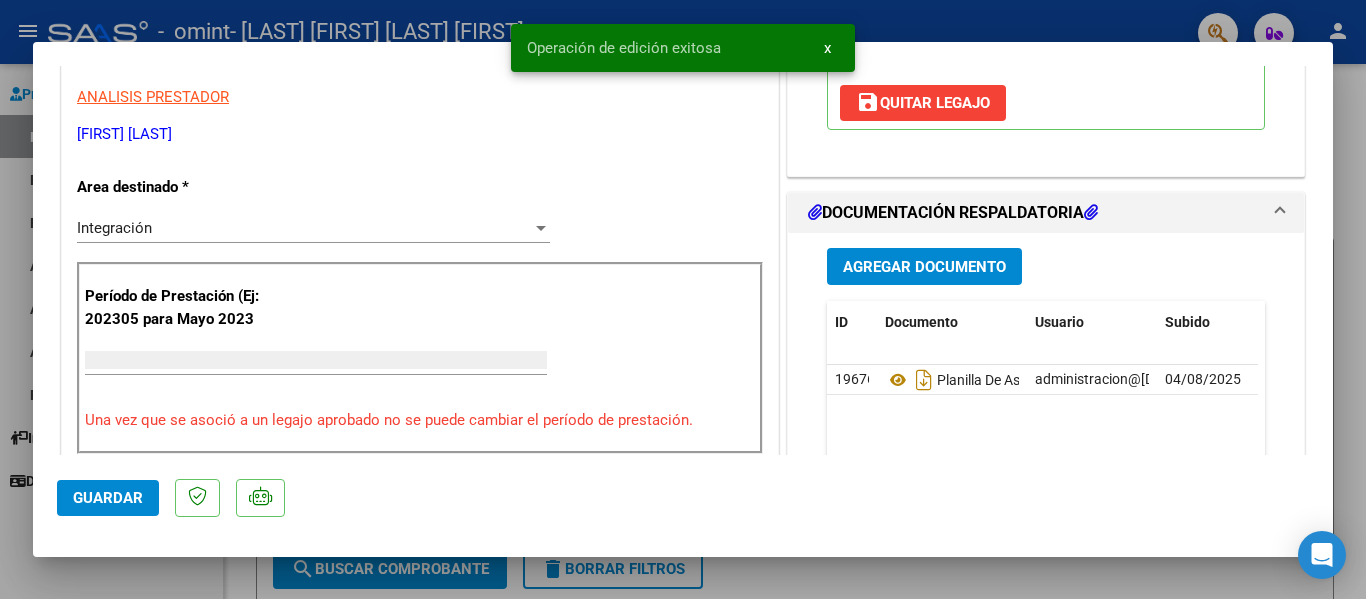 scroll, scrollTop: 339, scrollLeft: 0, axis: vertical 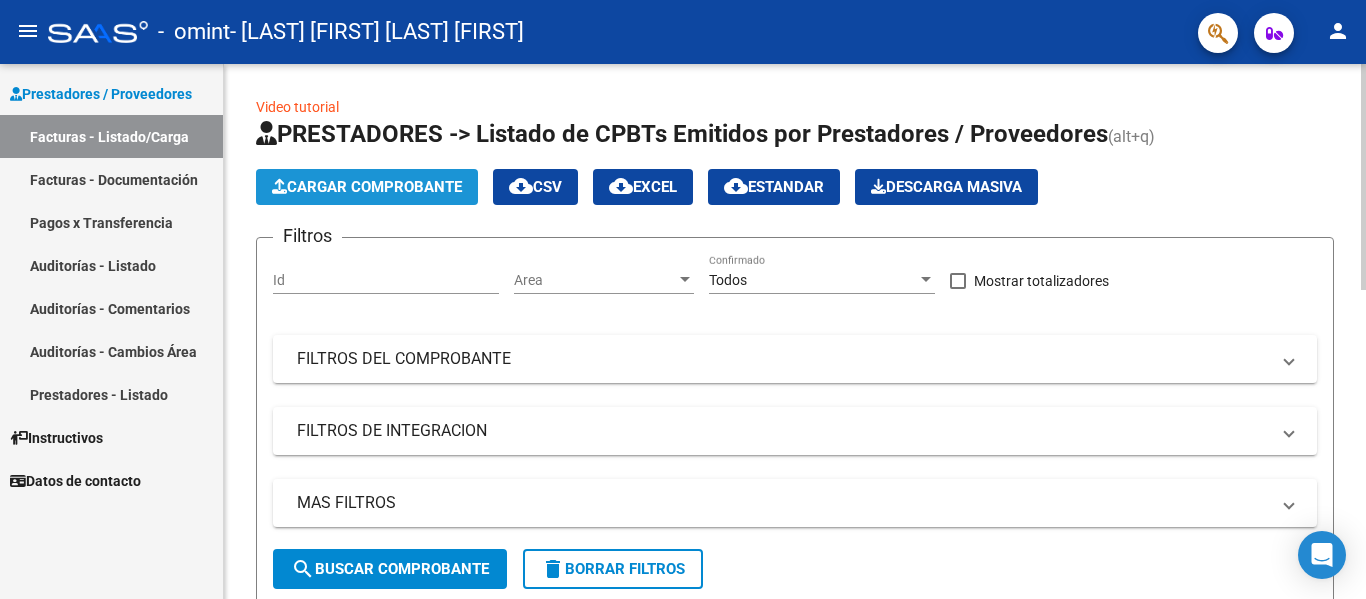 click on "Cargar Comprobante" 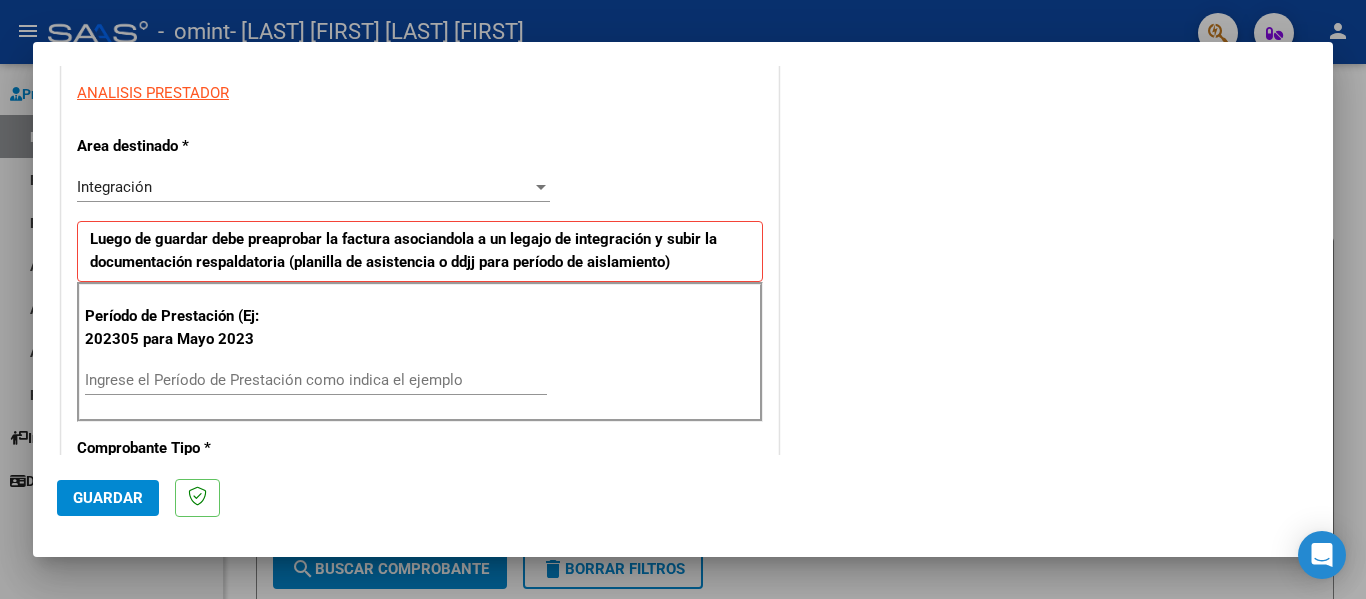 scroll, scrollTop: 400, scrollLeft: 0, axis: vertical 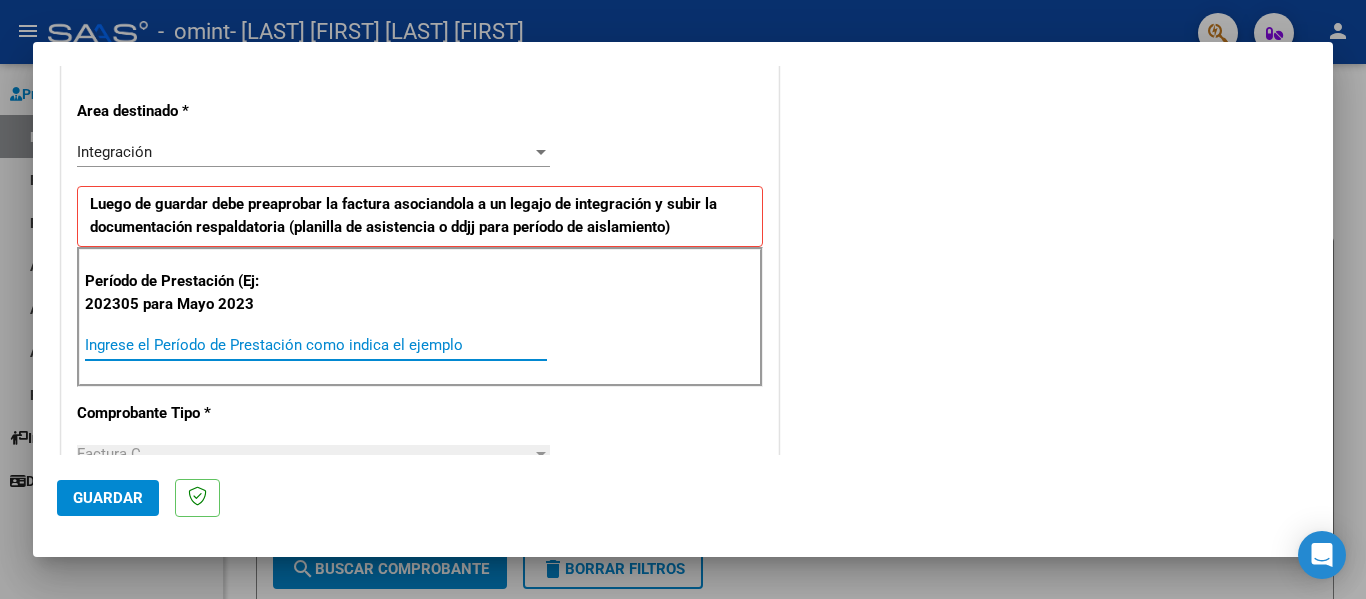 click on "Ingrese el Período de Prestación como indica el ejemplo" at bounding box center (316, 345) 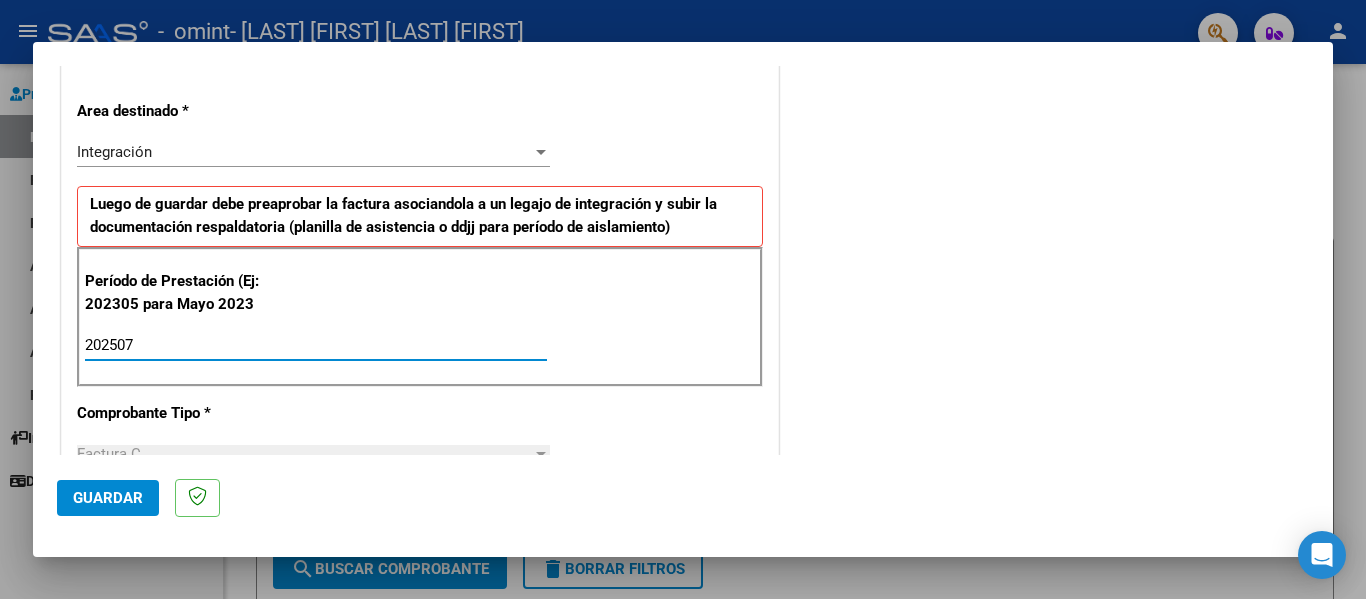 type on "202507" 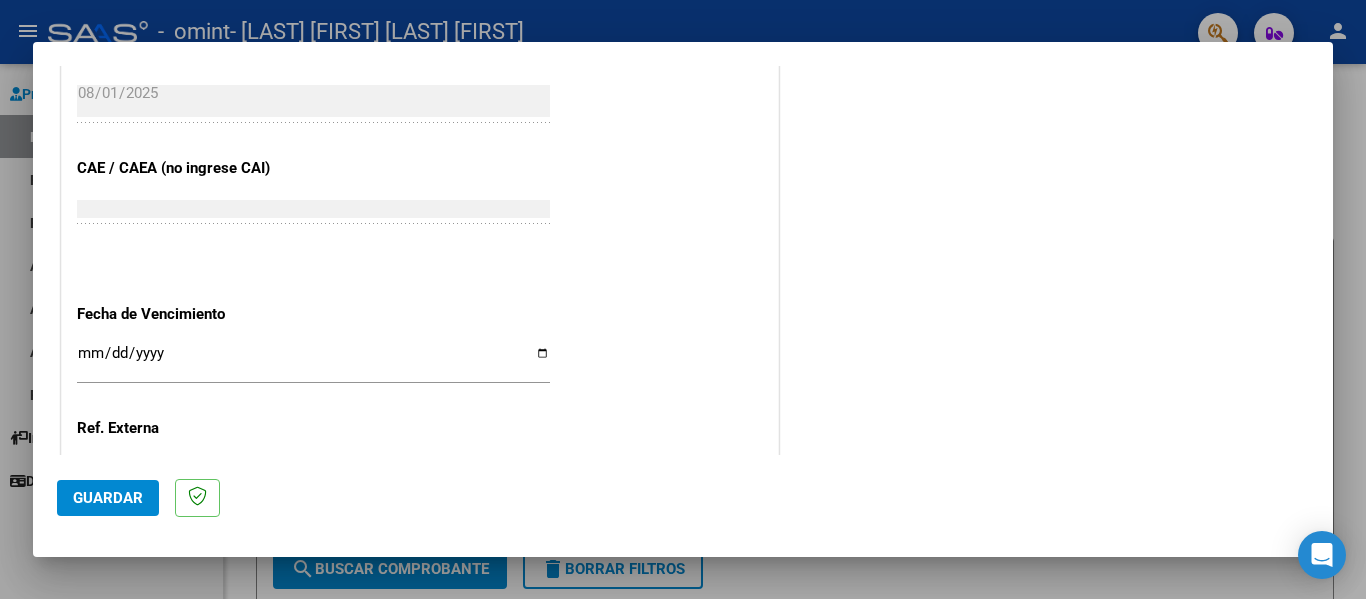 scroll, scrollTop: 1200, scrollLeft: 0, axis: vertical 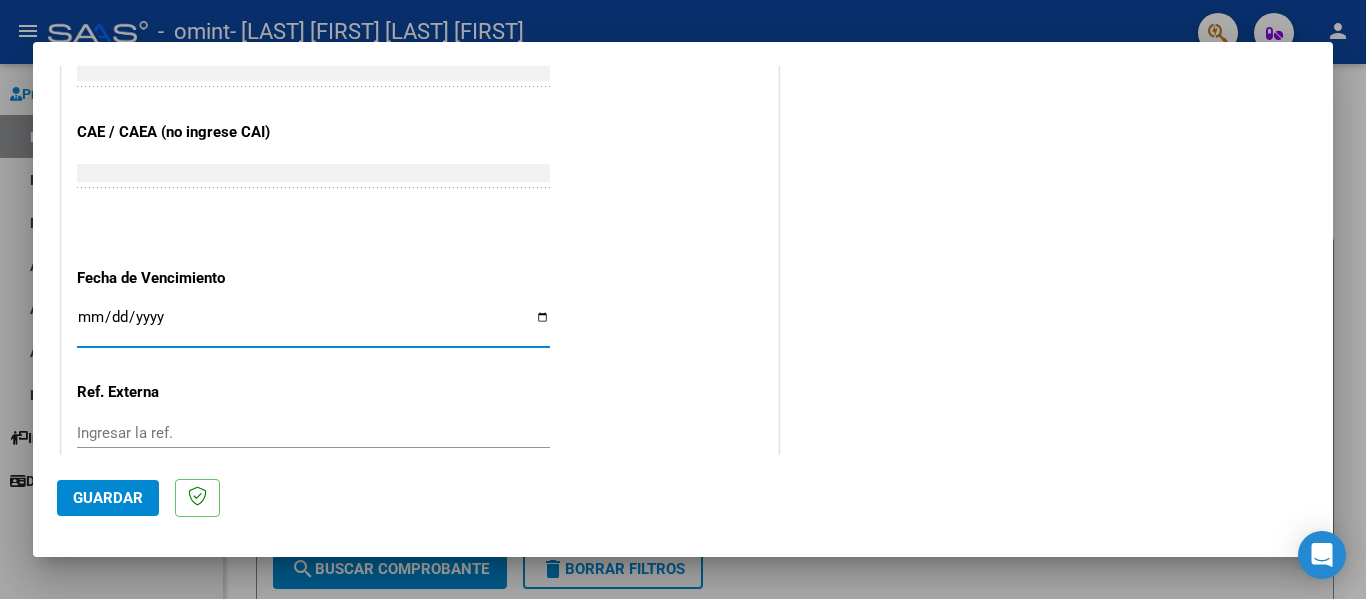 click on "Ingresar la fecha" at bounding box center [313, 325] 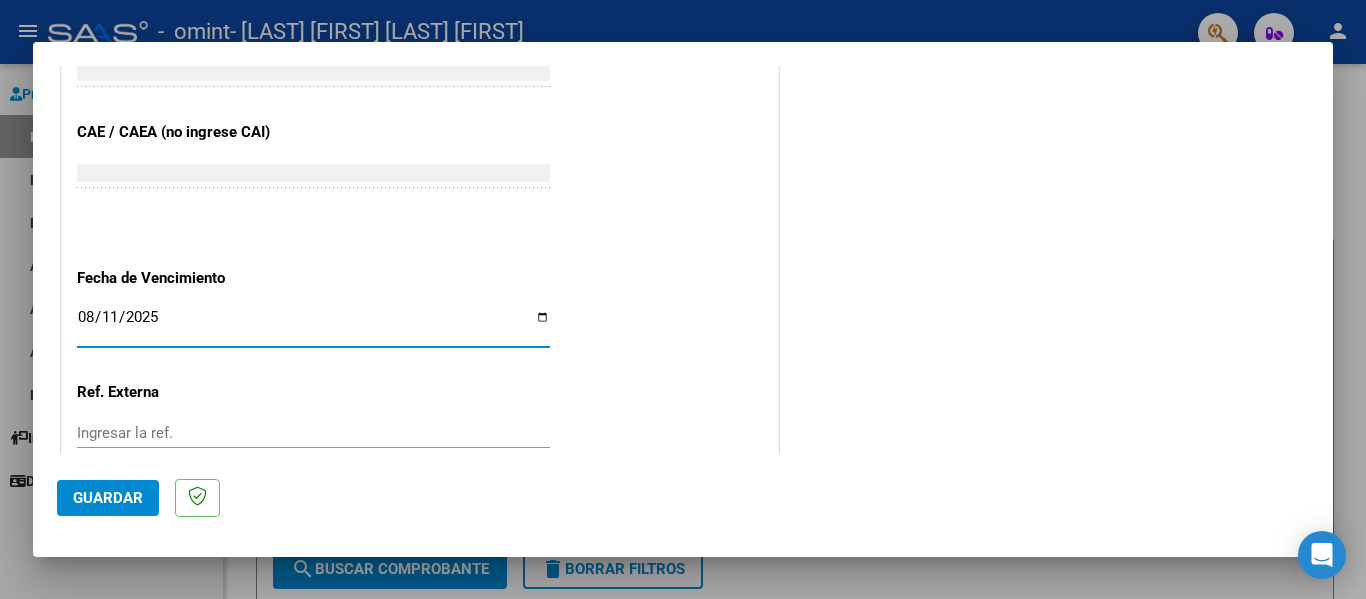 type on "2025-08-11" 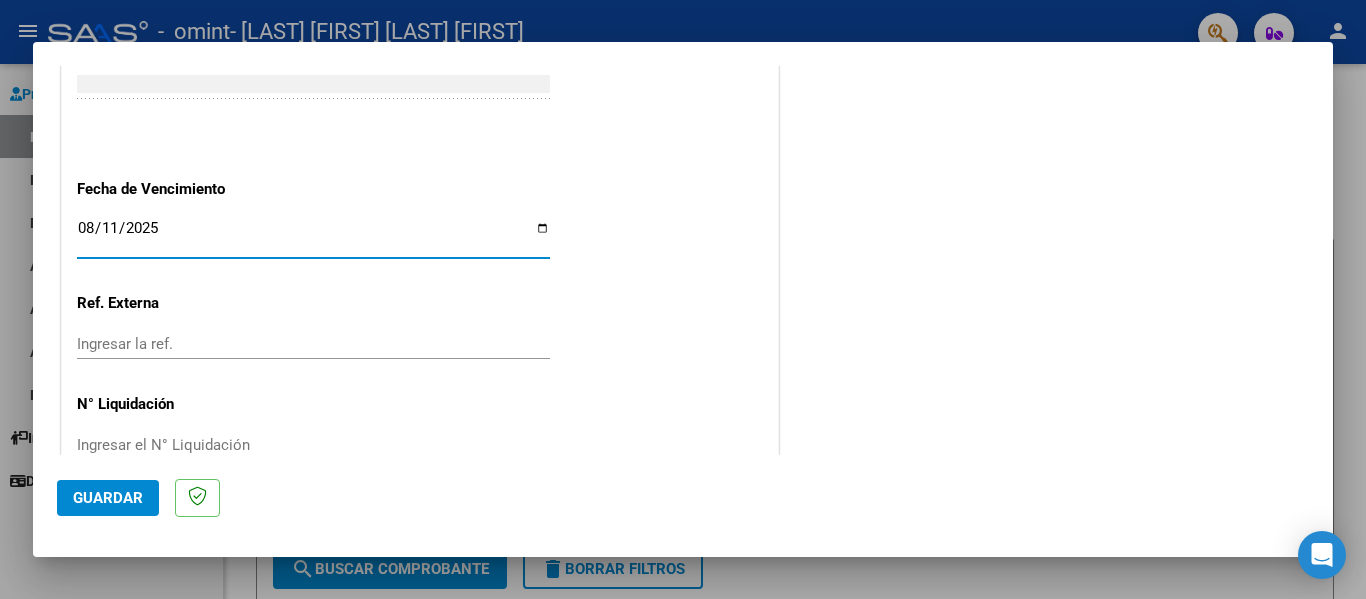 scroll, scrollTop: 1333, scrollLeft: 0, axis: vertical 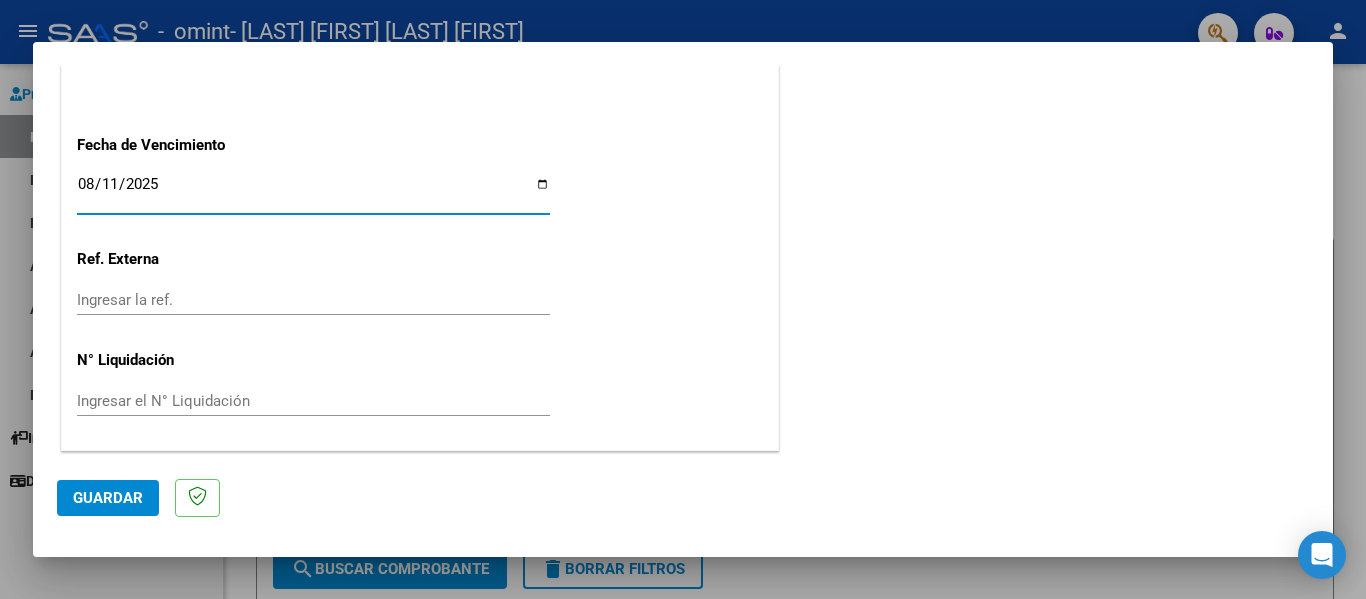 click on "Guardar" 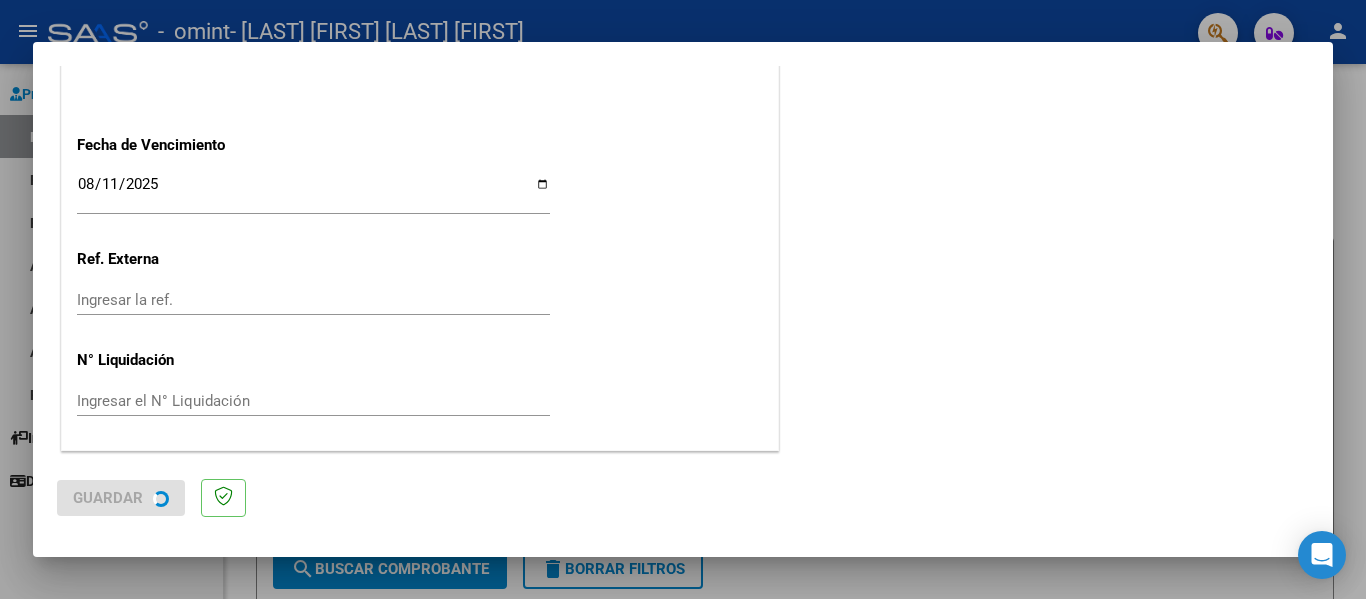 scroll, scrollTop: 0, scrollLeft: 0, axis: both 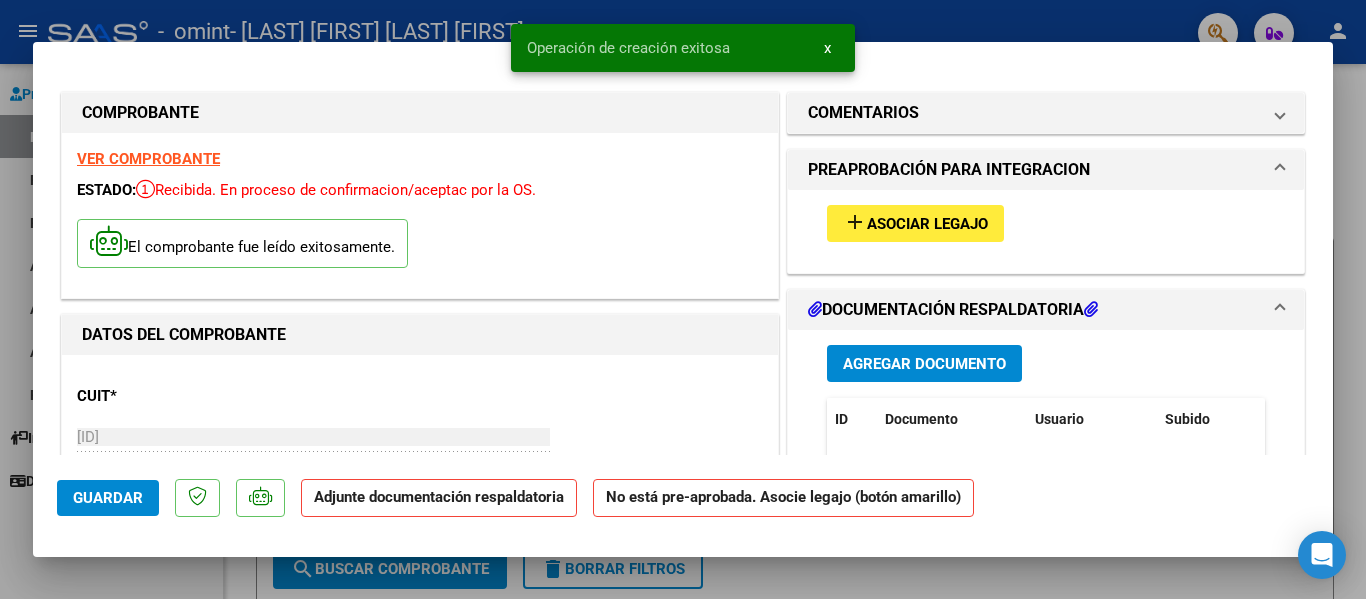 click on "Asociar Legajo" at bounding box center (927, 224) 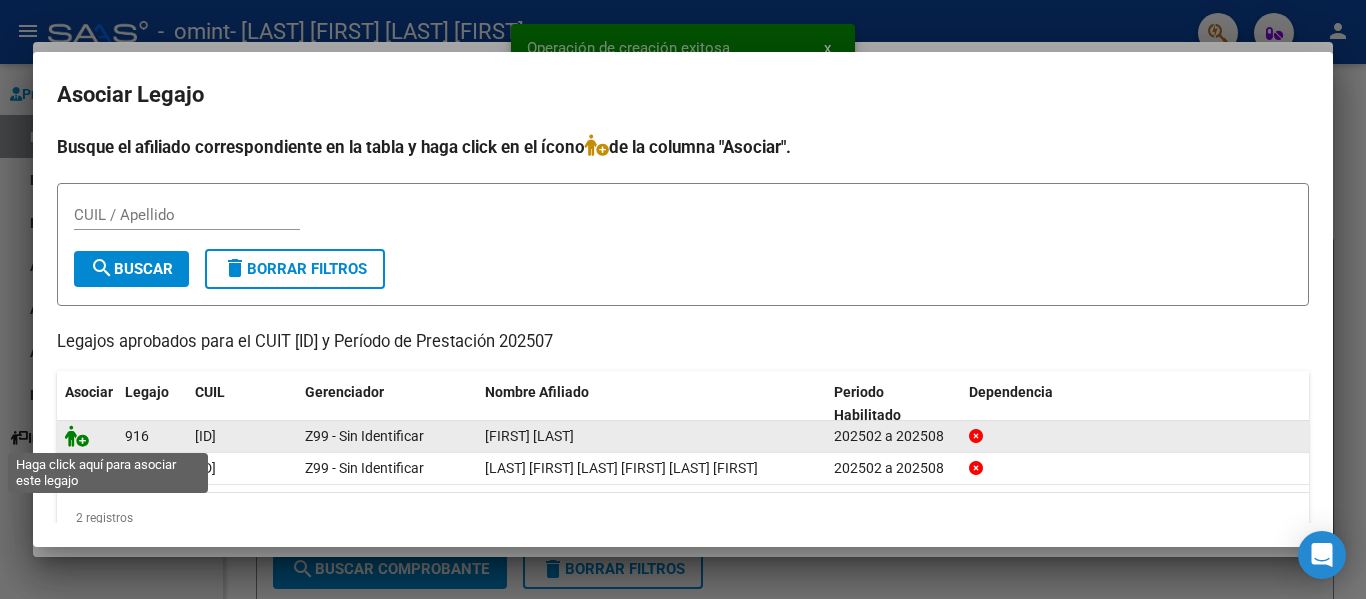 click 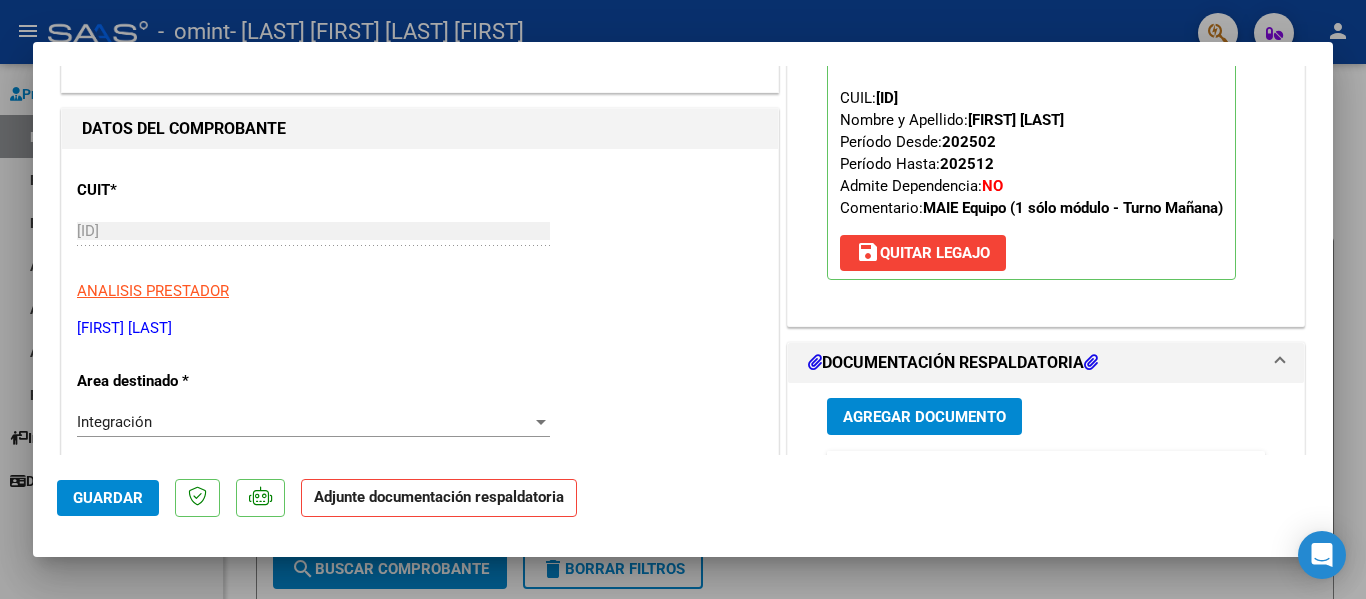 scroll, scrollTop: 300, scrollLeft: 0, axis: vertical 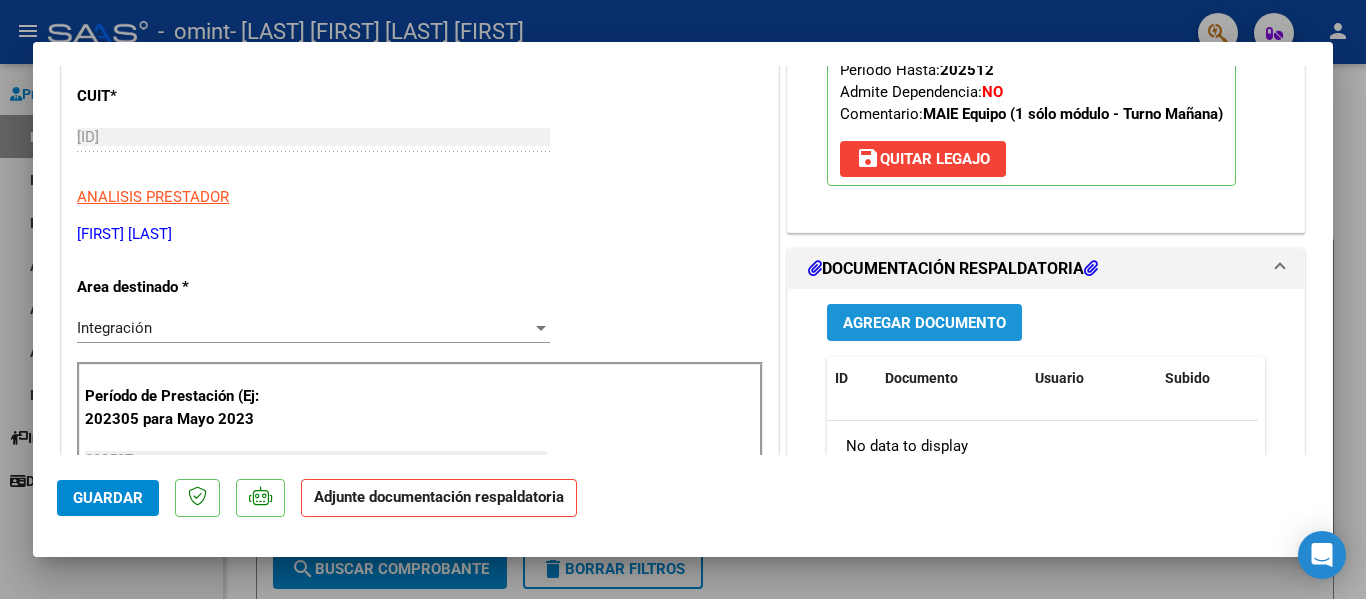 click on "Agregar Documento" at bounding box center [924, 323] 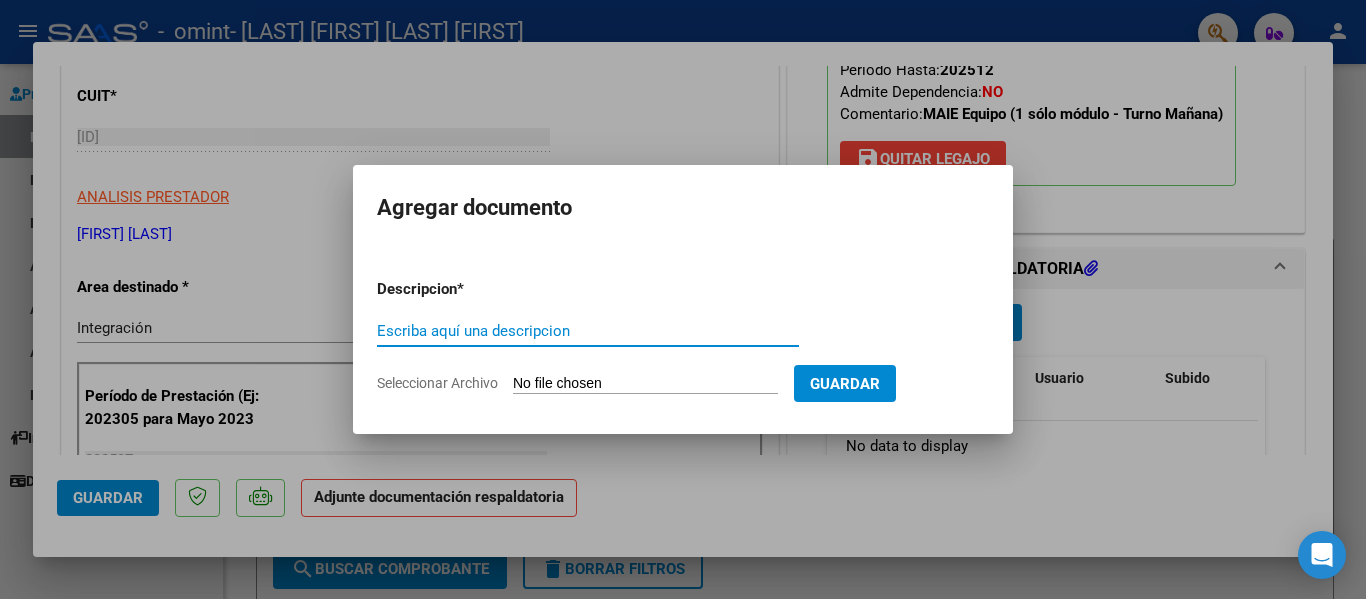 click on "Escriba aquí una descripcion" at bounding box center [588, 331] 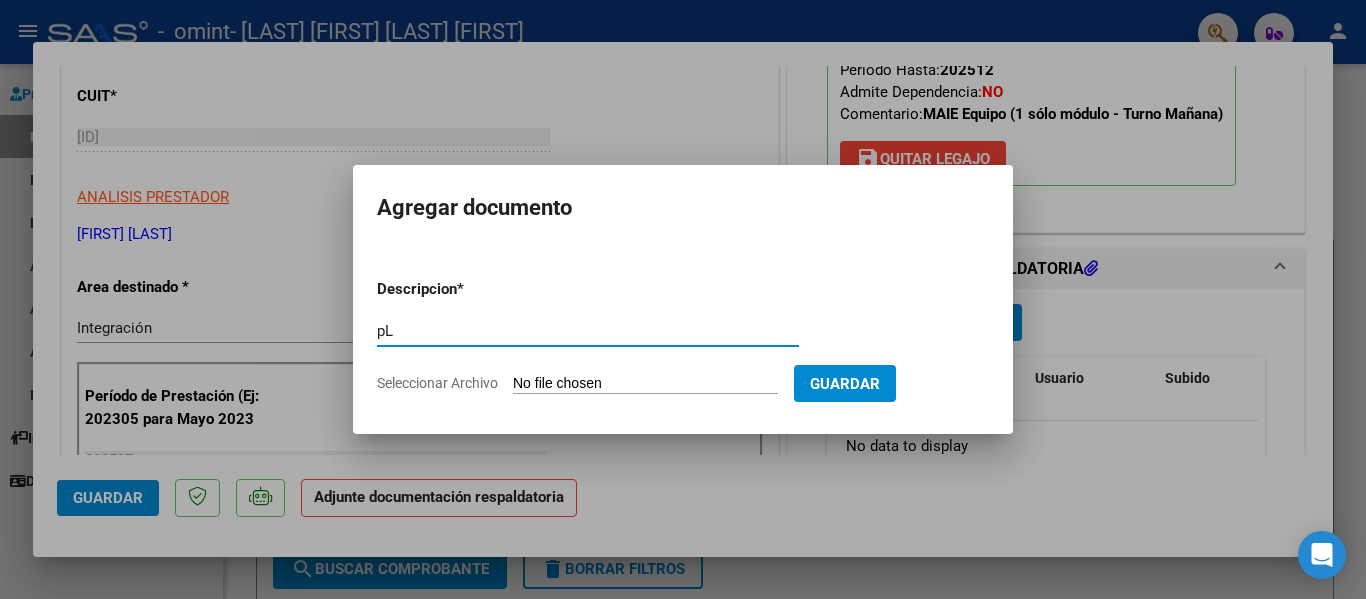 type on "p" 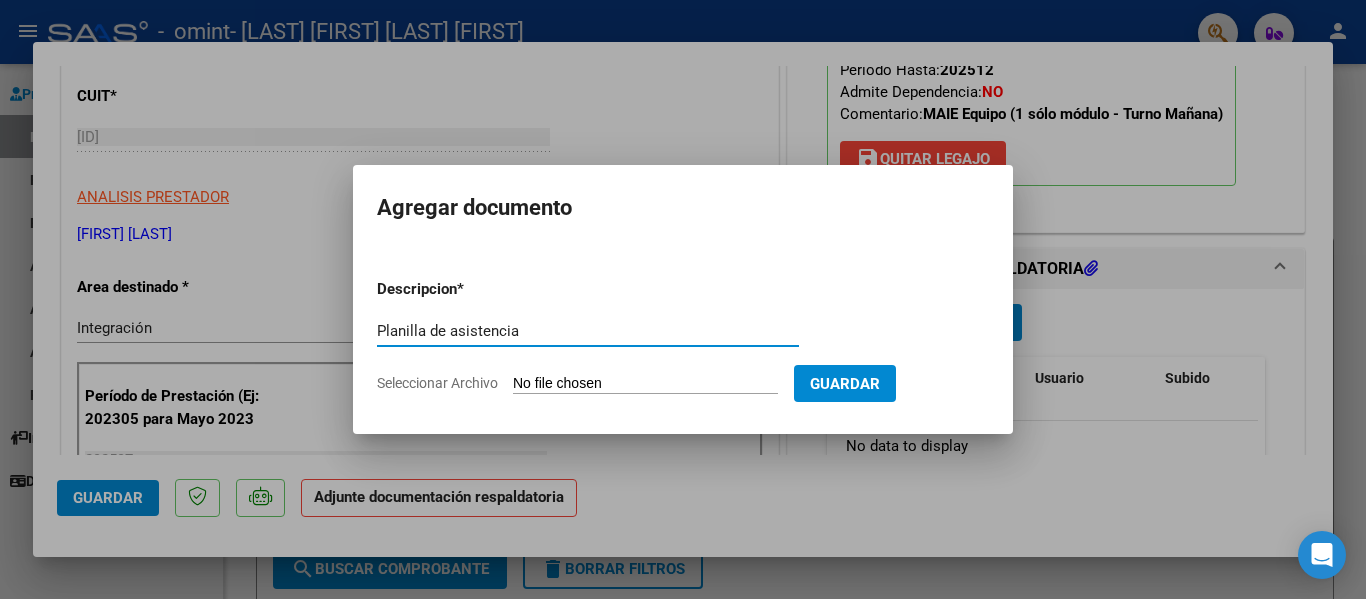 type on "Planilla de asistencia" 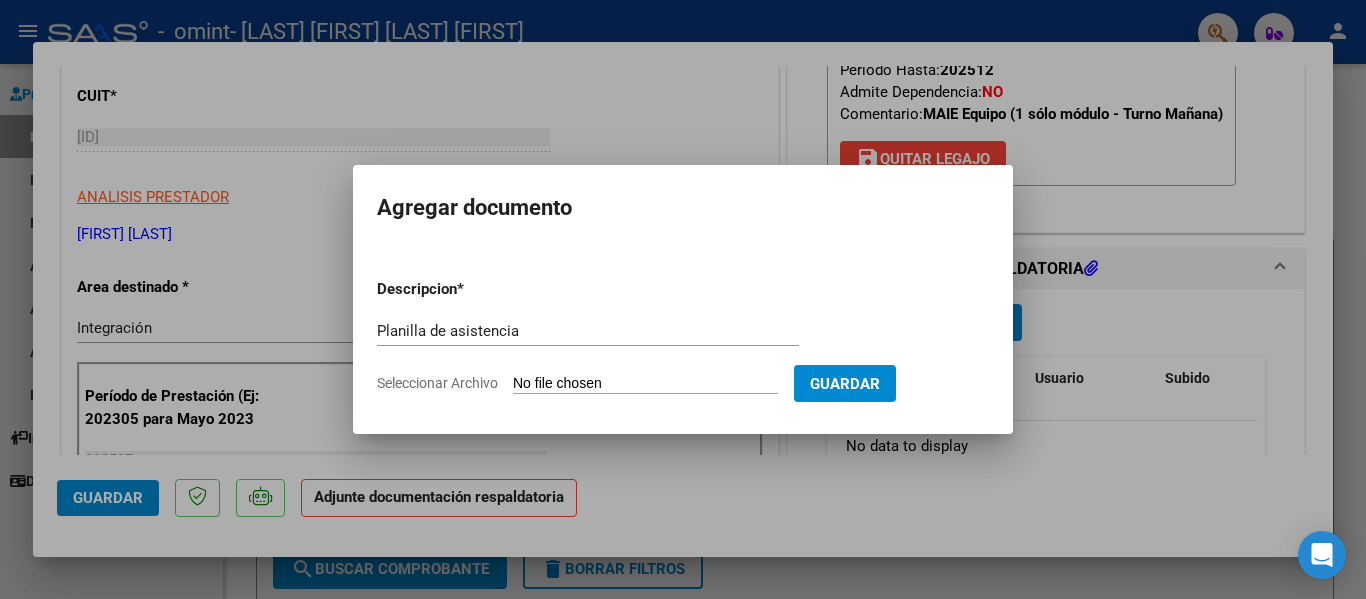 type on "C:\fakepath\PLANILLA DE ASISTENCIA_27114090501_011_00004_000017114.pdf" 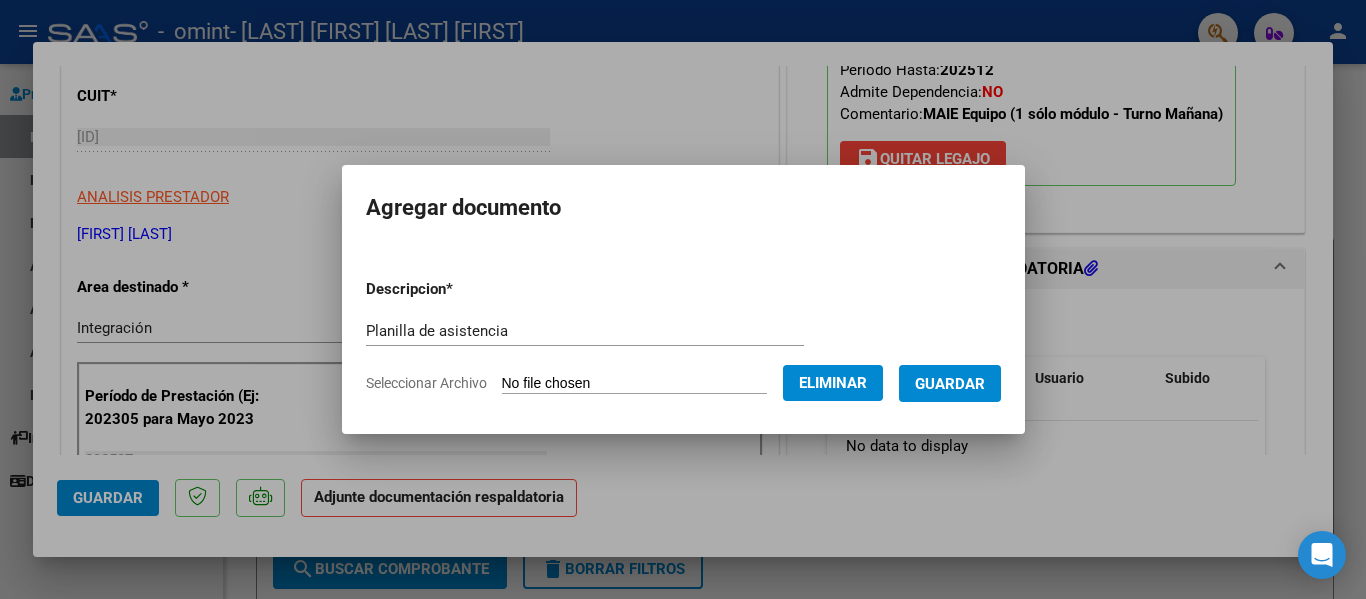 click on "Guardar" at bounding box center (950, 384) 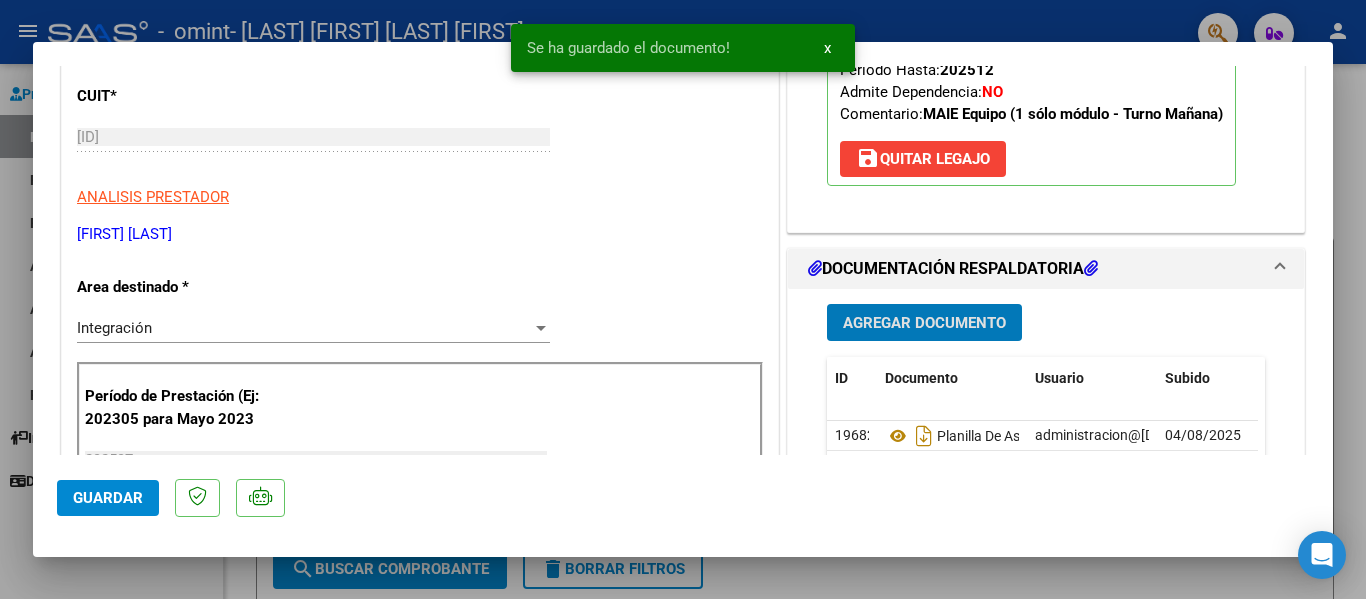click on "Guardar" 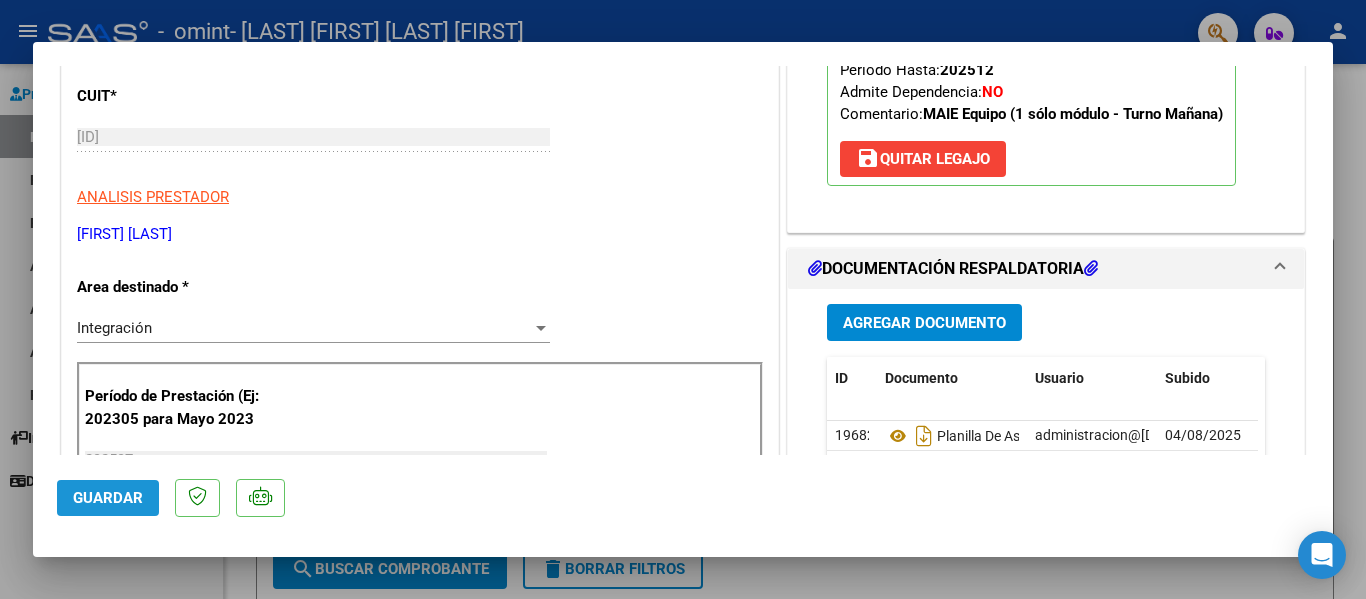 click on "Guardar" 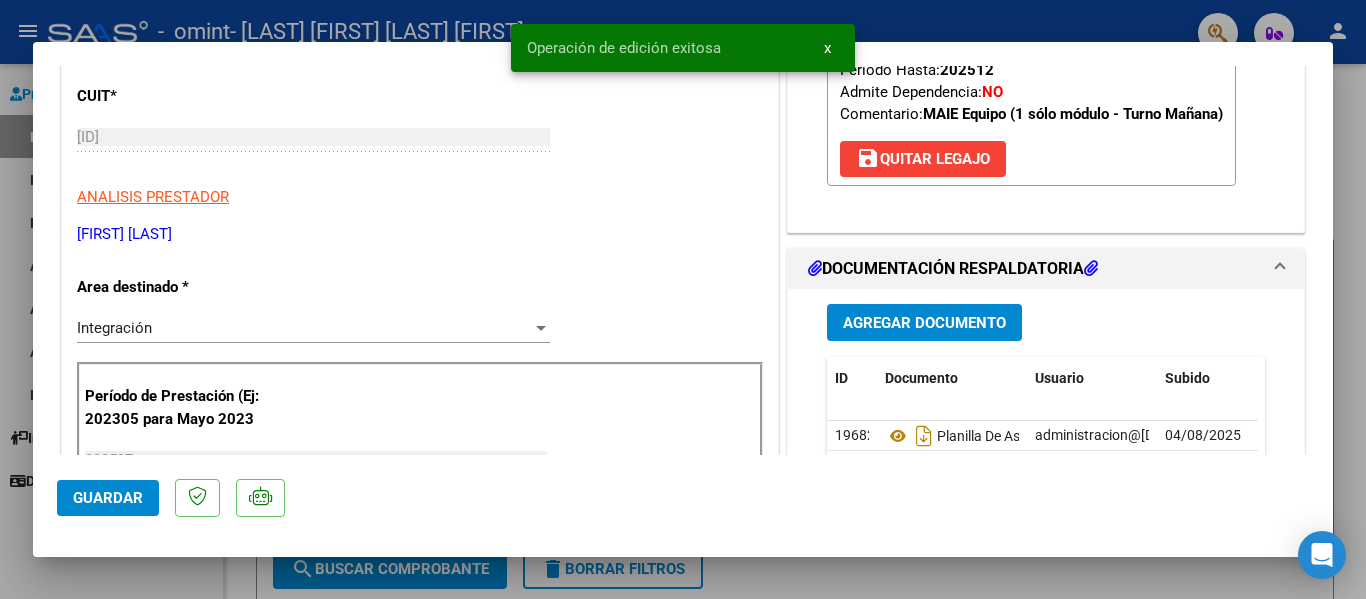 click at bounding box center [683, 299] 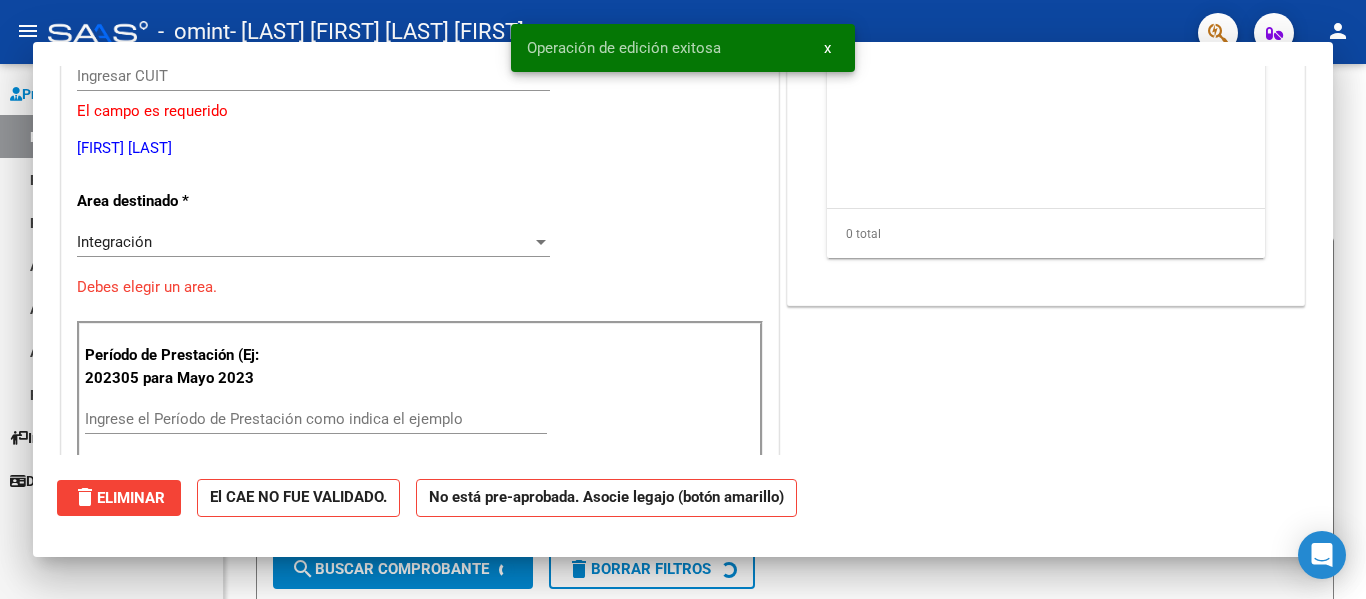 scroll, scrollTop: 239, scrollLeft: 0, axis: vertical 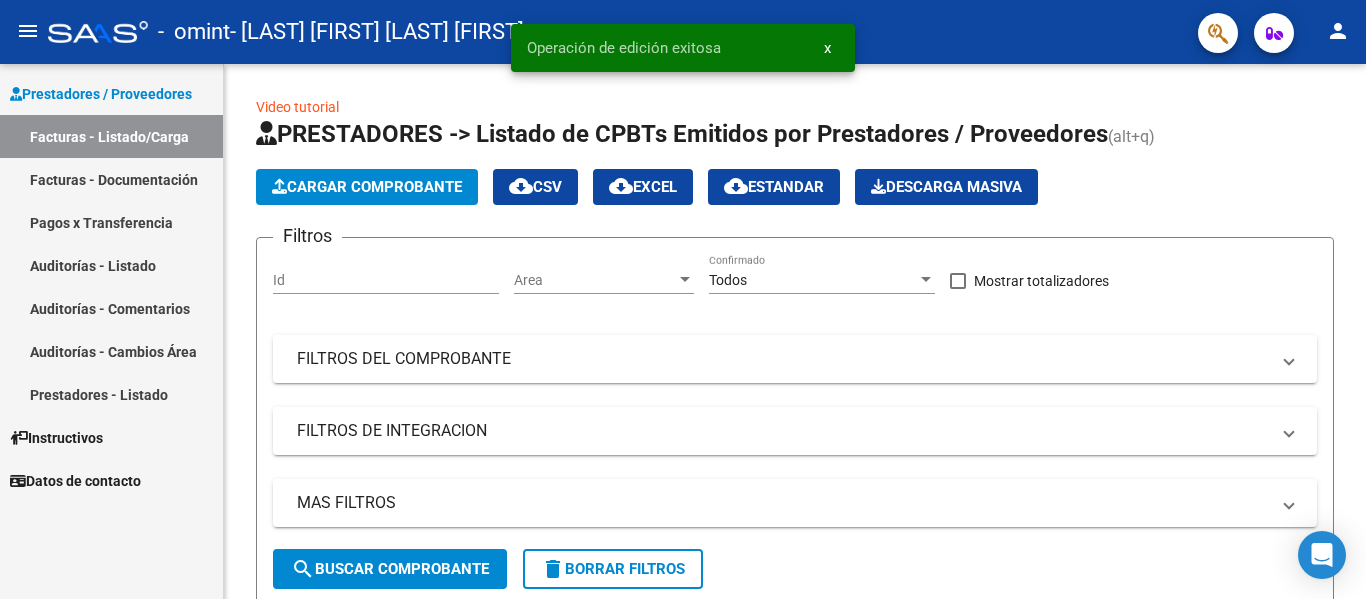 click on "person" 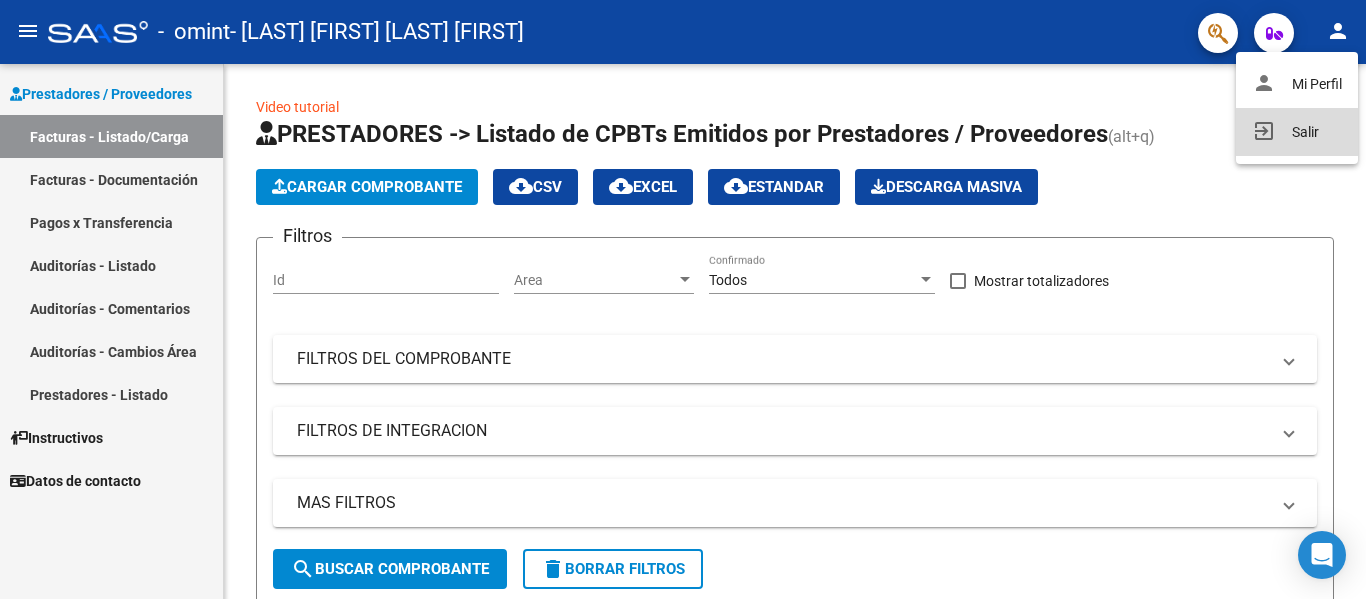 click on "exit_to_app  Salir" at bounding box center (1297, 132) 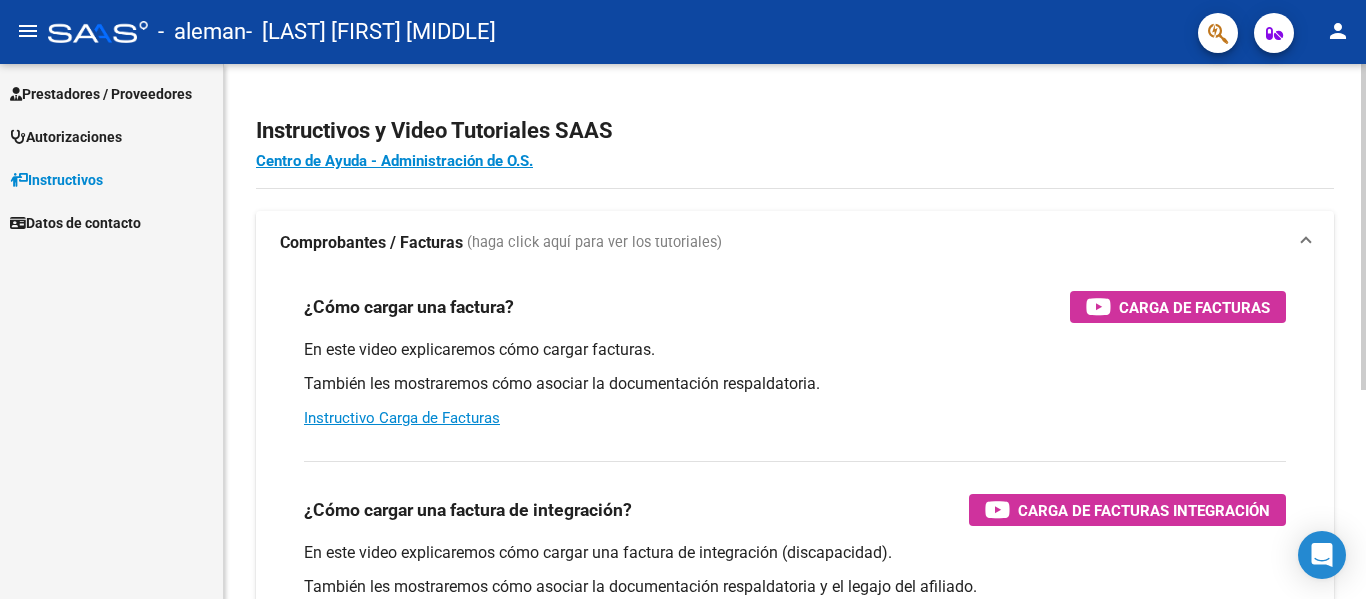 scroll, scrollTop: 0, scrollLeft: 0, axis: both 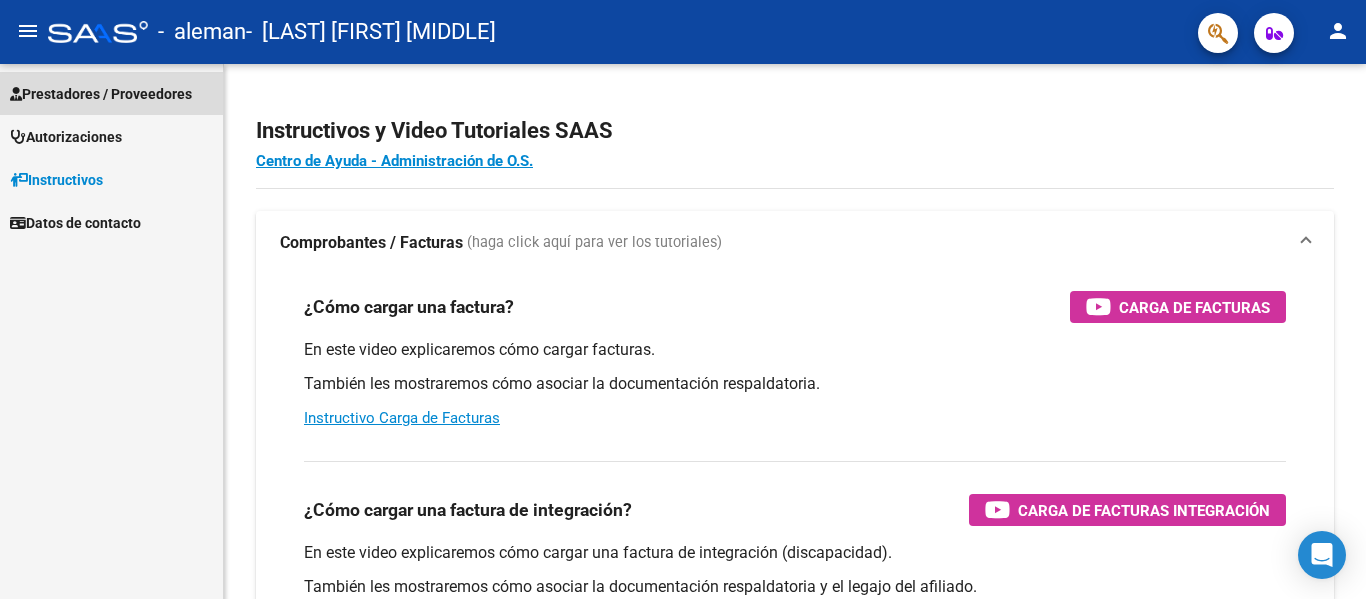 click on "Prestadores / Proveedores" at bounding box center (101, 94) 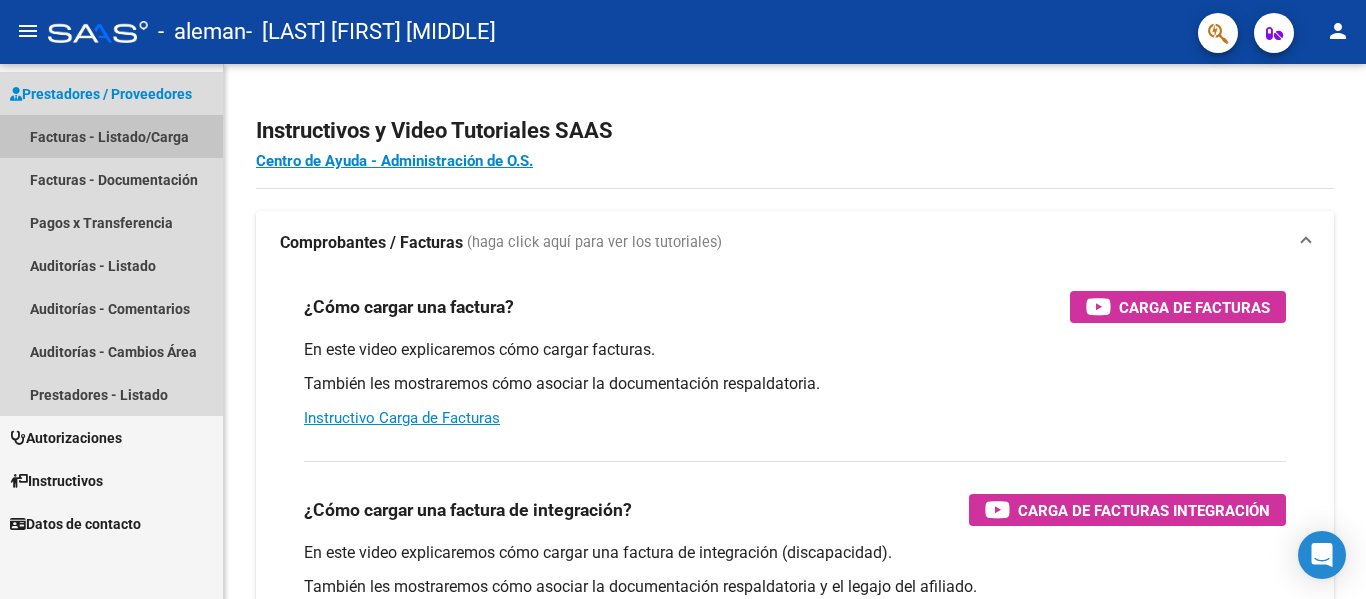 click on "Facturas - Listado/Carga" at bounding box center (111, 136) 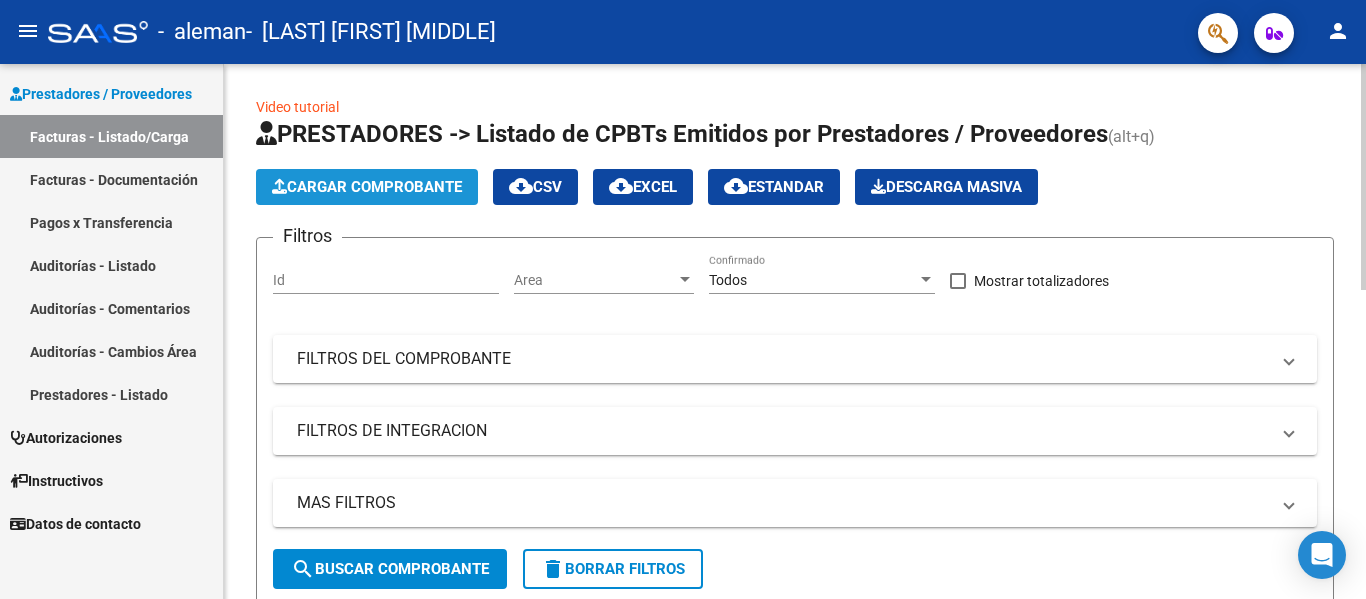 click on "Cargar Comprobante" 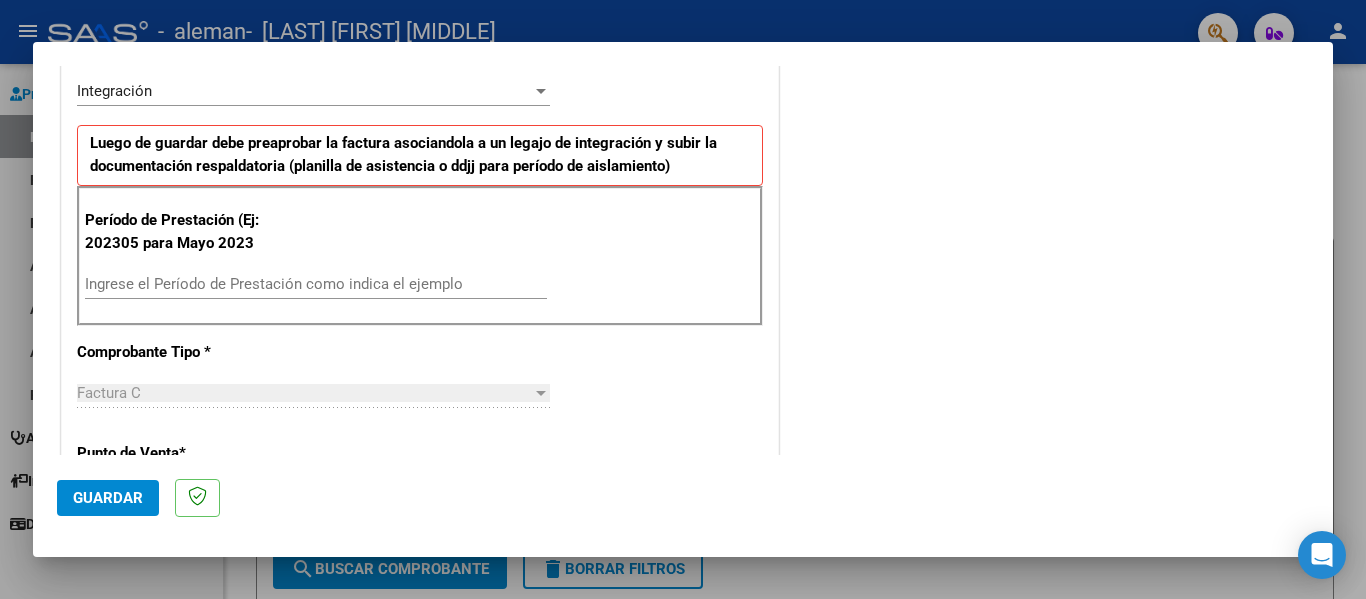 scroll, scrollTop: 500, scrollLeft: 0, axis: vertical 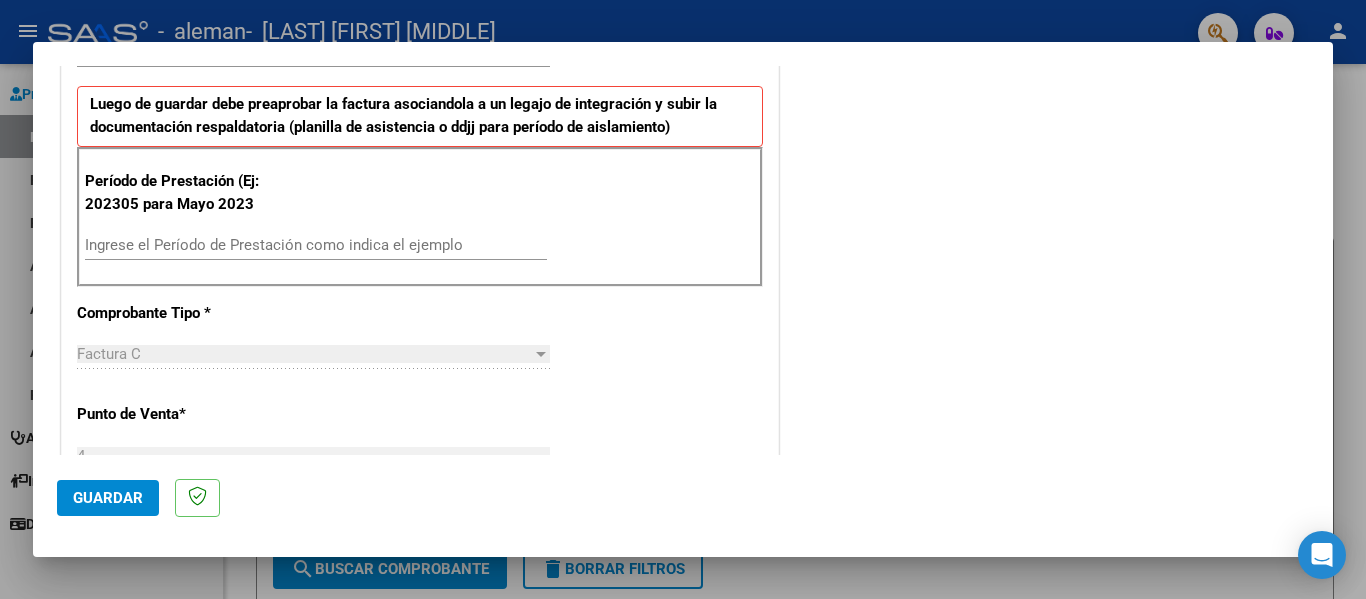 click on "Ingrese el Período de Prestación como indica el ejemplo" at bounding box center (316, 245) 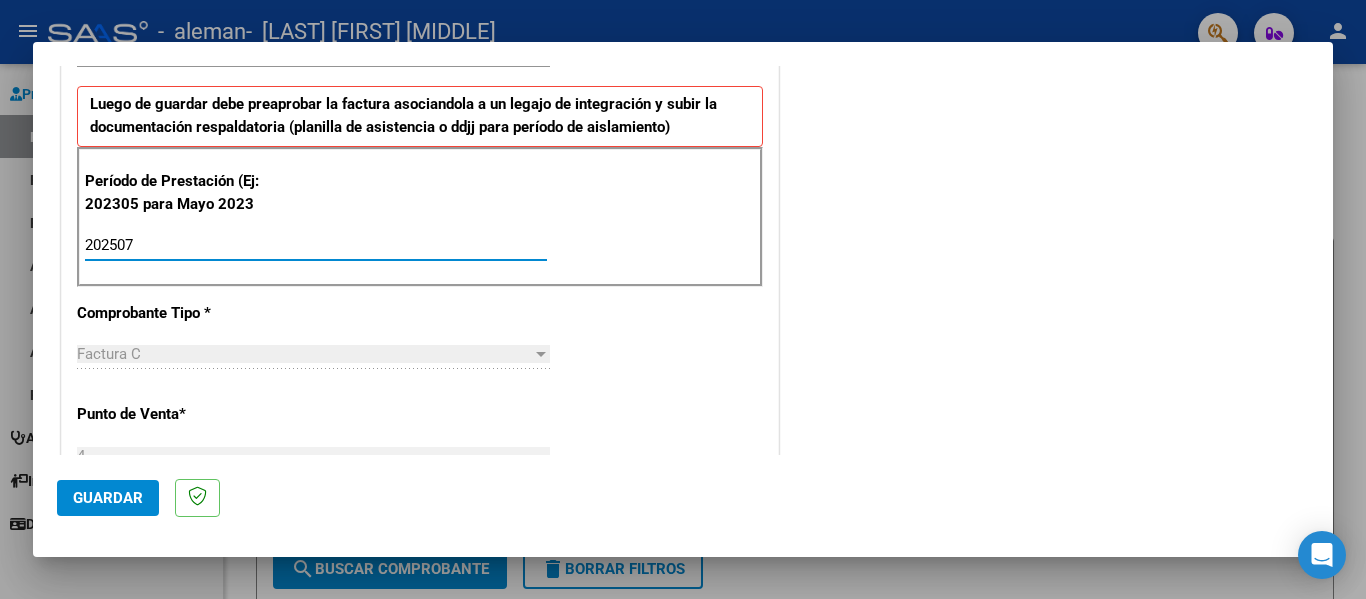 type on "202507" 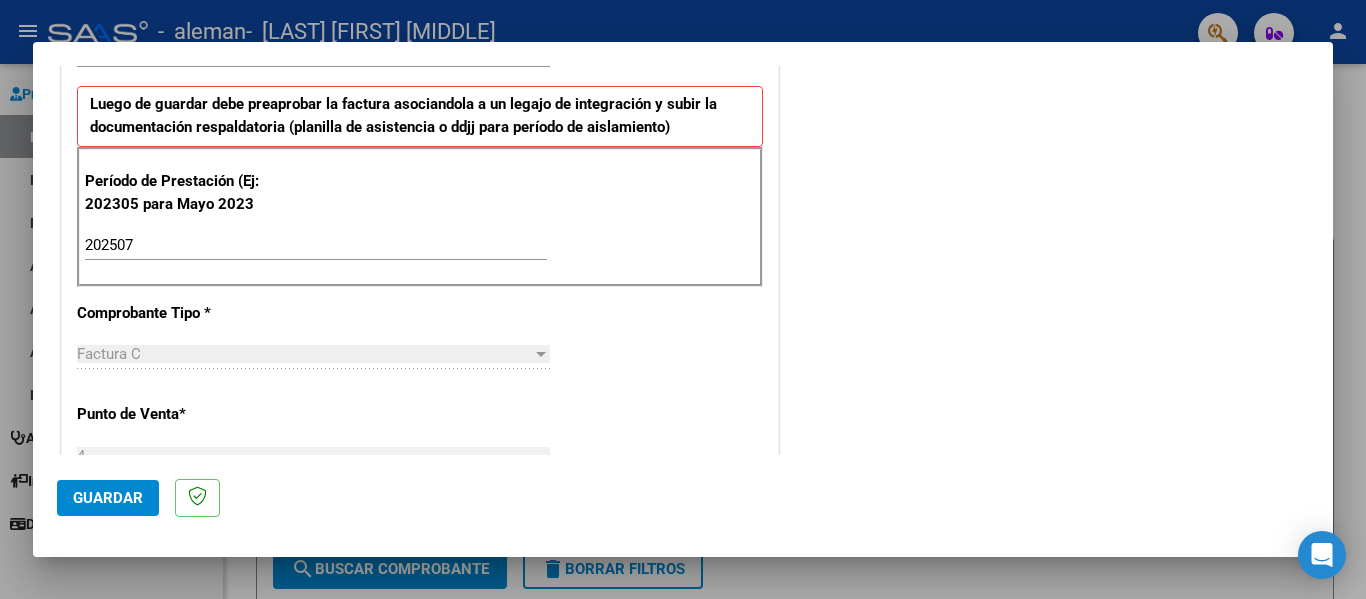 click on "CUIT  *   27-11409050-1 Ingresar CUIT  ANALISIS PRESTADOR  Area destinado * Integración Seleccionar Area Luego de guardar debe preaprobar la factura asociandola a un legajo de integración y subir la documentación respaldatoria (planilla de asistencia o ddjj para período de aislamiento)  Período de Prestación (Ej: 202305 para Mayo 2023    202507 Ingrese el Período de Prestación como indica el ejemplo   Comprobante Tipo * Factura C Seleccionar Tipo Punto de Venta  *   4 Ingresar el Nro.  Número  *   17131 Ingresar el Nro.  Monto  *   $ 475.830,36 Ingresar el monto  Fecha del Cpbt.  *   2025-08-01 Ingresar la fecha  CAE / CAEA (no ingrese CAI)    75311461979638 Ingresar el CAE o CAEA (no ingrese CAI)  Fecha de Vencimiento    Ingresar la fecha  Ref. Externa    Ingresar la ref.  N° Liquidación    Ingresar el N° Liquidación" at bounding box center (420, 549) 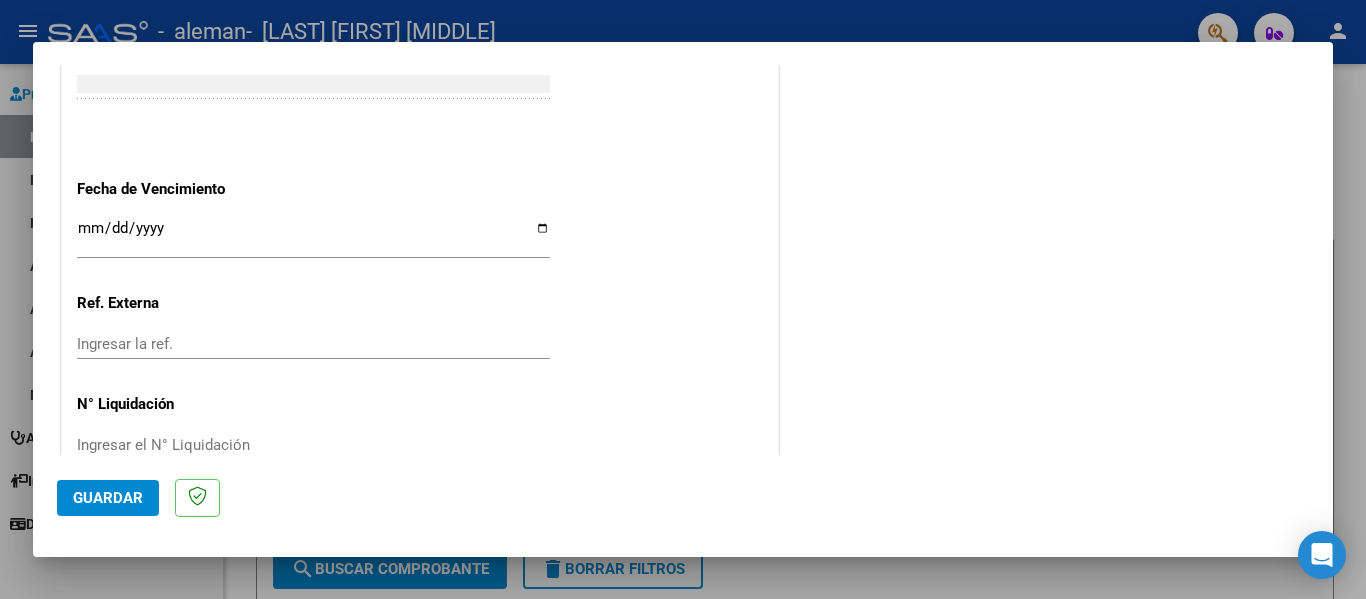 scroll, scrollTop: 1300, scrollLeft: 0, axis: vertical 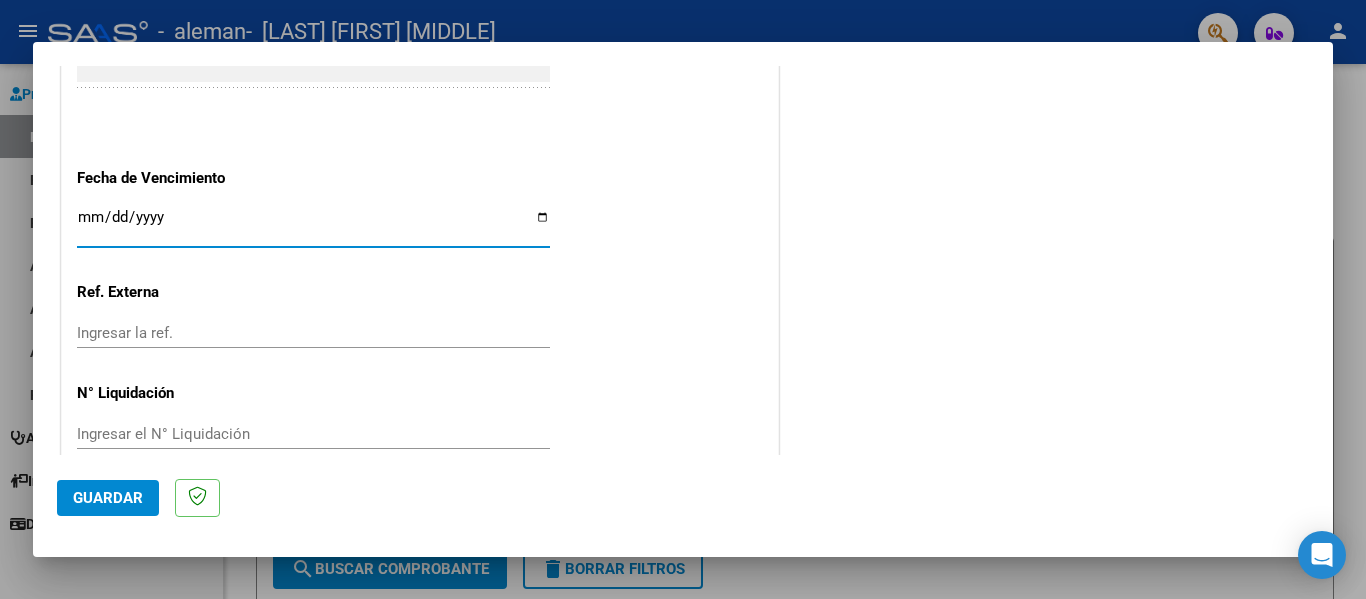 click on "Ingresar la fecha" at bounding box center (313, 225) 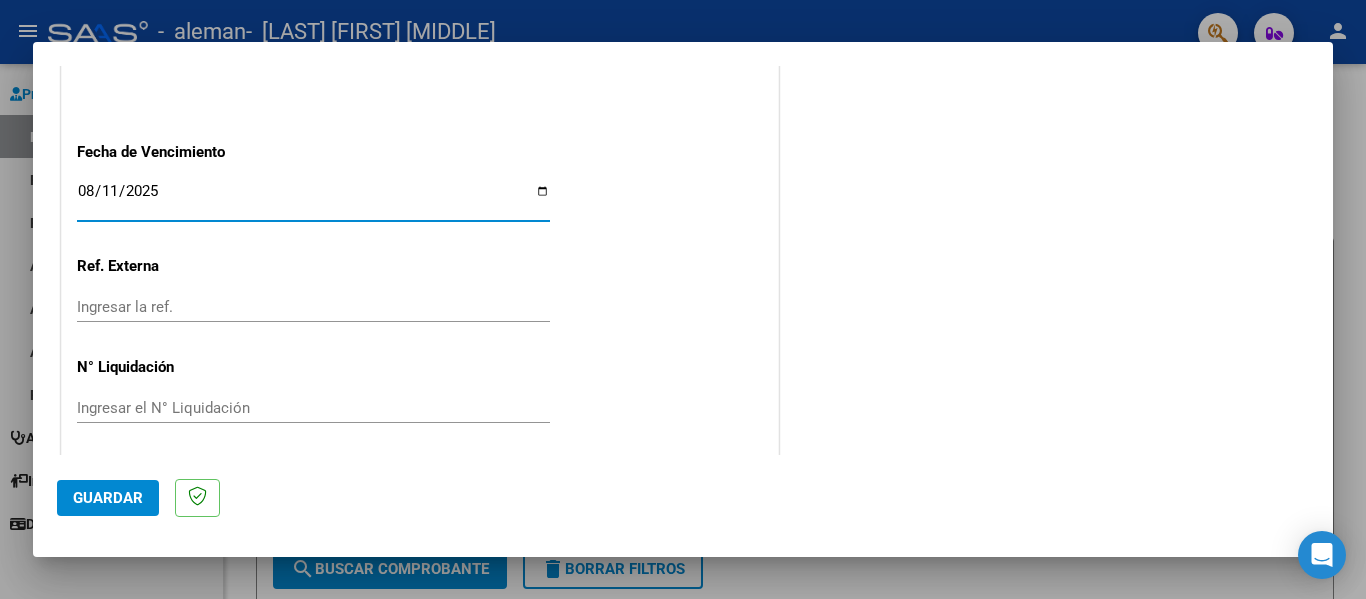 scroll, scrollTop: 1333, scrollLeft: 0, axis: vertical 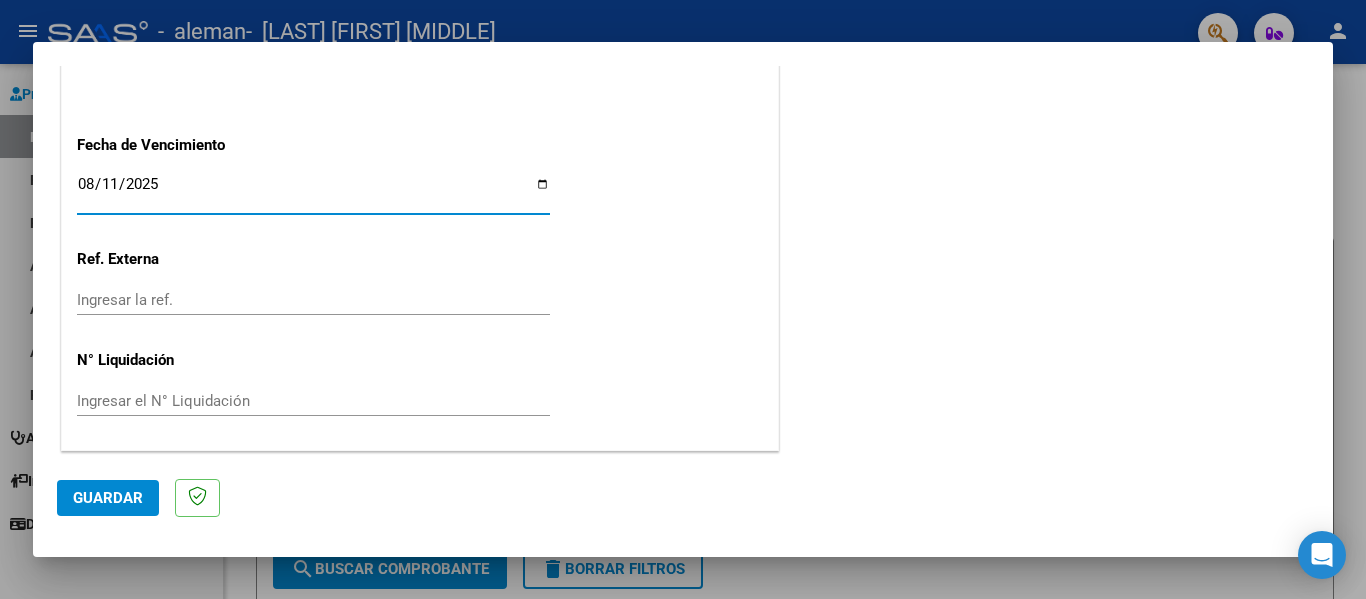click on "Guardar" 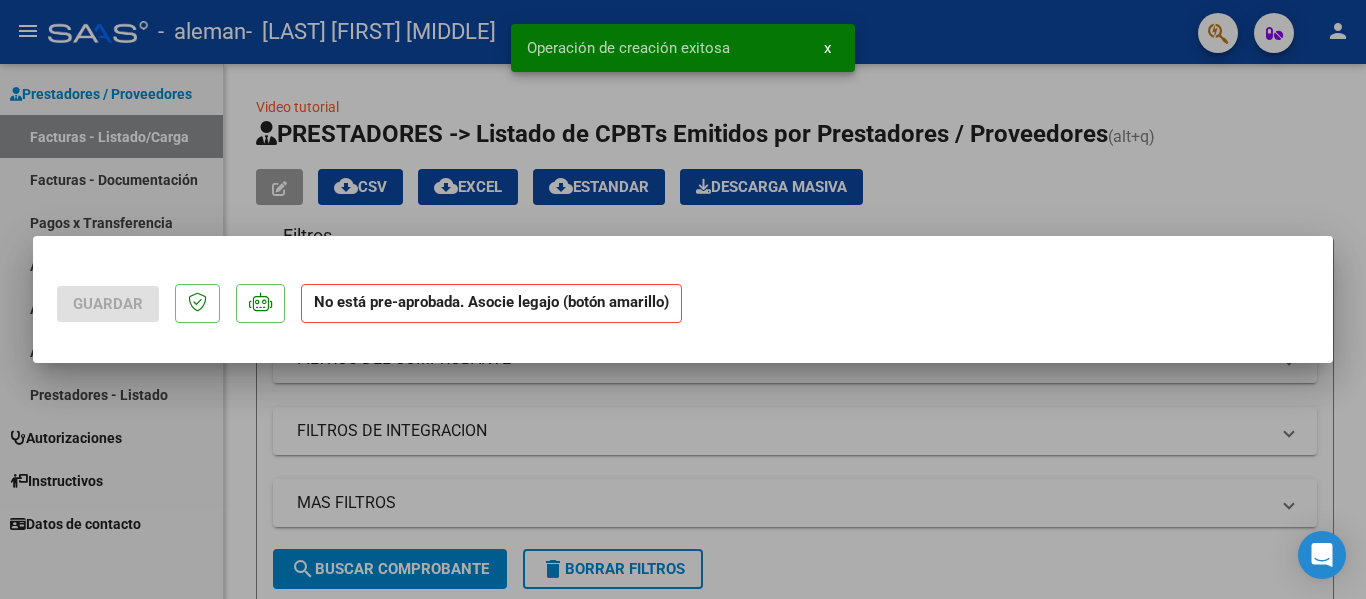 scroll, scrollTop: 0, scrollLeft: 0, axis: both 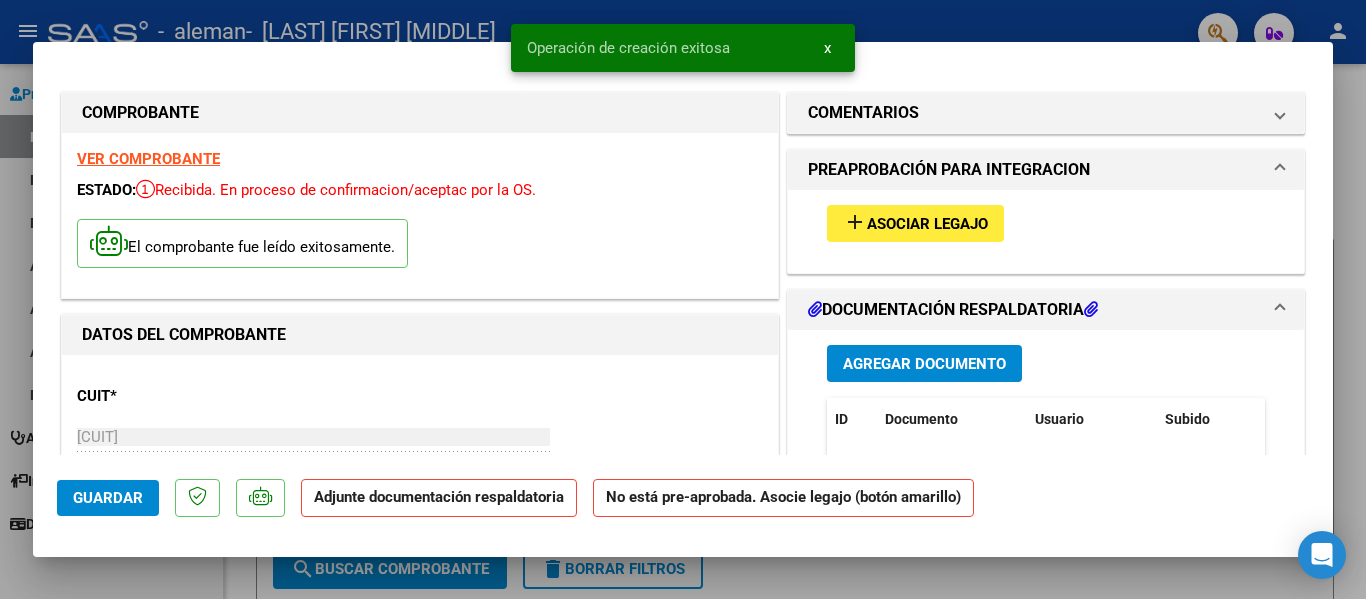 click on "Asociar Legajo" at bounding box center (927, 224) 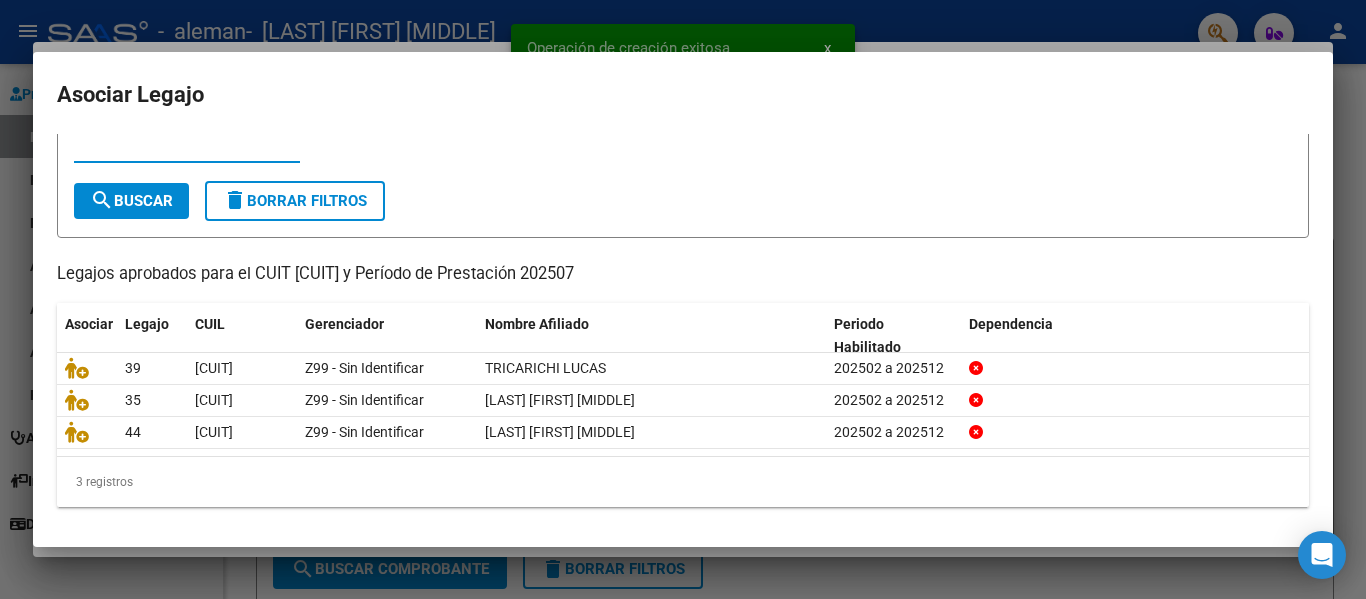 scroll, scrollTop: 71, scrollLeft: 0, axis: vertical 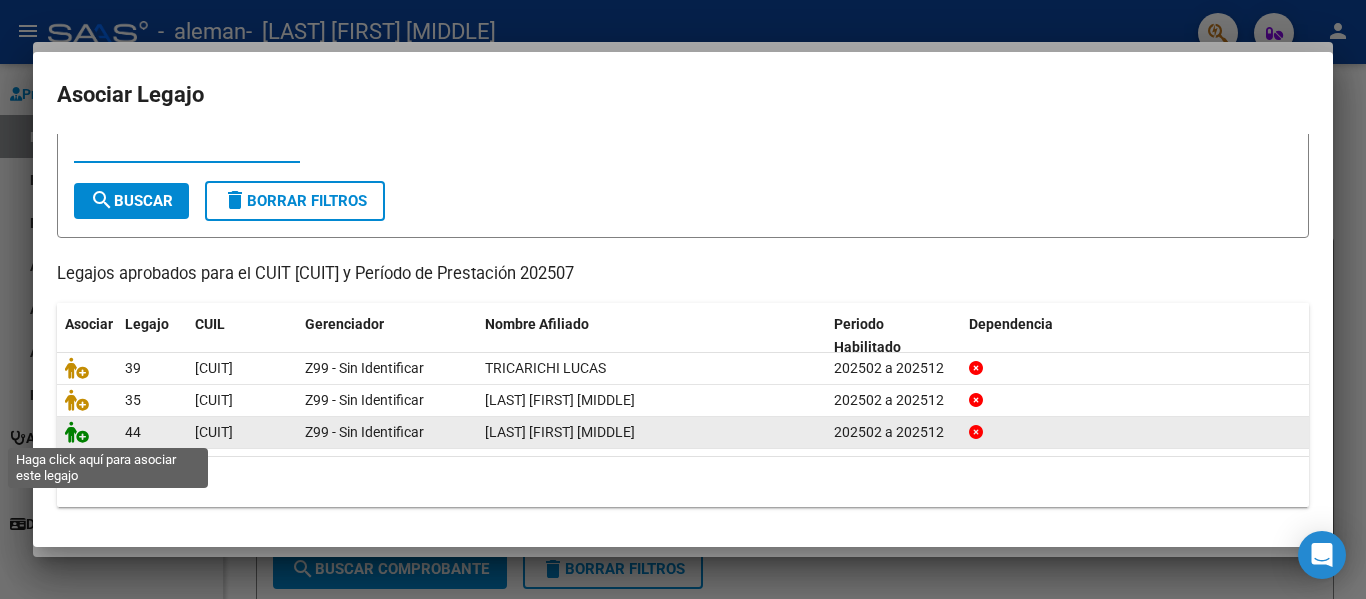 click 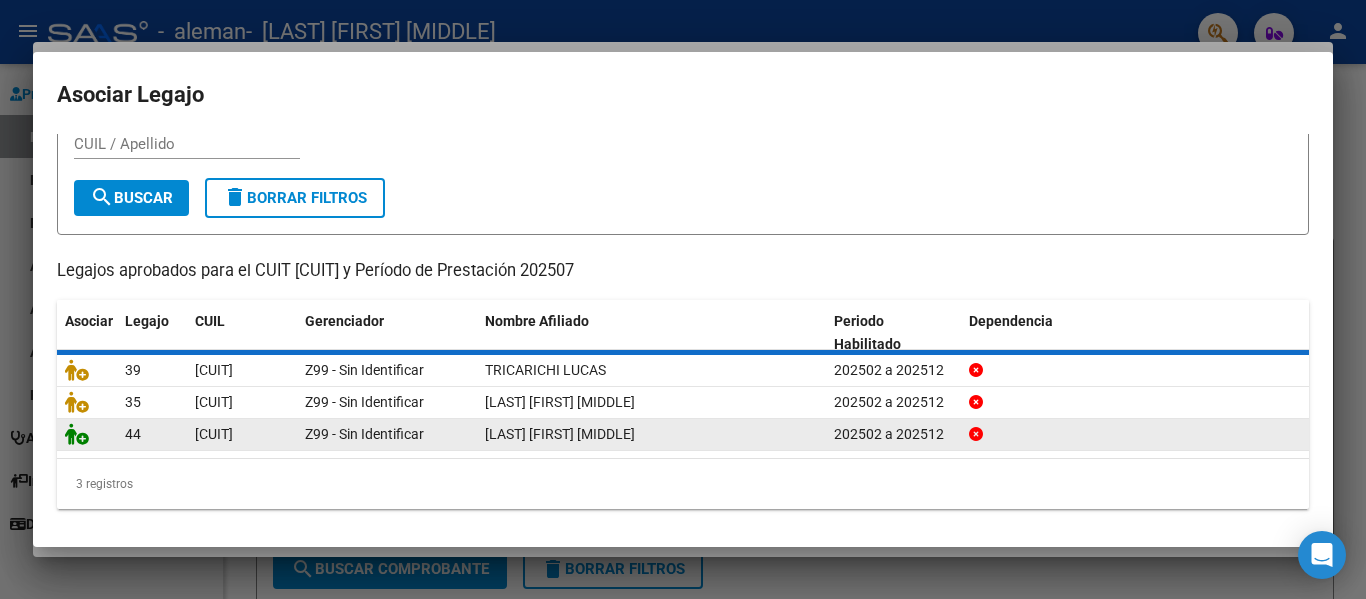 scroll, scrollTop: 0, scrollLeft: 0, axis: both 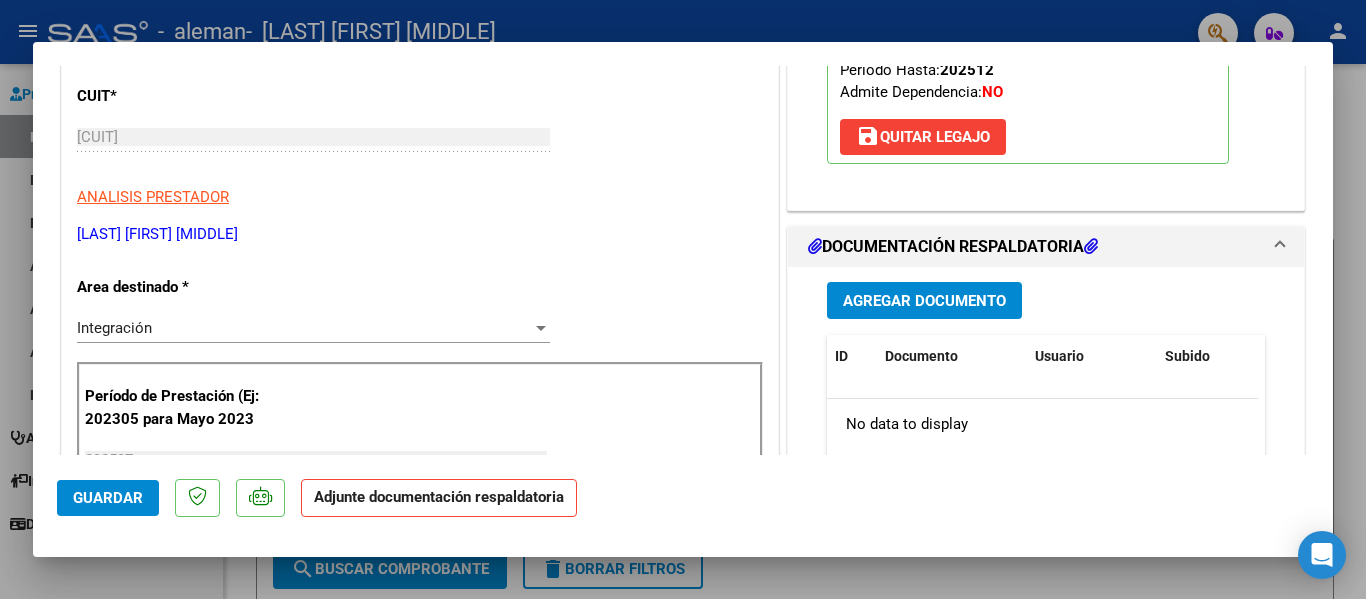 click on "Agregar Documento" at bounding box center (924, 301) 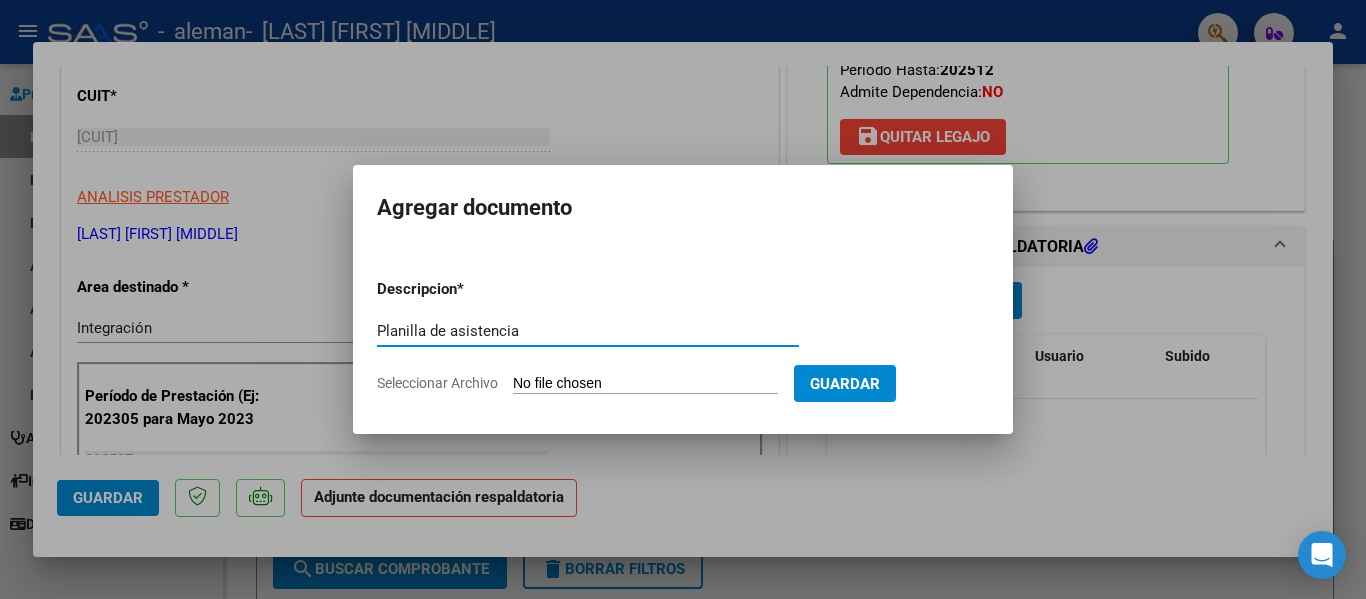 type on "Planilla de asistencia" 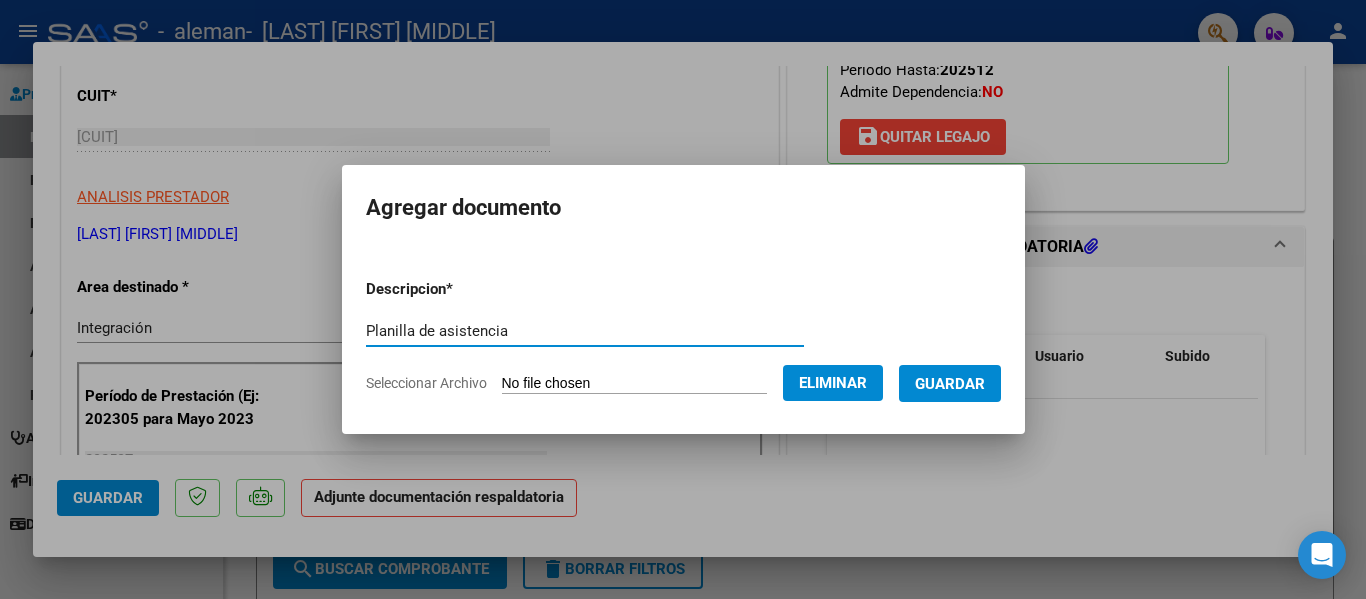 click on "Eliminar" 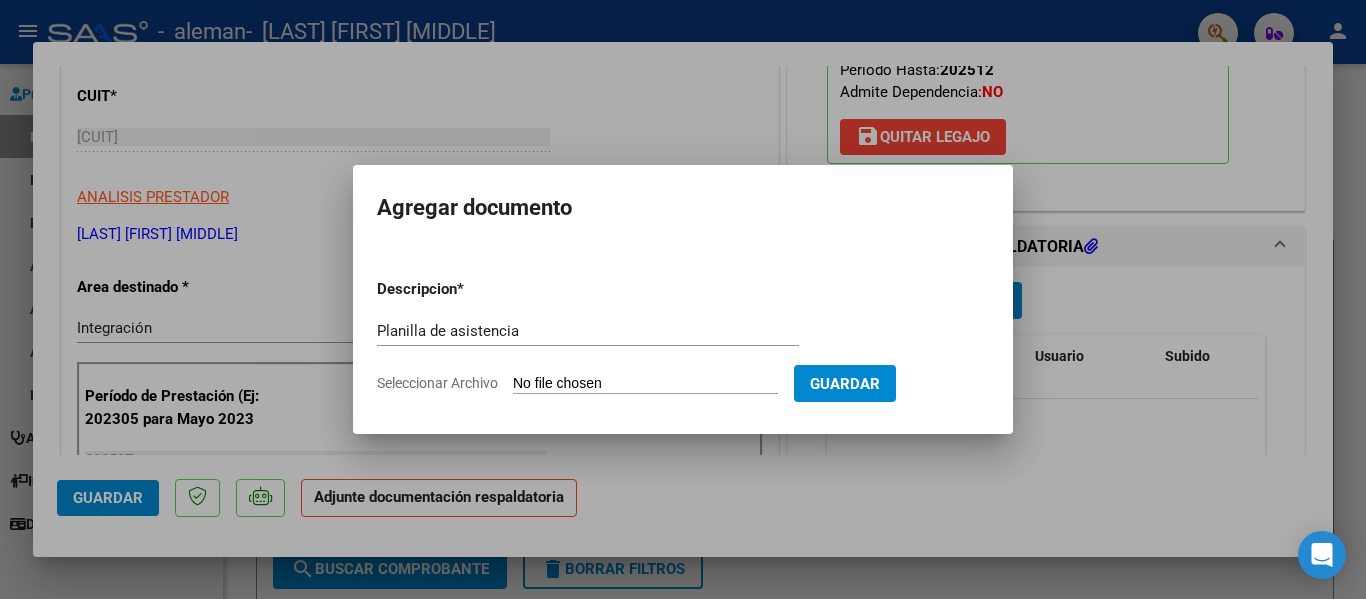 type on "C:\fakepath\FUENTES Planilla asistencia JULIO 2025.pdf" 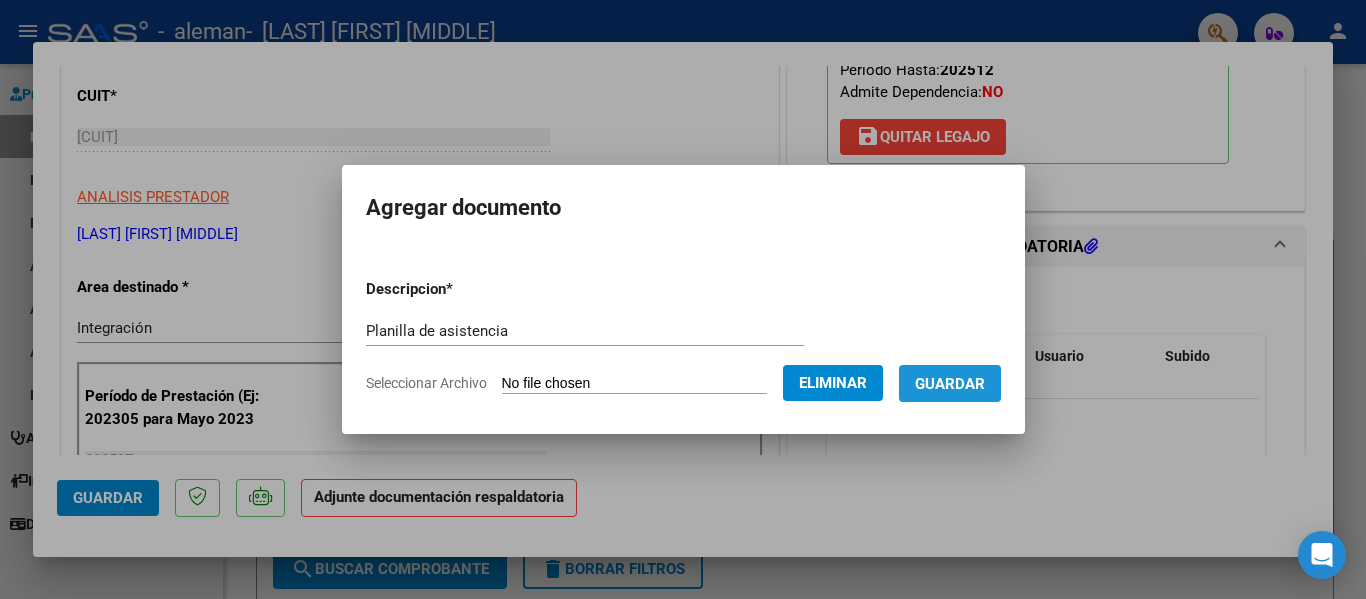 click on "Guardar" at bounding box center [950, 384] 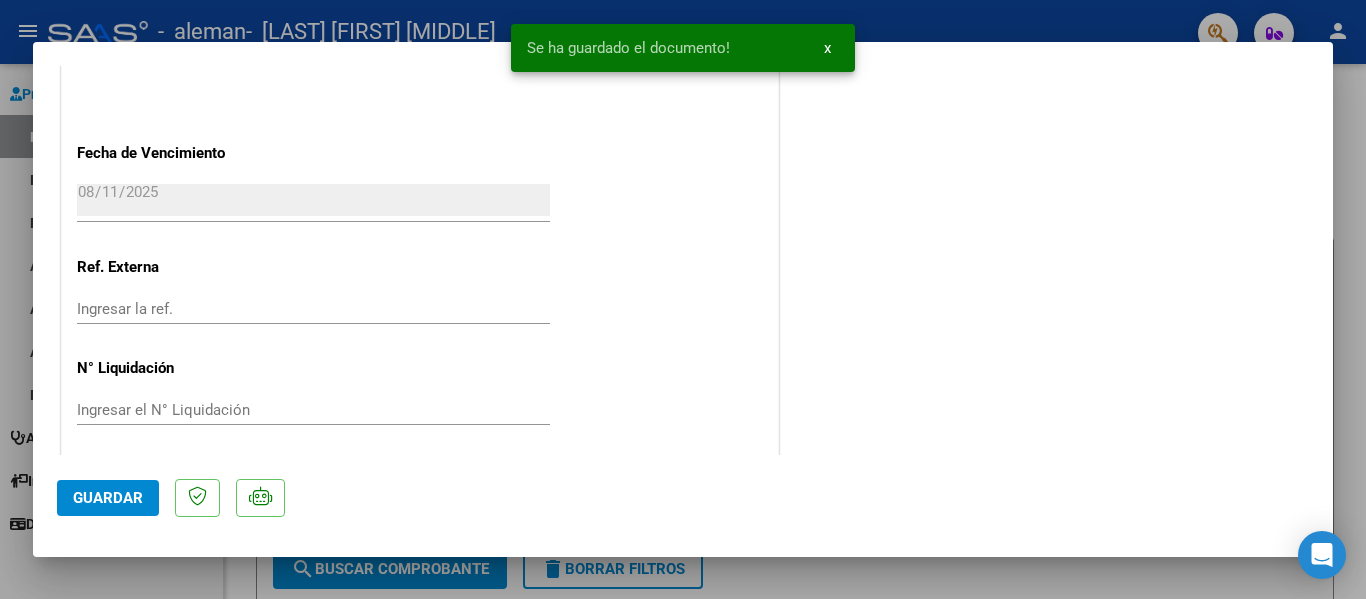scroll, scrollTop: 1400, scrollLeft: 0, axis: vertical 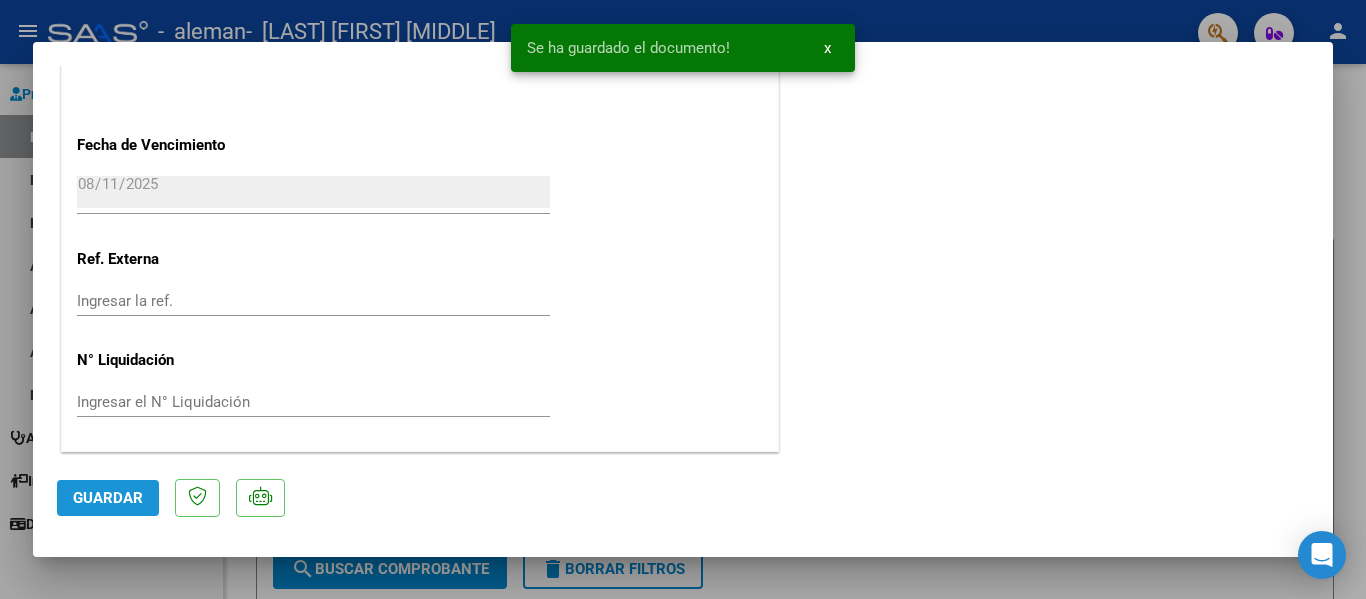 click on "Guardar" 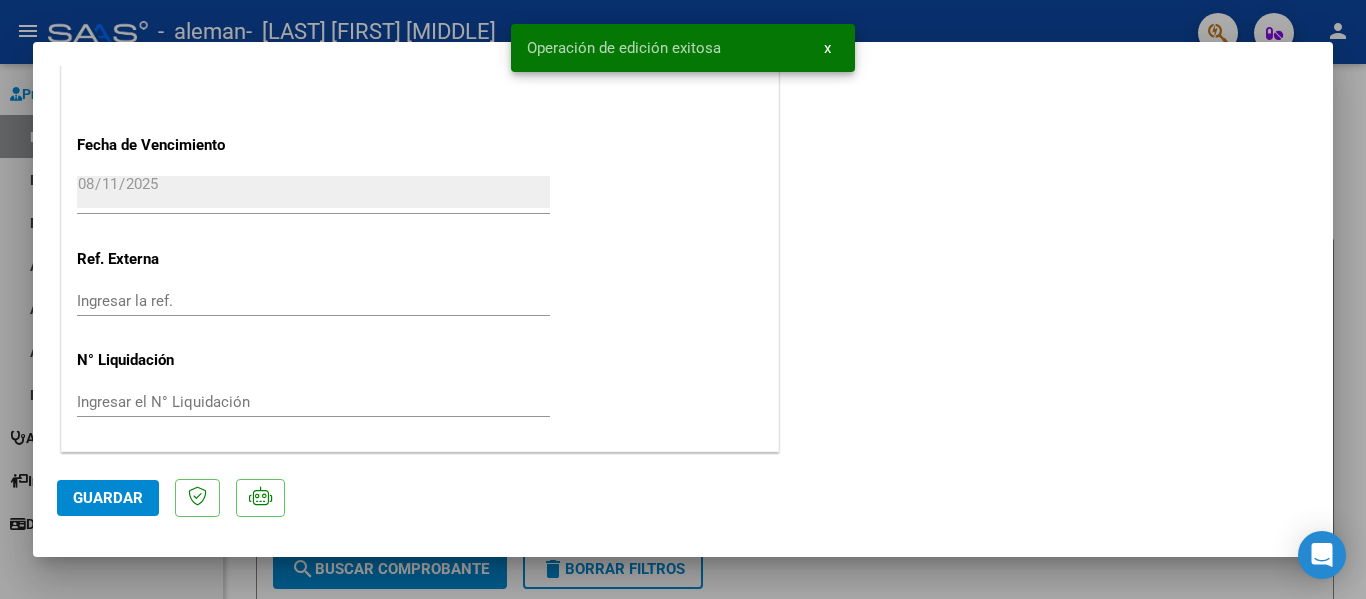 click at bounding box center (683, 299) 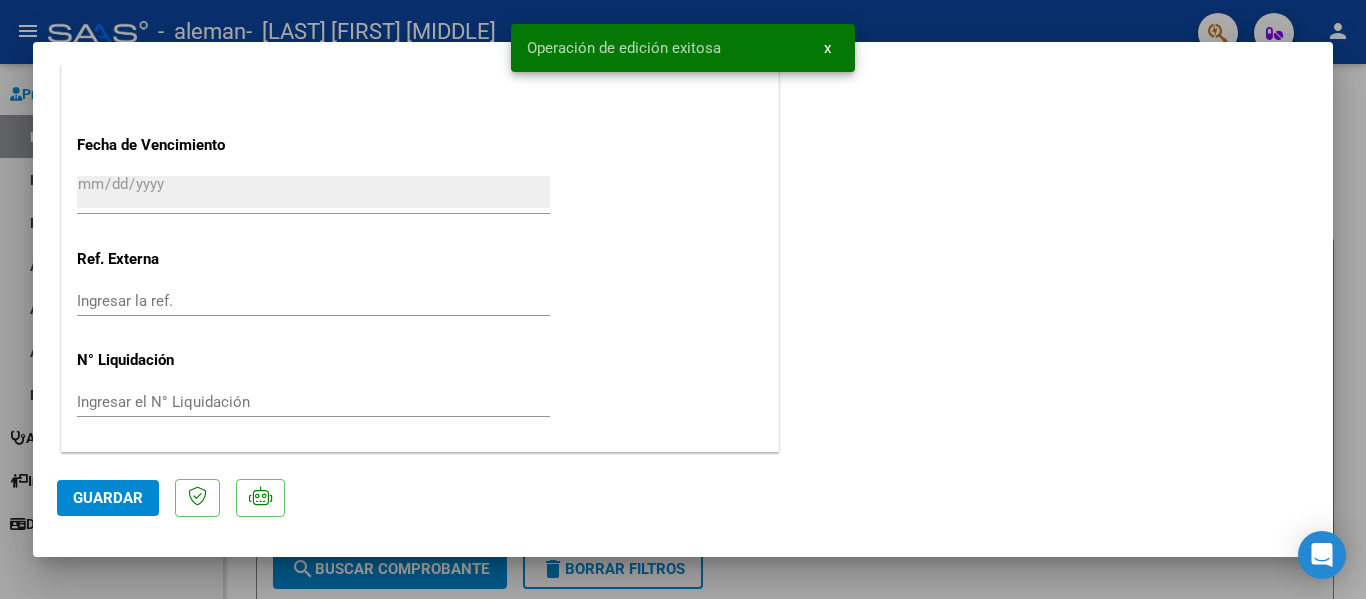 scroll, scrollTop: 0, scrollLeft: 0, axis: both 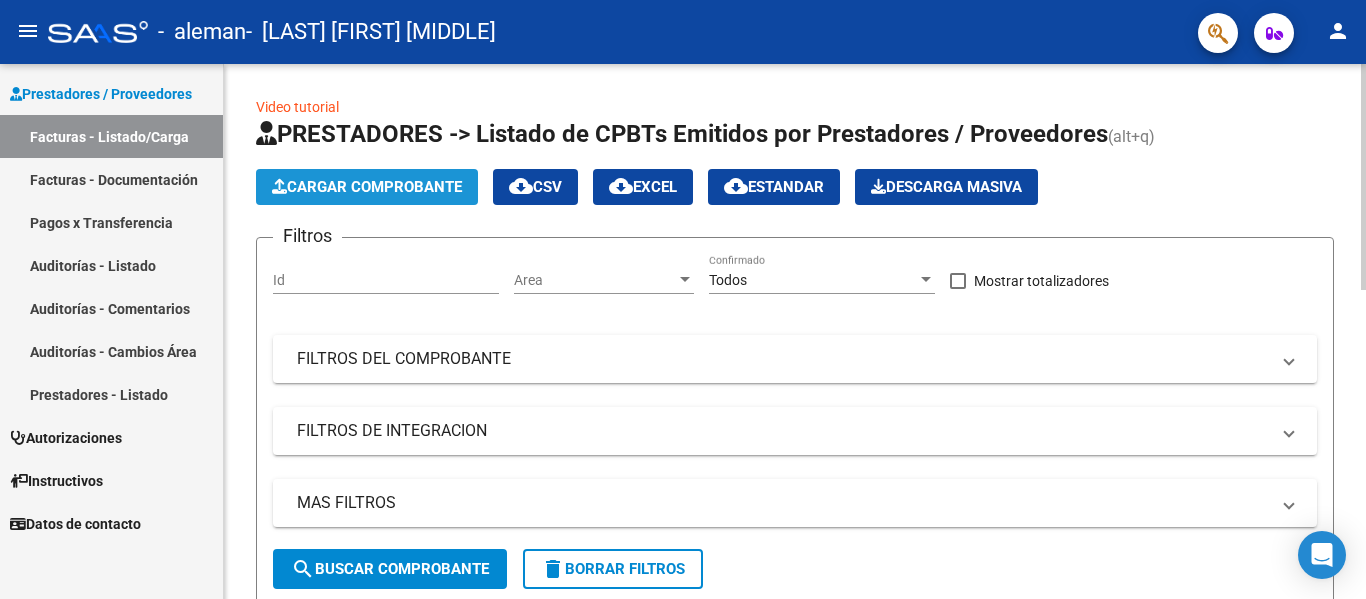 click on "Cargar Comprobante" 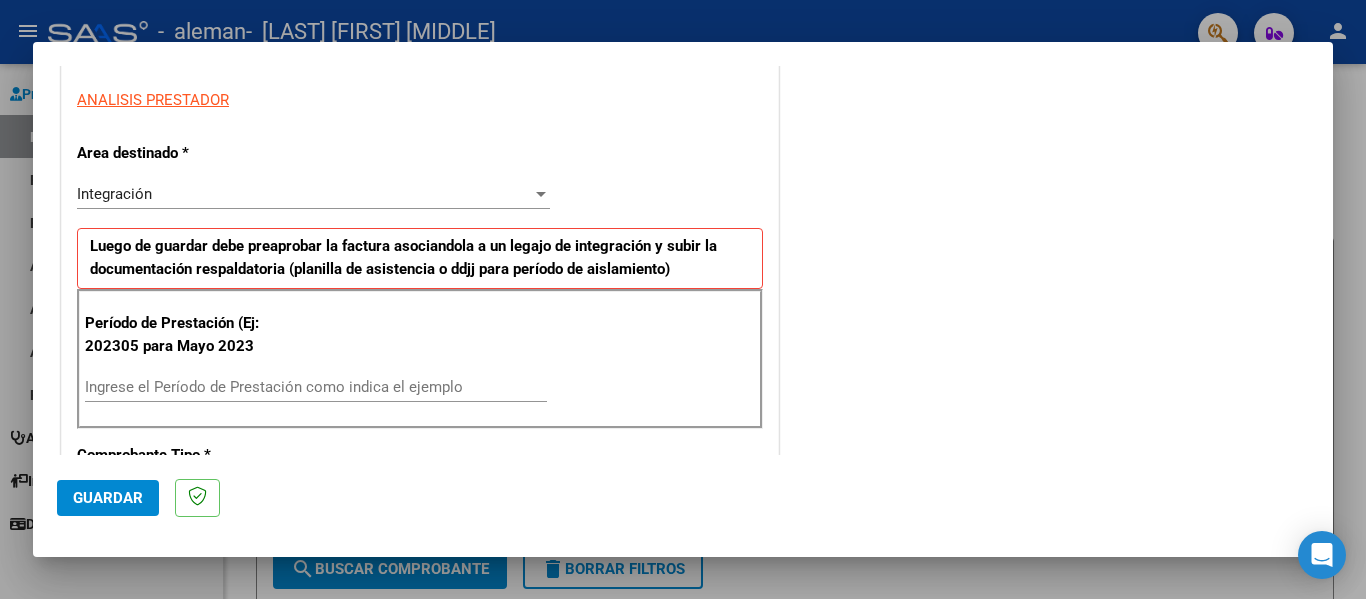 scroll, scrollTop: 400, scrollLeft: 0, axis: vertical 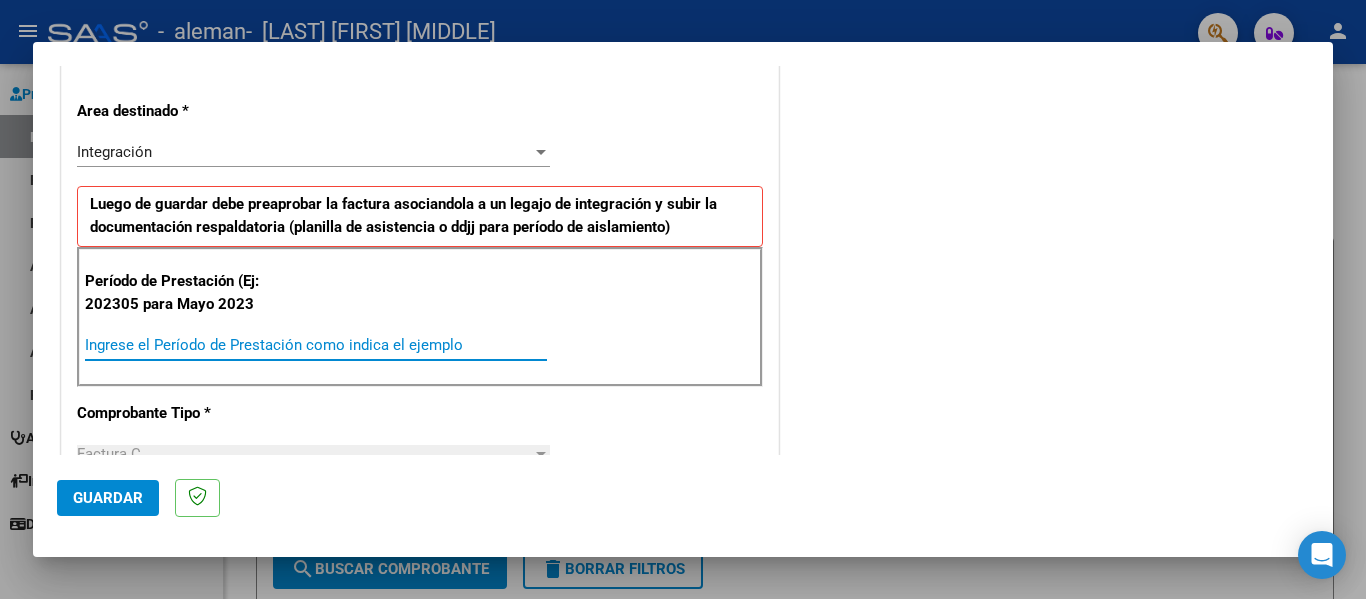 click on "Ingrese el Período de Prestación como indica el ejemplo" at bounding box center (316, 345) 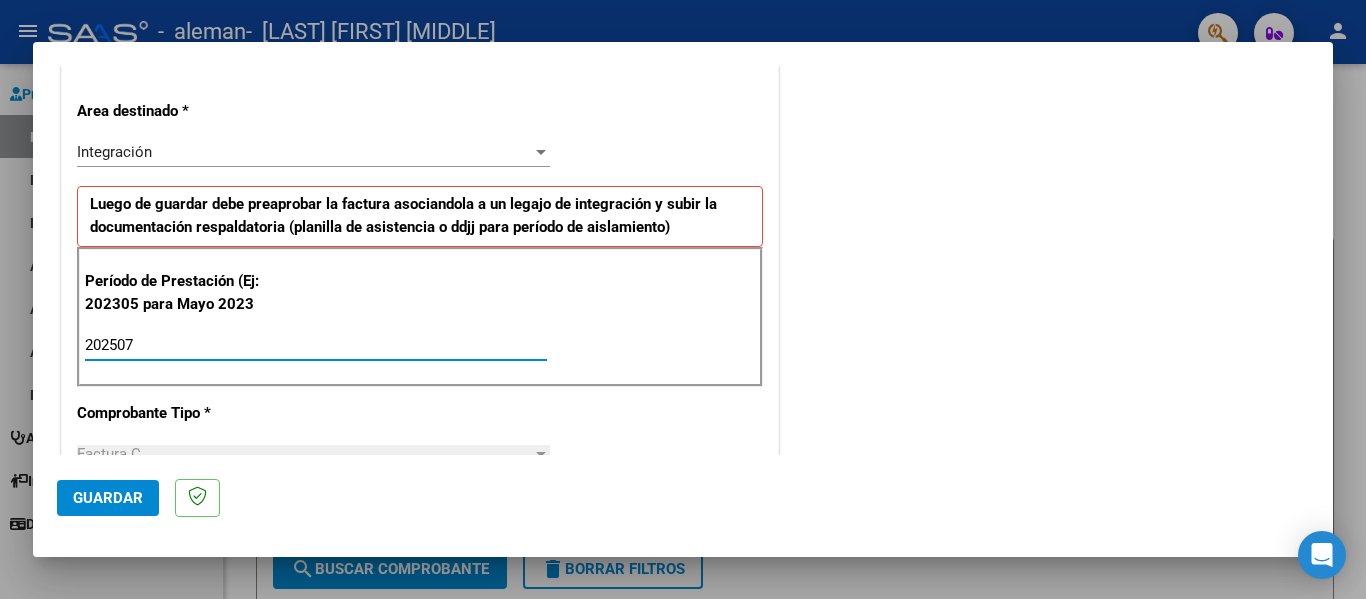 type on "202507" 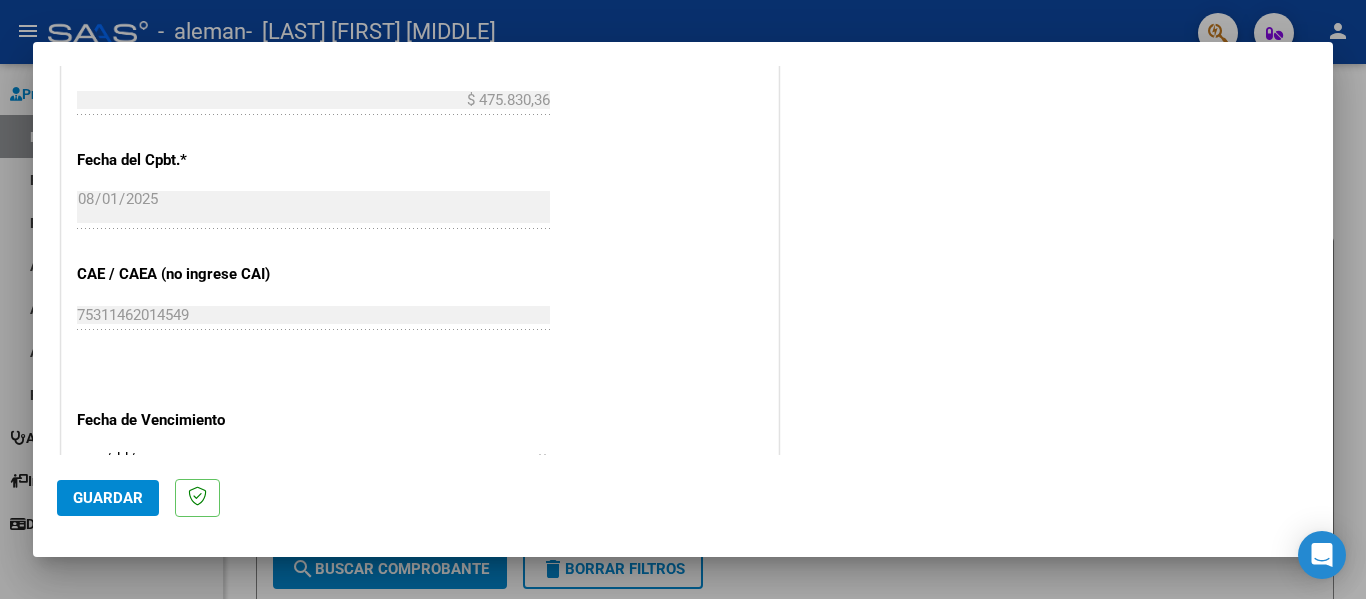 scroll, scrollTop: 1100, scrollLeft: 0, axis: vertical 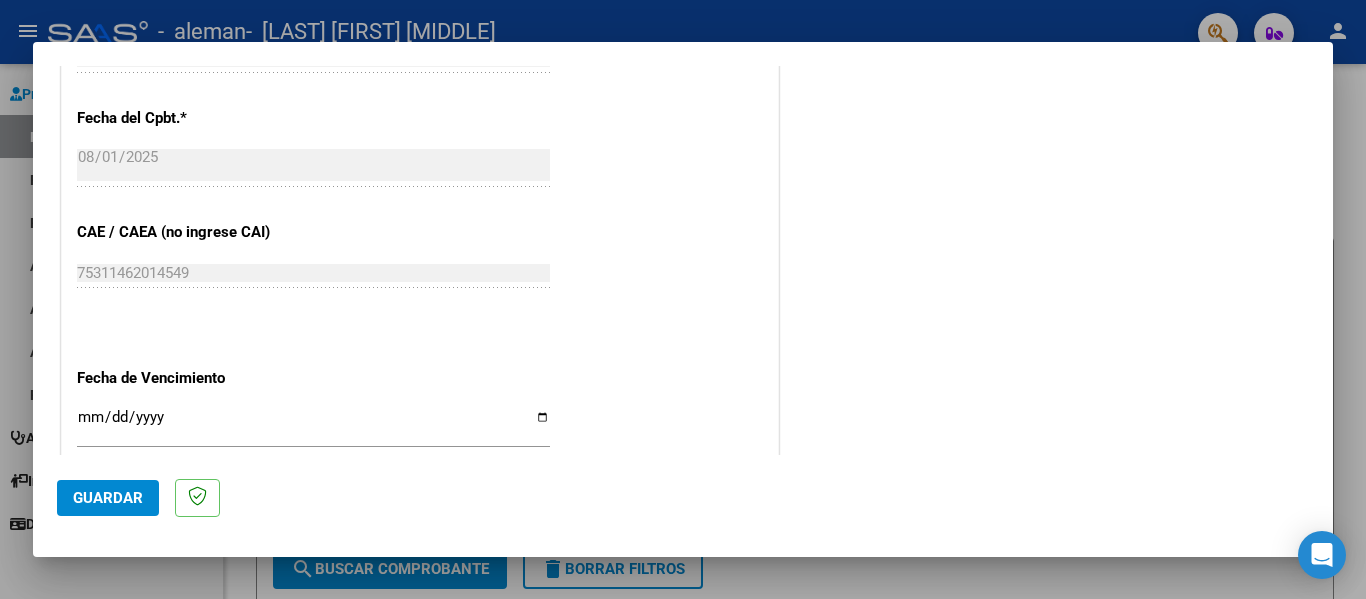 click on "Ingresar la fecha" at bounding box center [313, 425] 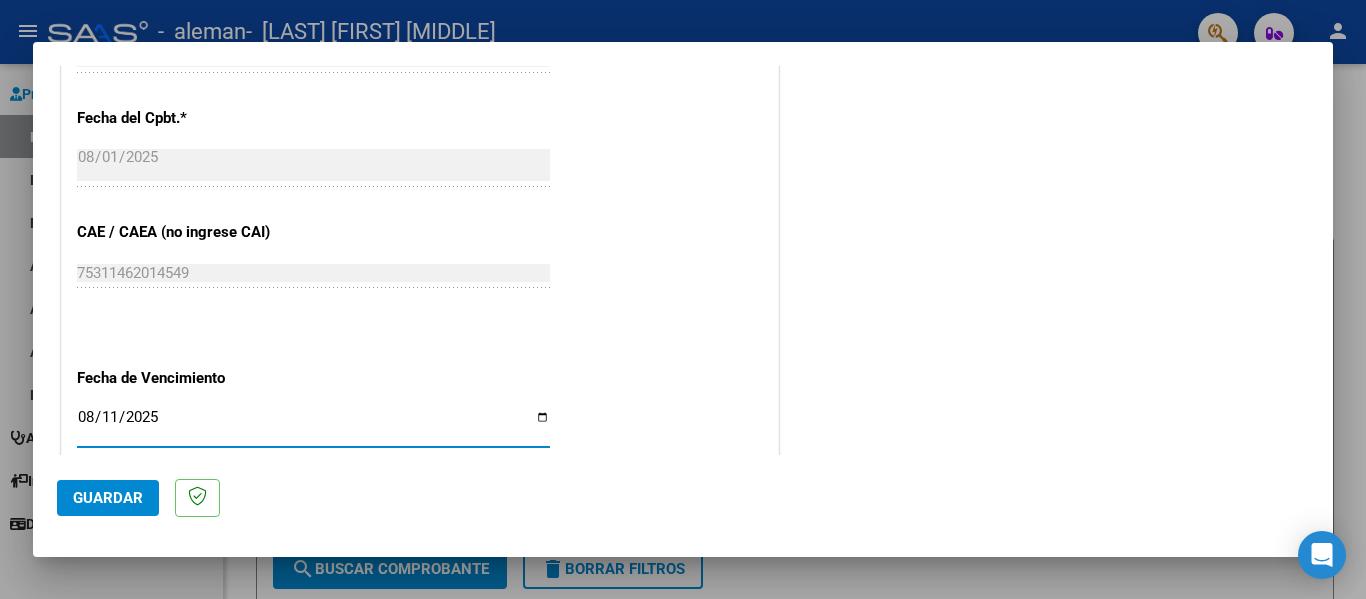 type on "2025-08-11" 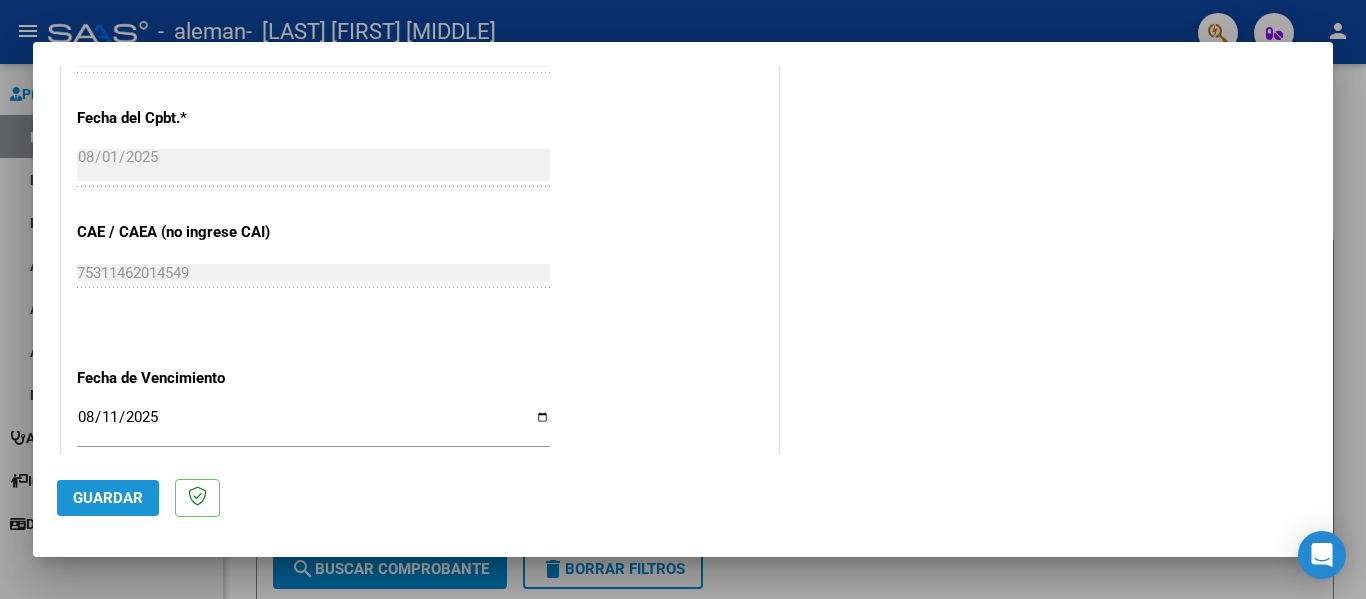 click on "Guardar" 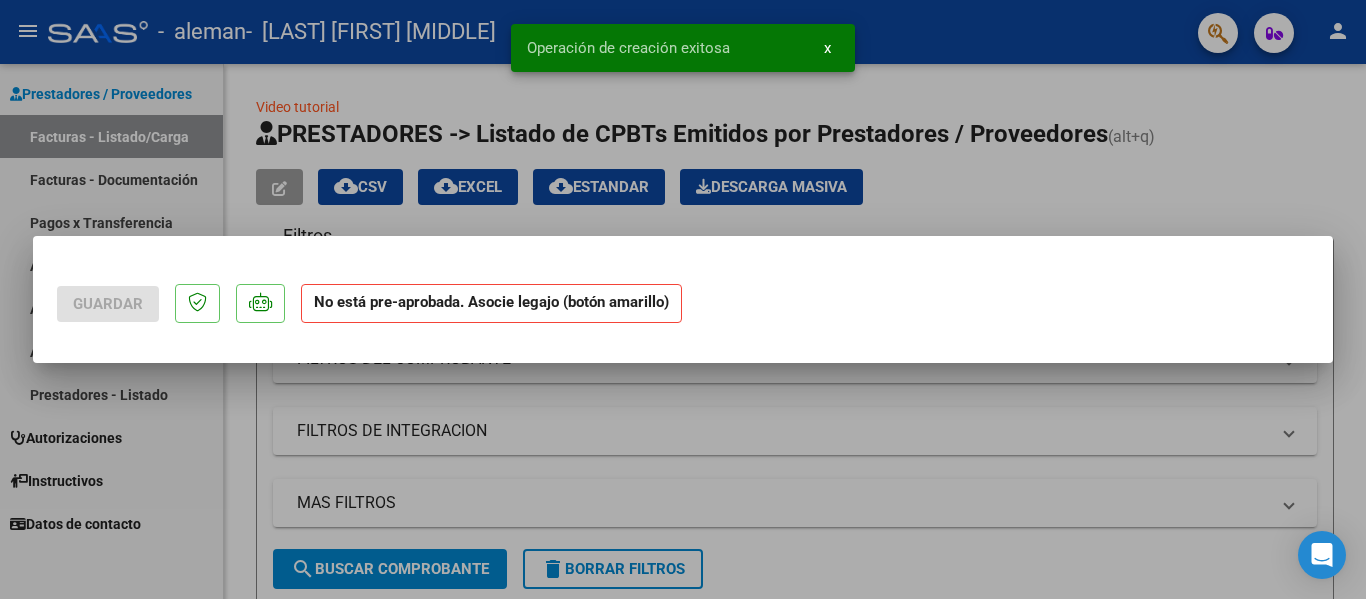 scroll, scrollTop: 0, scrollLeft: 0, axis: both 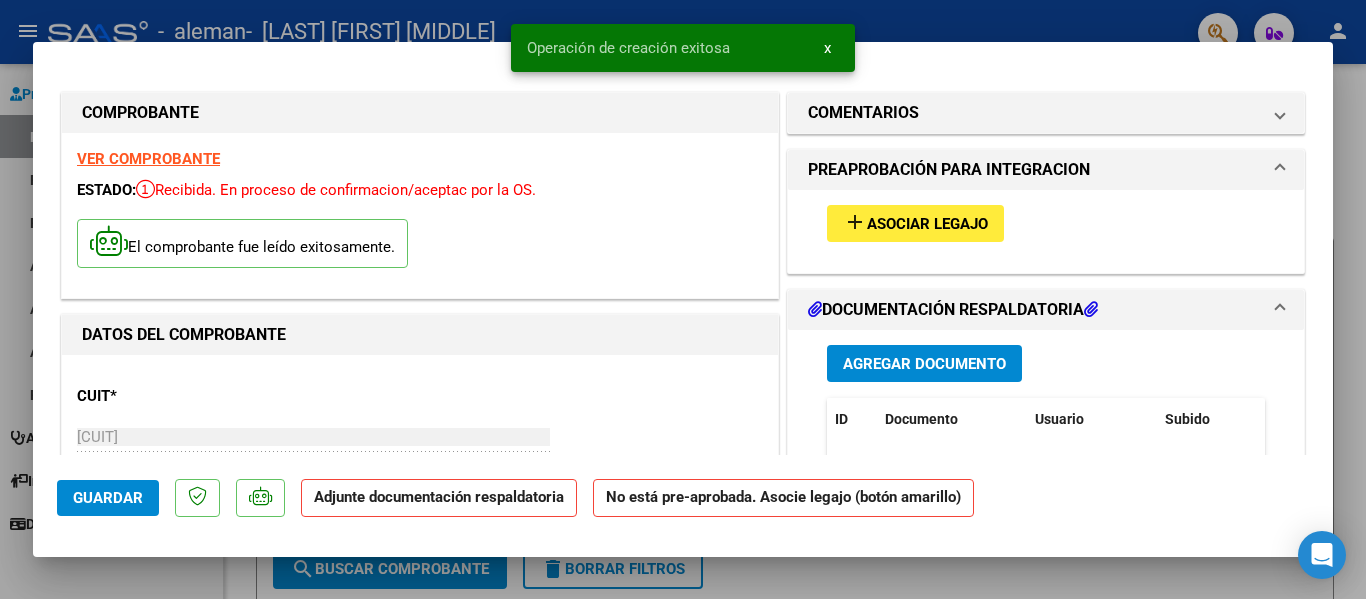 click on "add" at bounding box center (855, 222) 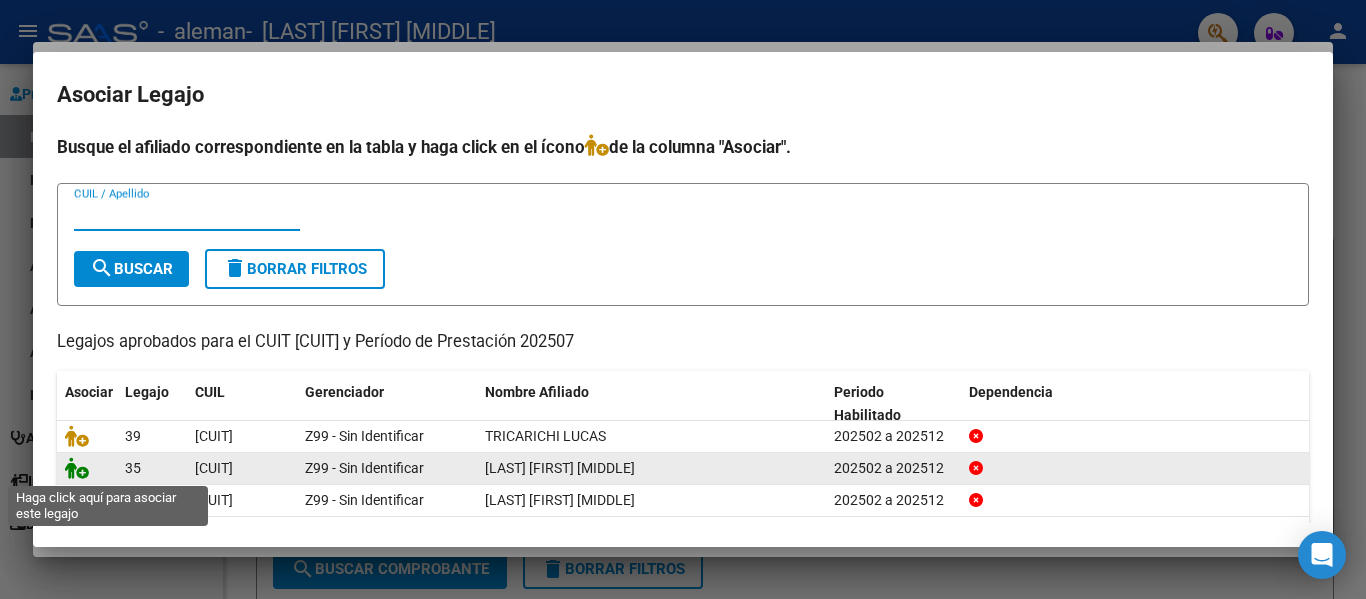 click 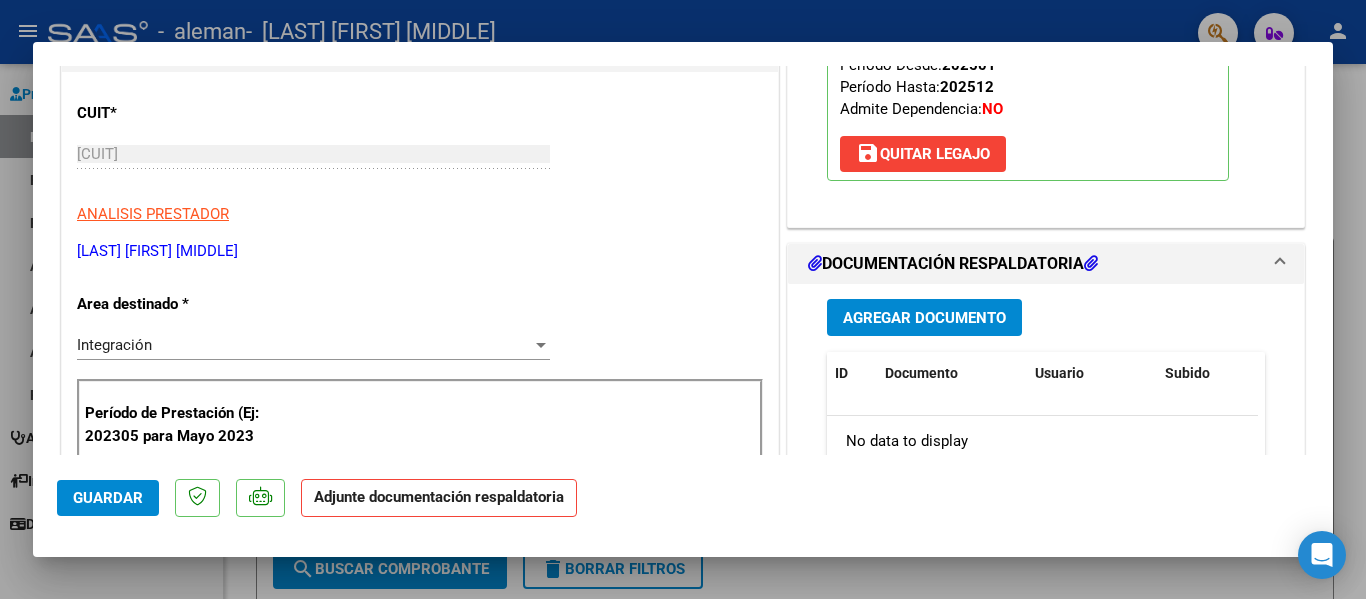 scroll, scrollTop: 300, scrollLeft: 0, axis: vertical 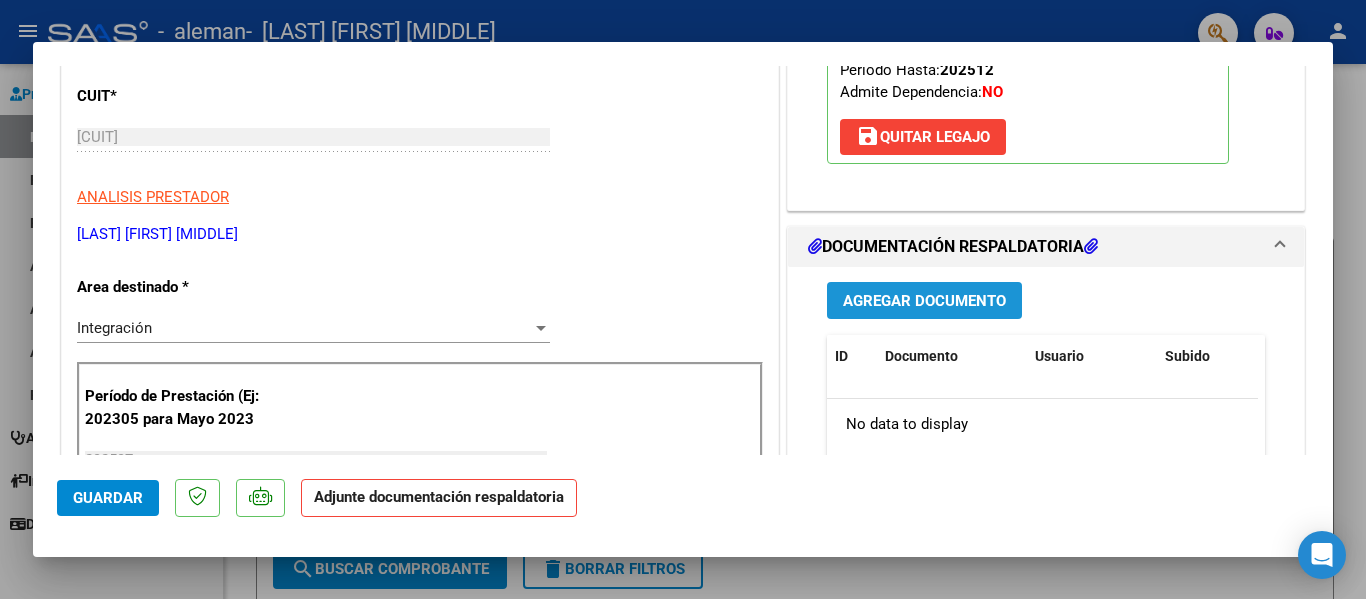 click on "Agregar Documento" at bounding box center (924, 301) 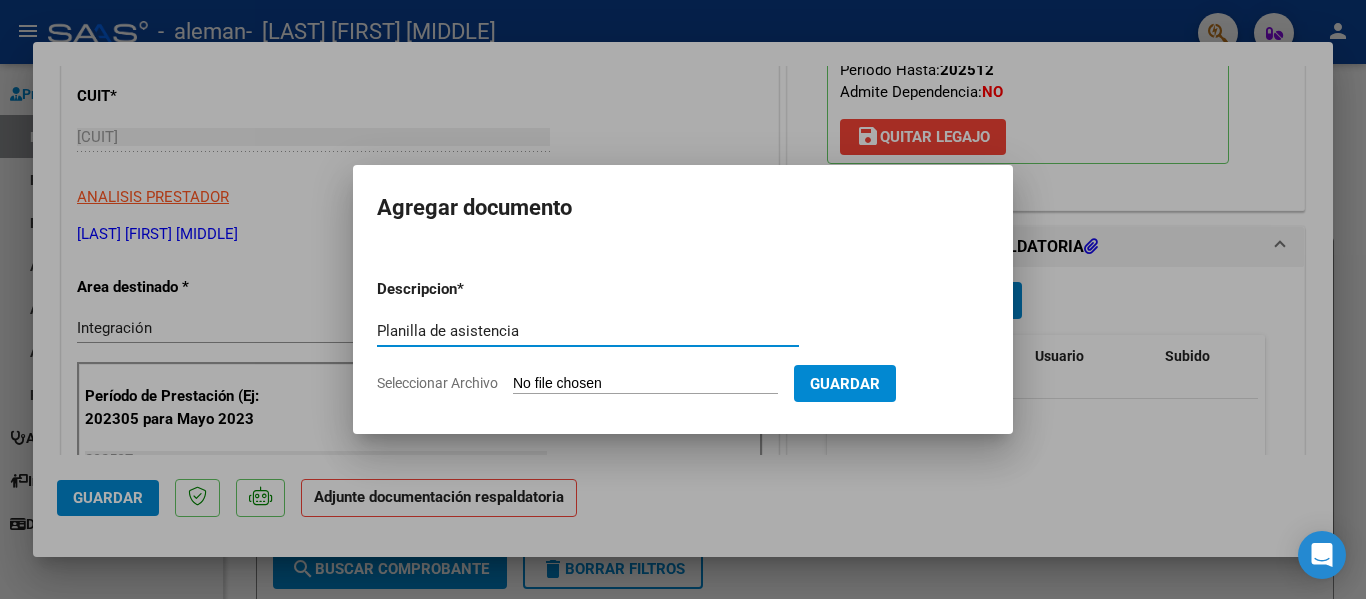 type on "Planilla de asistencia" 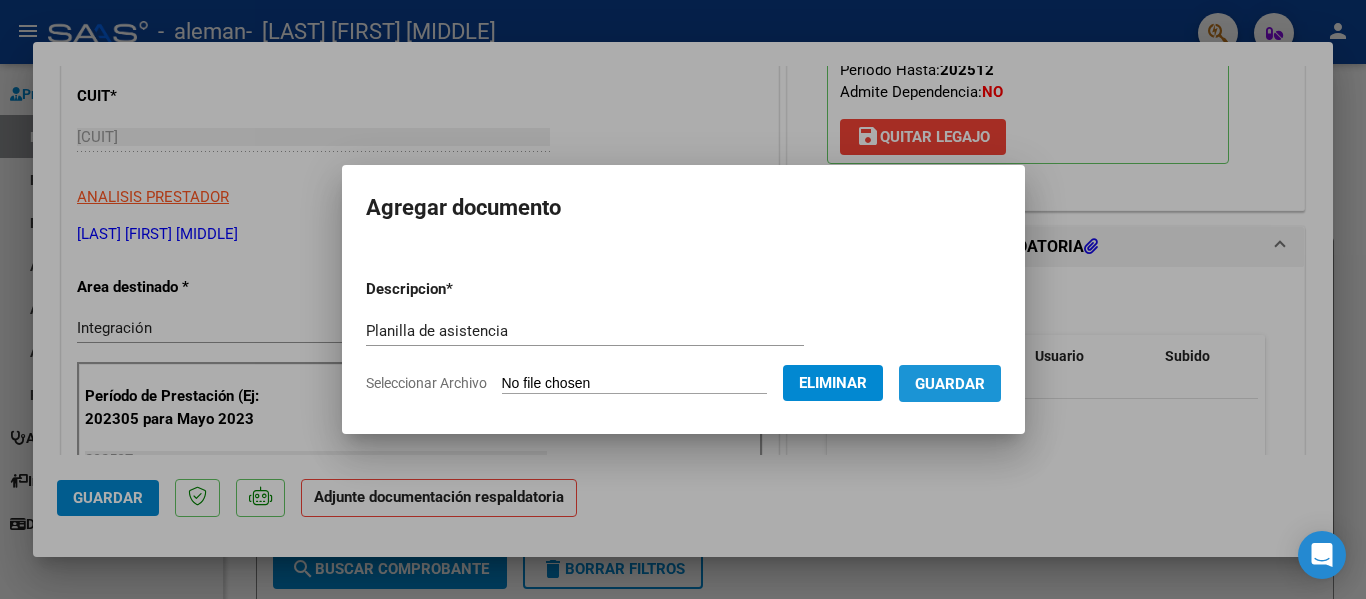 click on "Guardar" at bounding box center [950, 384] 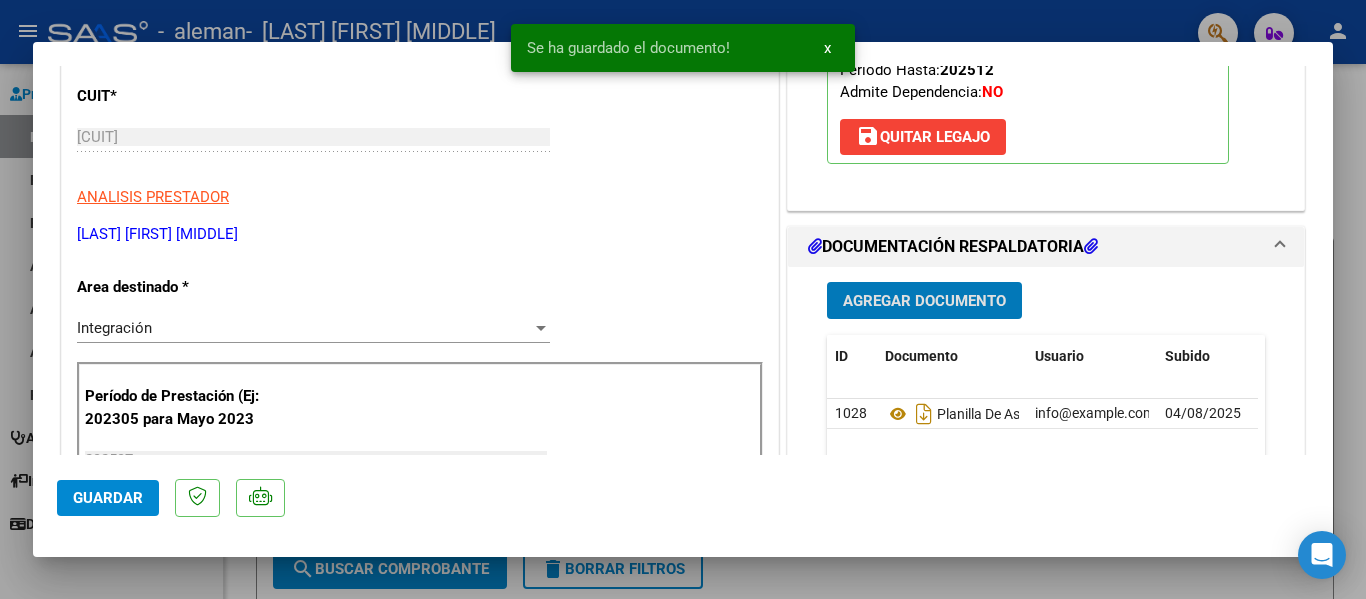 click on "Guardar" 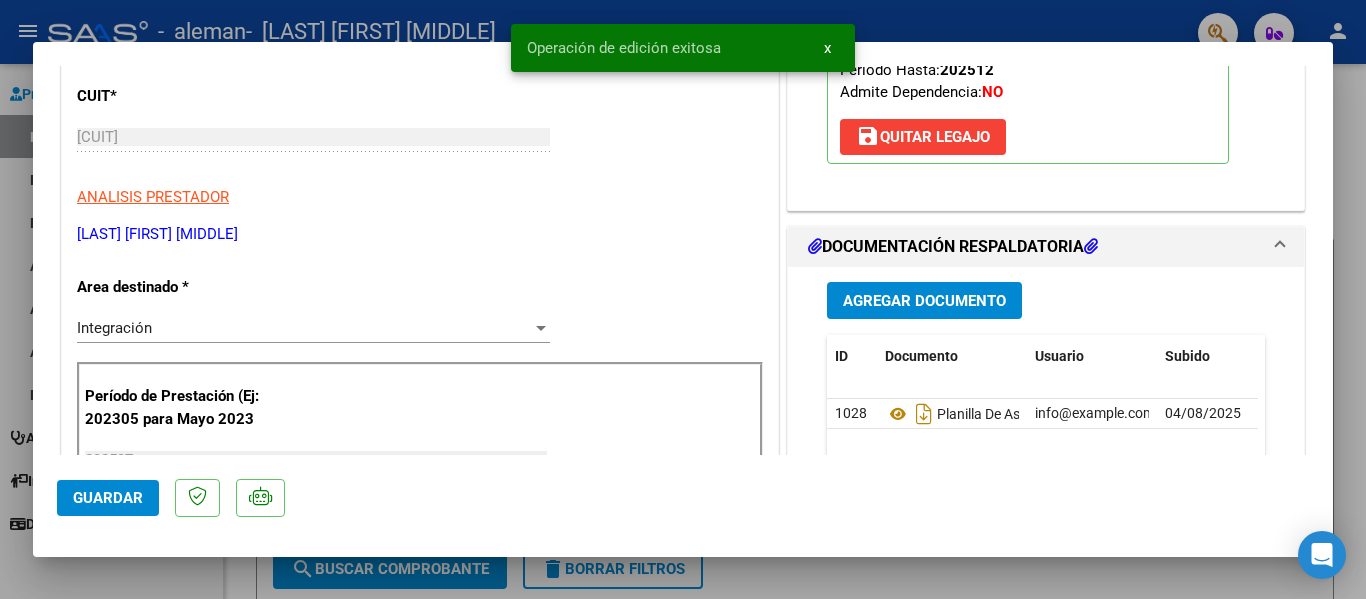 click on "Guardar" 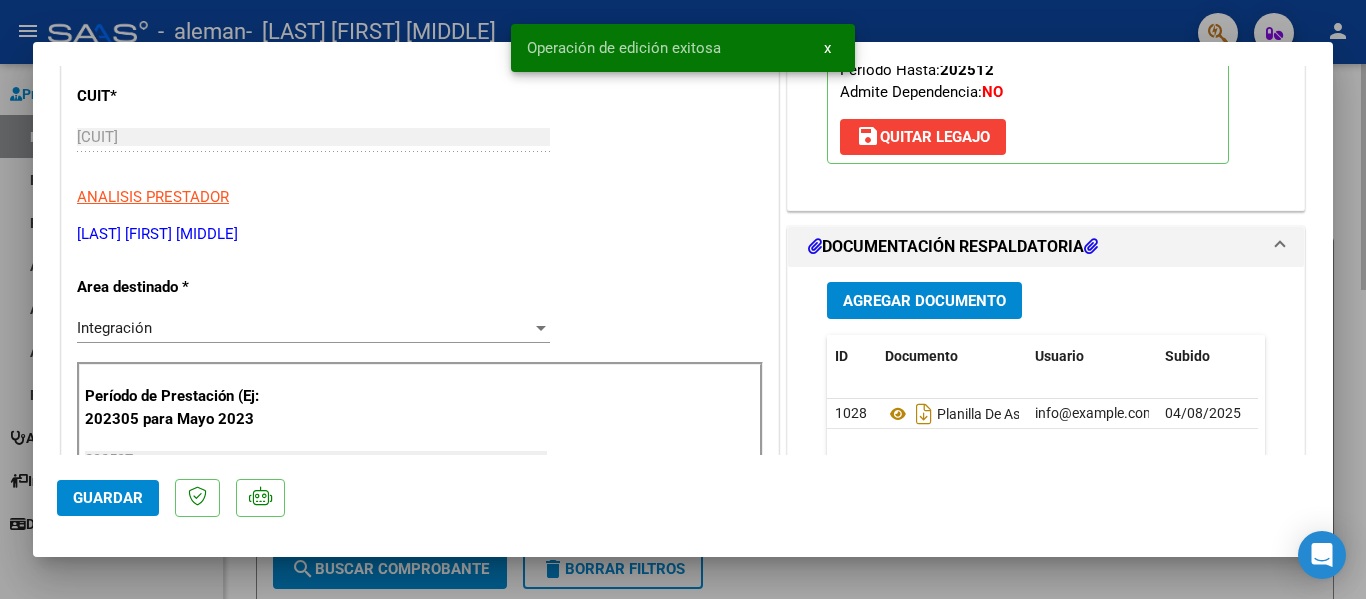type 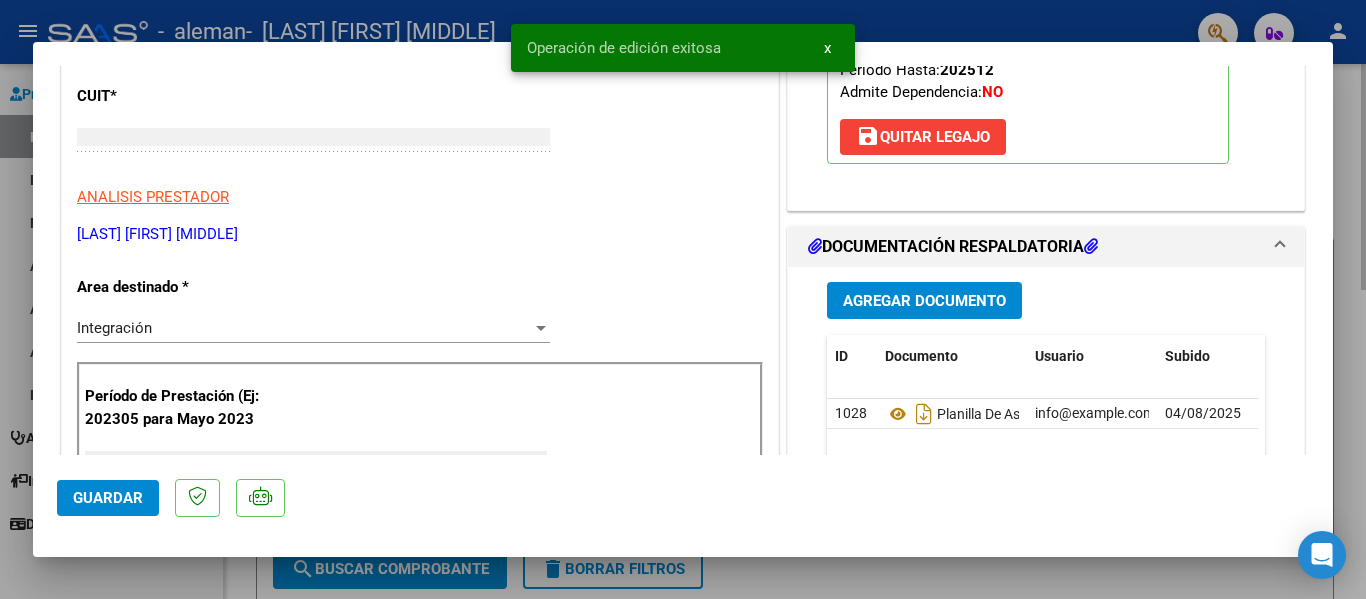scroll, scrollTop: 0, scrollLeft: 0, axis: both 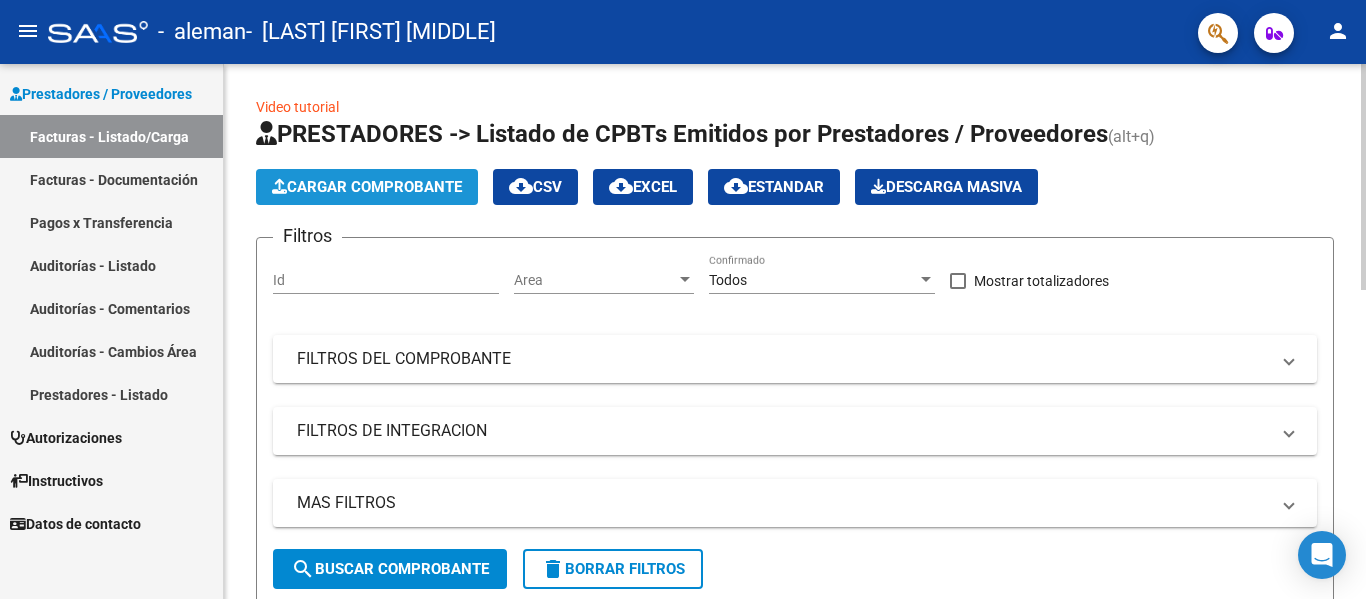 click on "Cargar Comprobante" 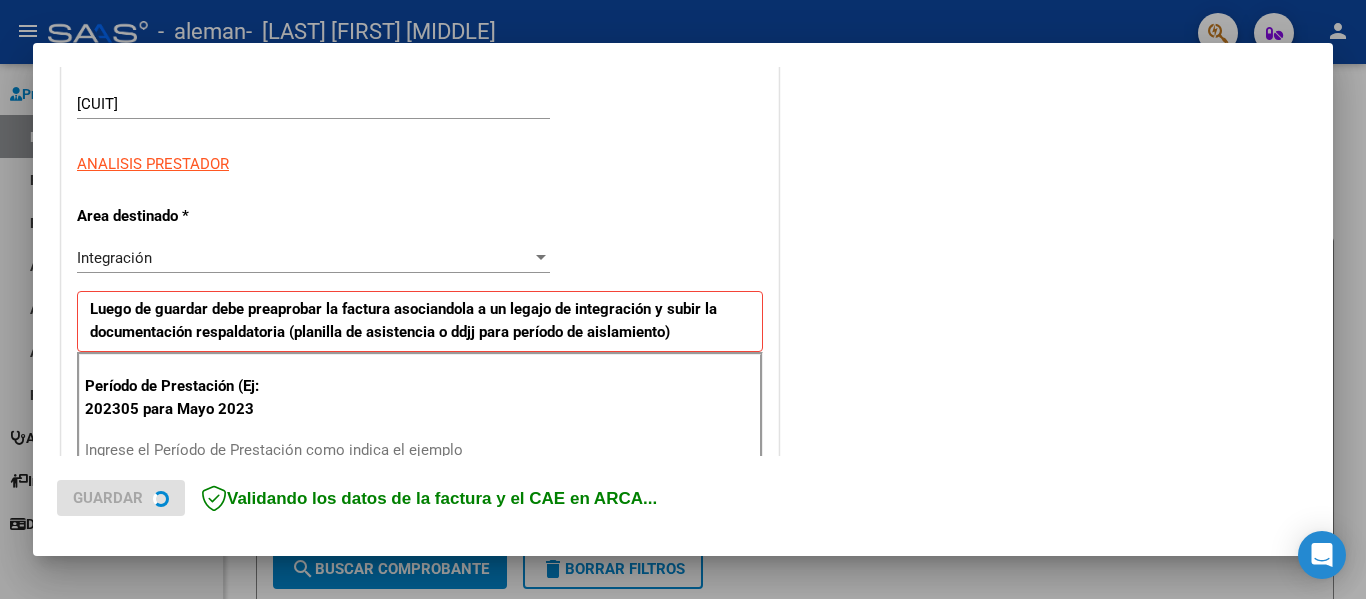 scroll, scrollTop: 400, scrollLeft: 0, axis: vertical 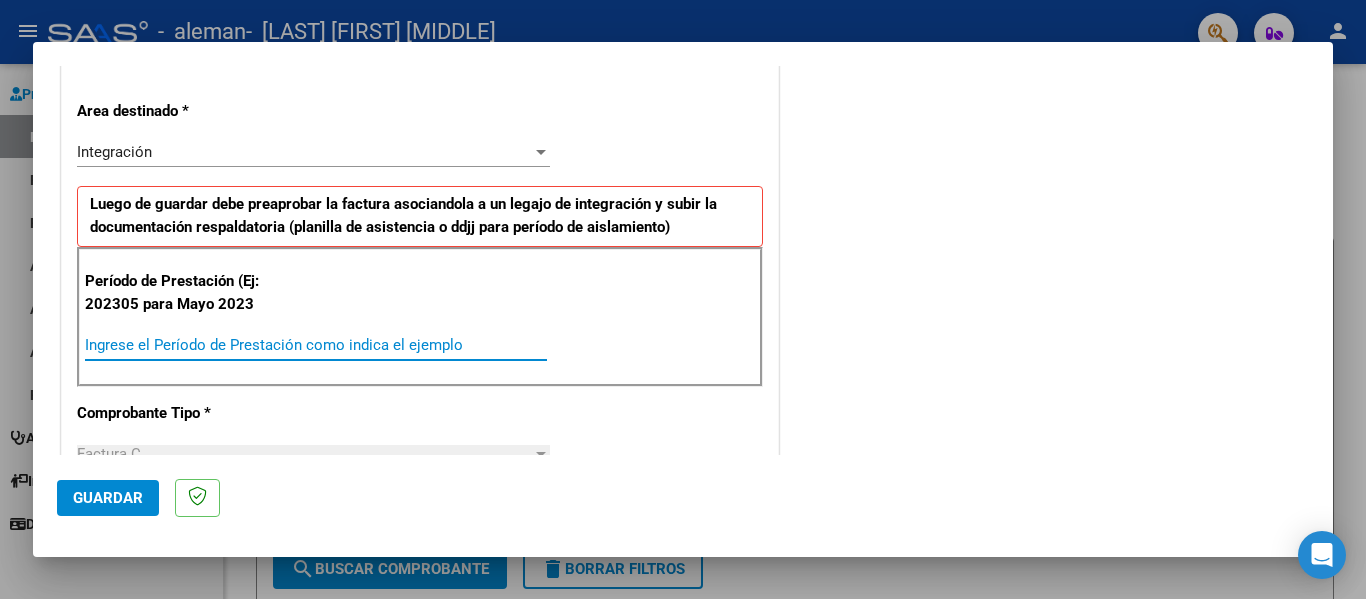 click on "Ingrese el Período de Prestación como indica el ejemplo" at bounding box center [316, 345] 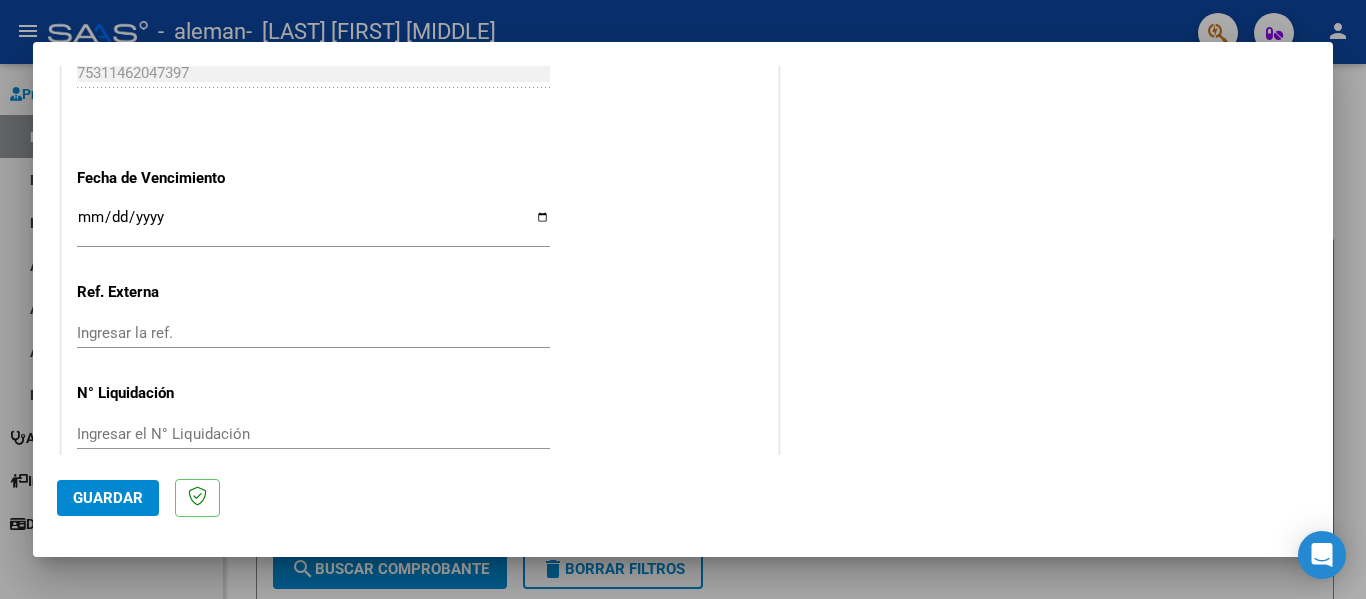 scroll, scrollTop: 1333, scrollLeft: 0, axis: vertical 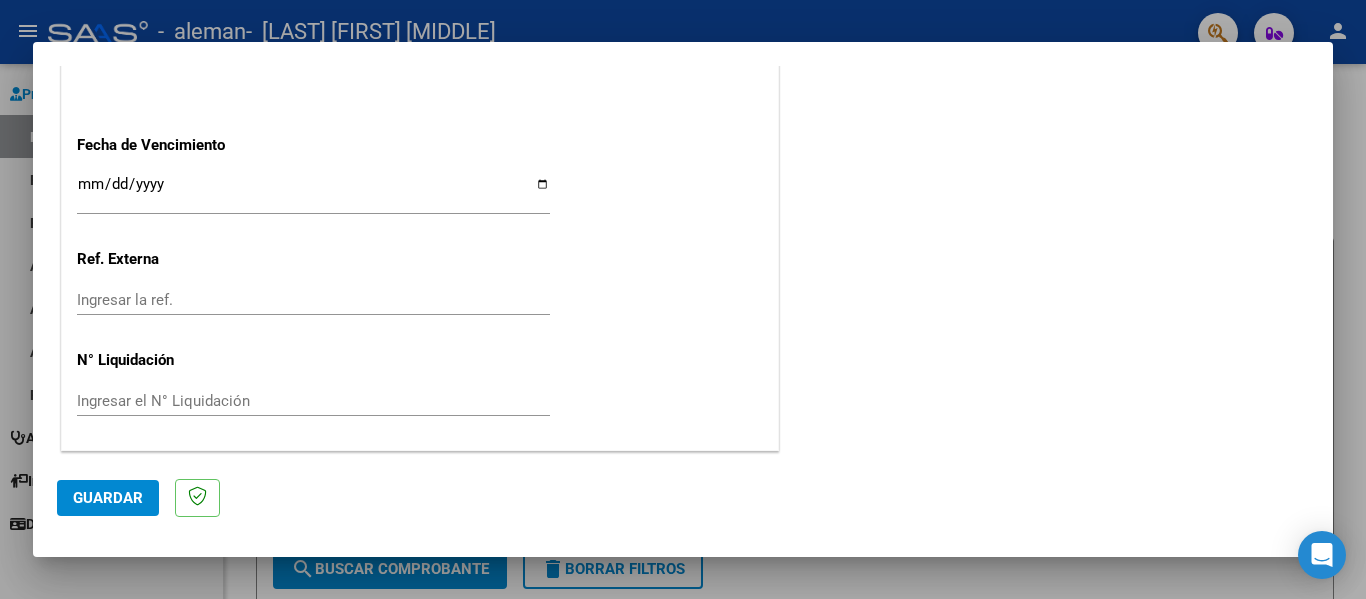 type on "202507" 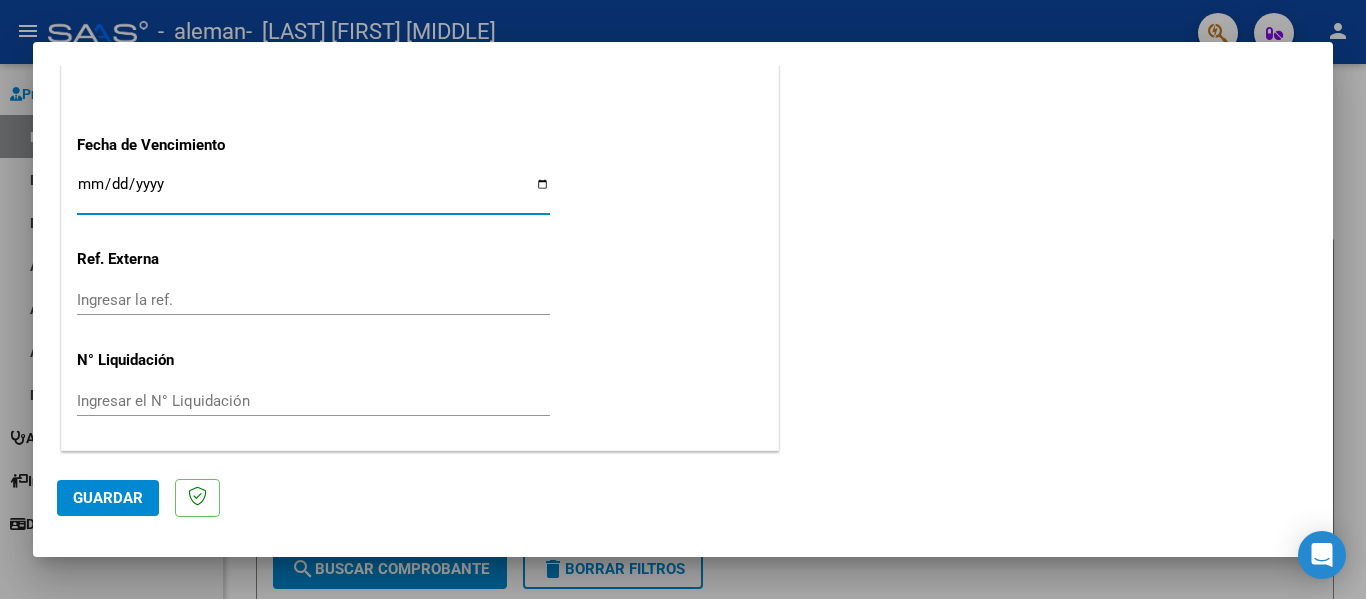 click on "Ingresar la fecha" at bounding box center (313, 192) 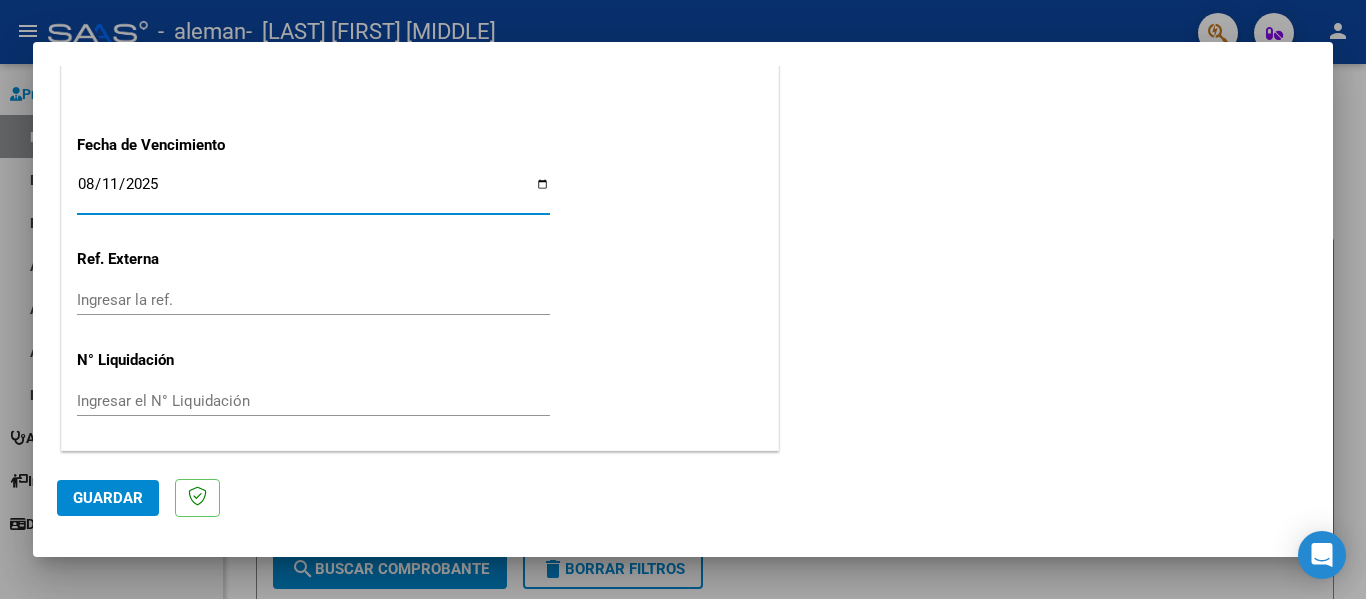click on "Guardar" 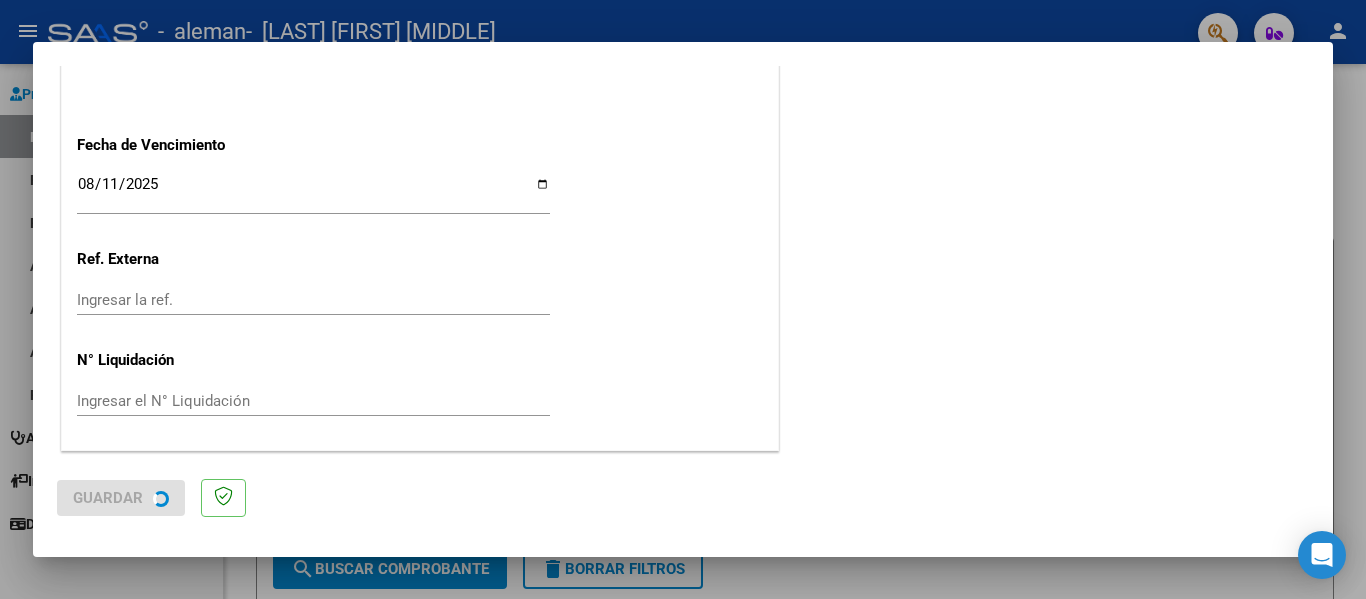 scroll, scrollTop: 0, scrollLeft: 0, axis: both 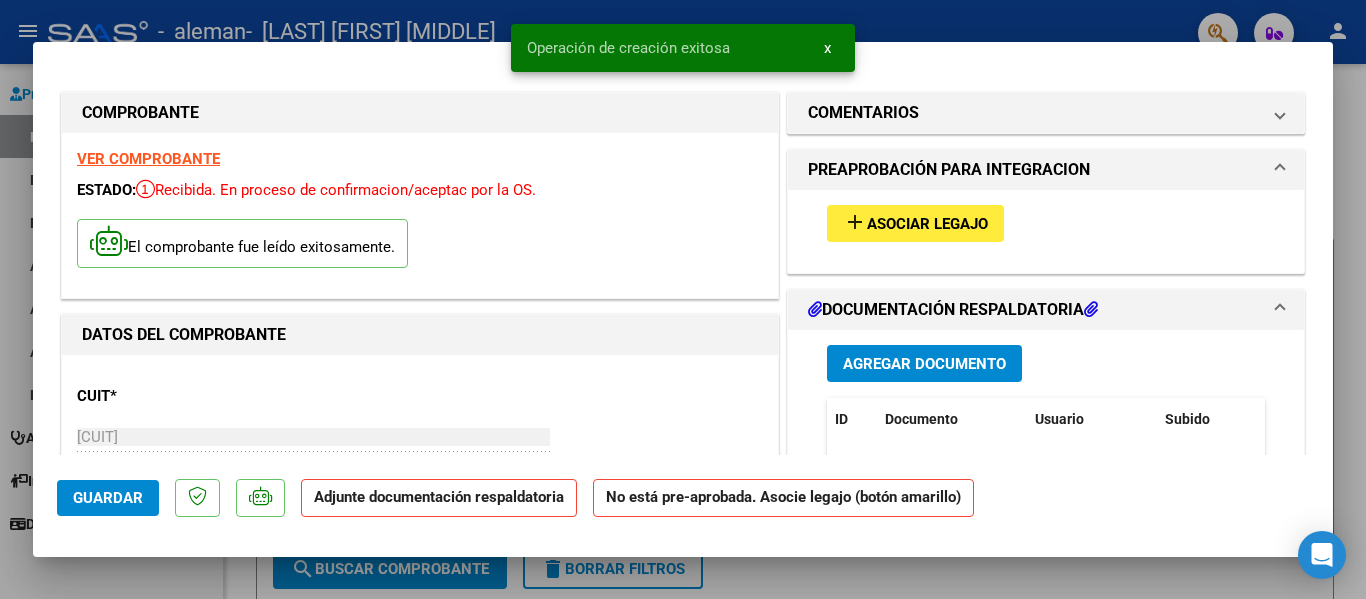 click on "Asociar Legajo" at bounding box center [927, 224] 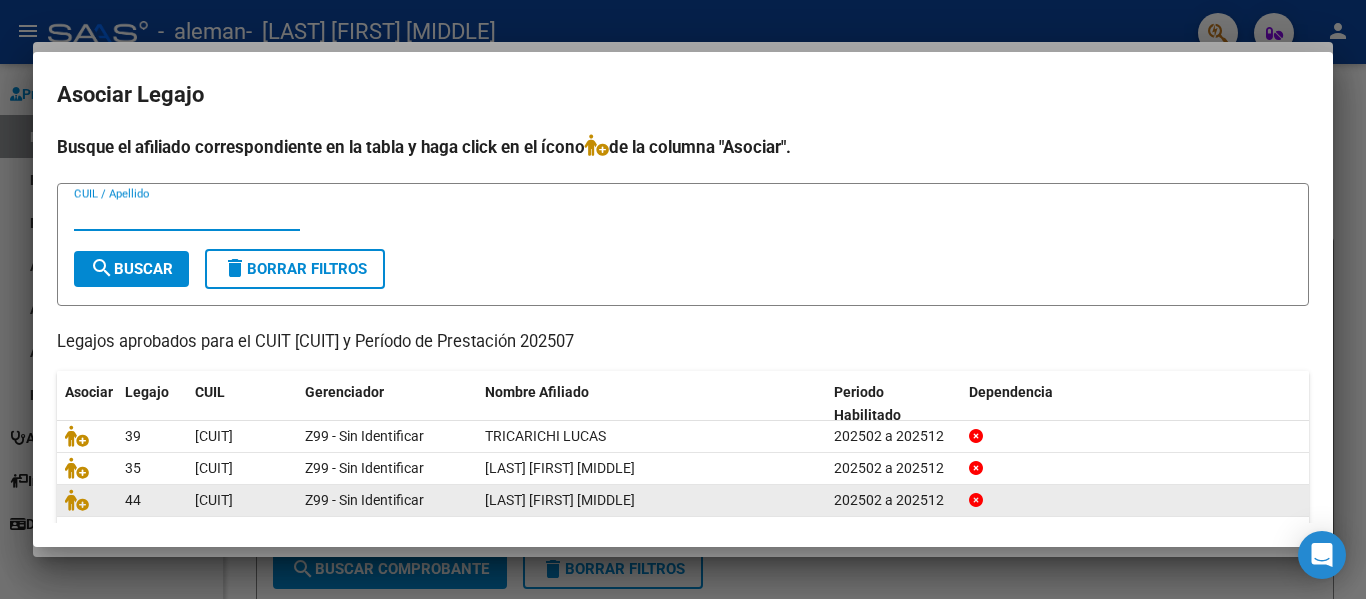 scroll, scrollTop: 71, scrollLeft: 0, axis: vertical 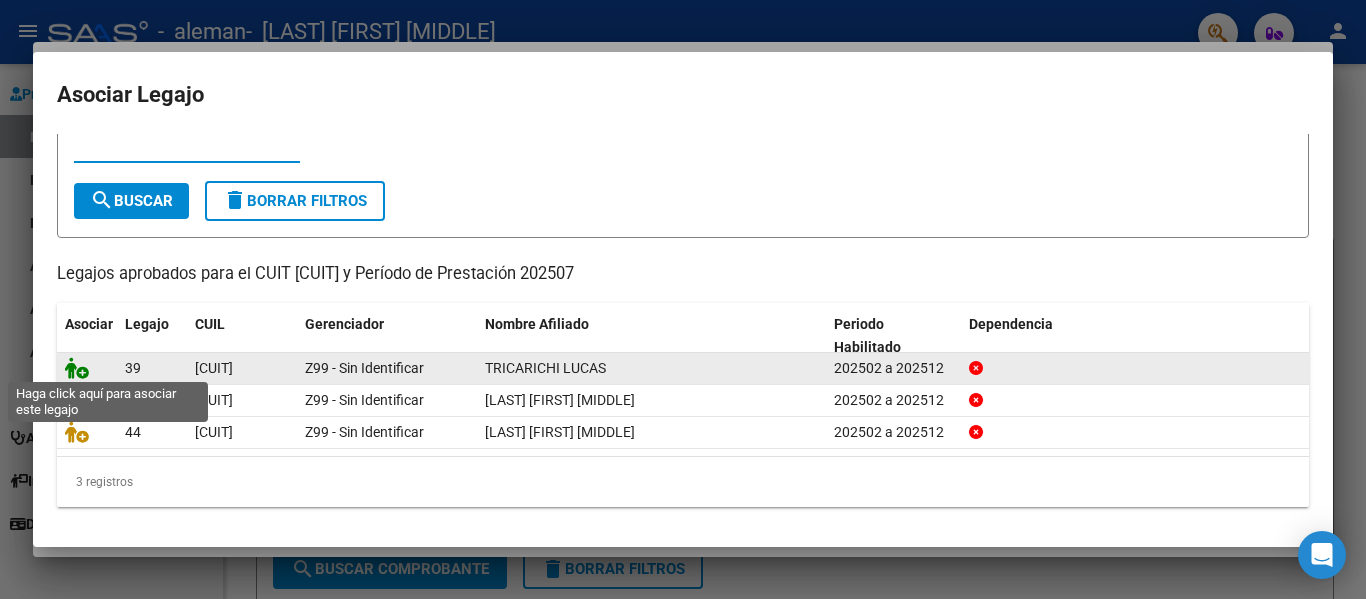 click 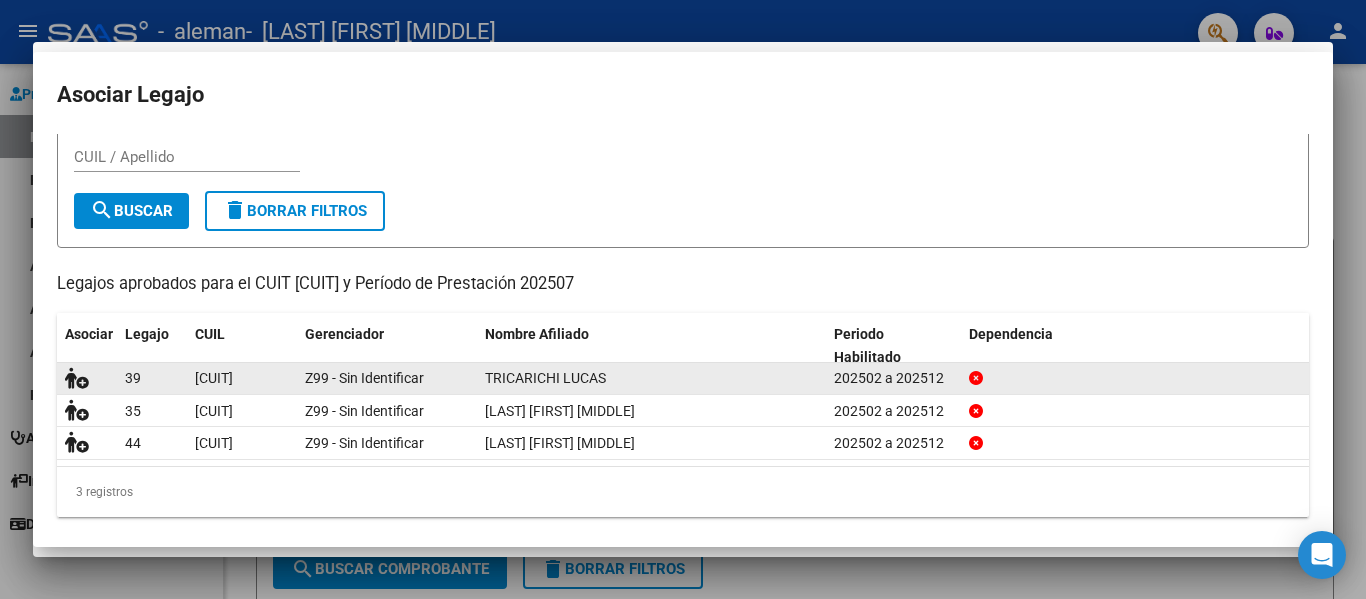scroll, scrollTop: 84, scrollLeft: 0, axis: vertical 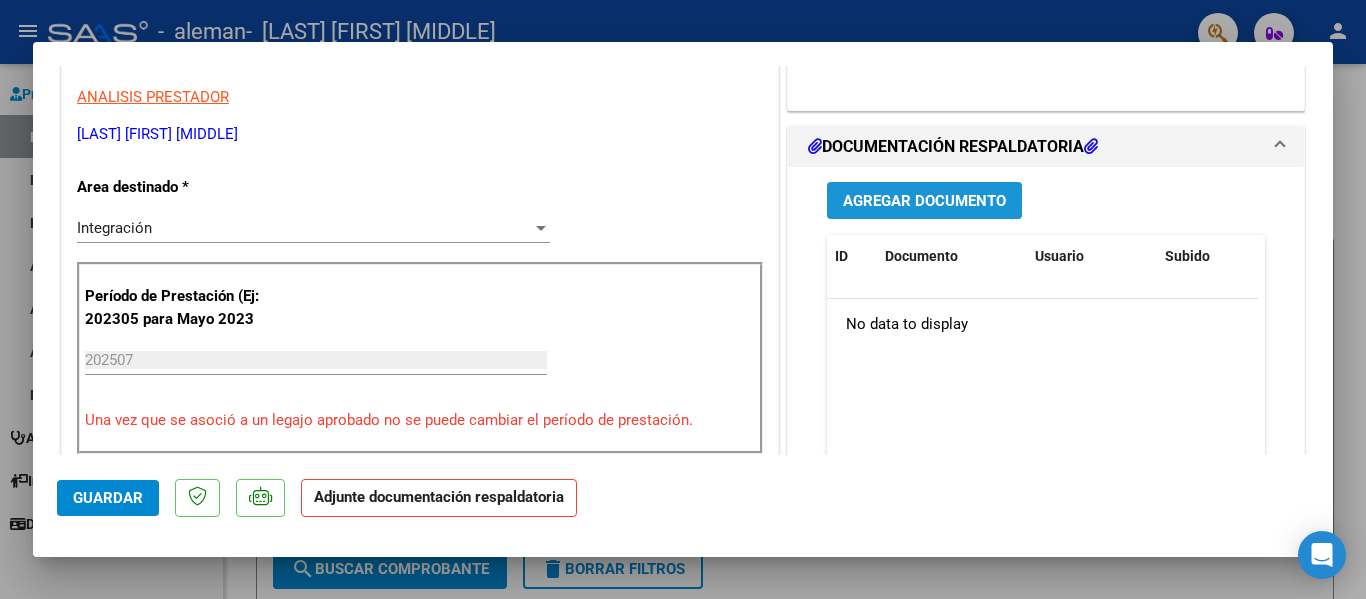 click on "Agregar Documento" at bounding box center [924, 201] 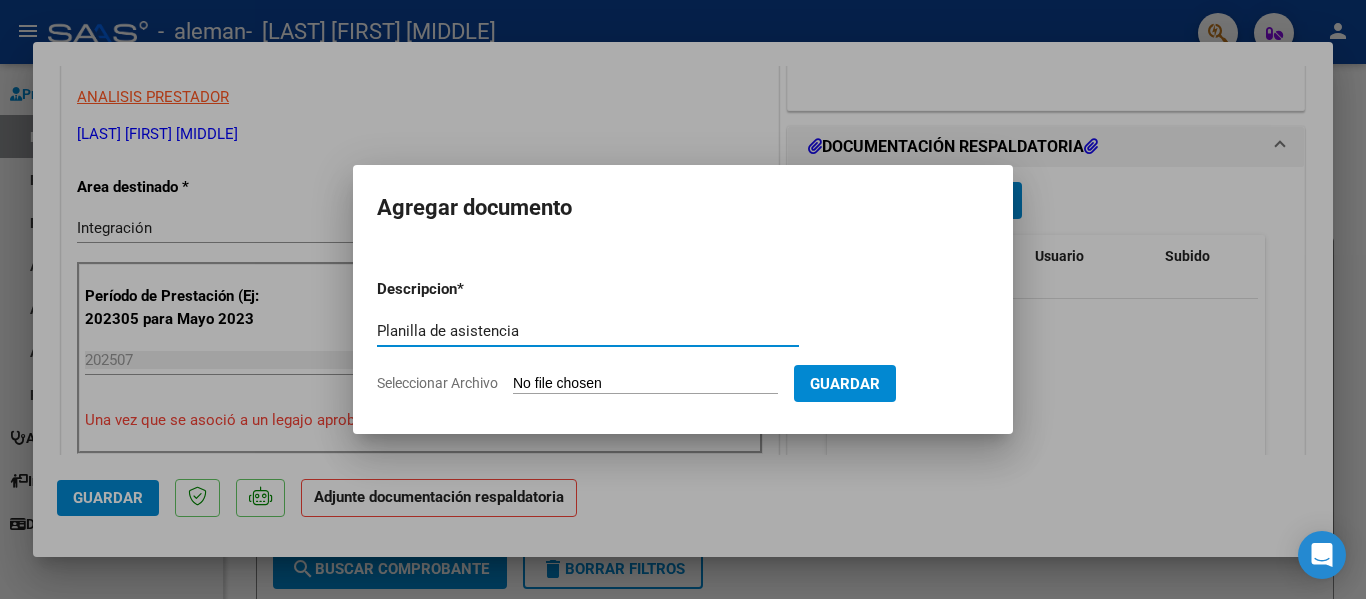 type on "Planilla de asistencia" 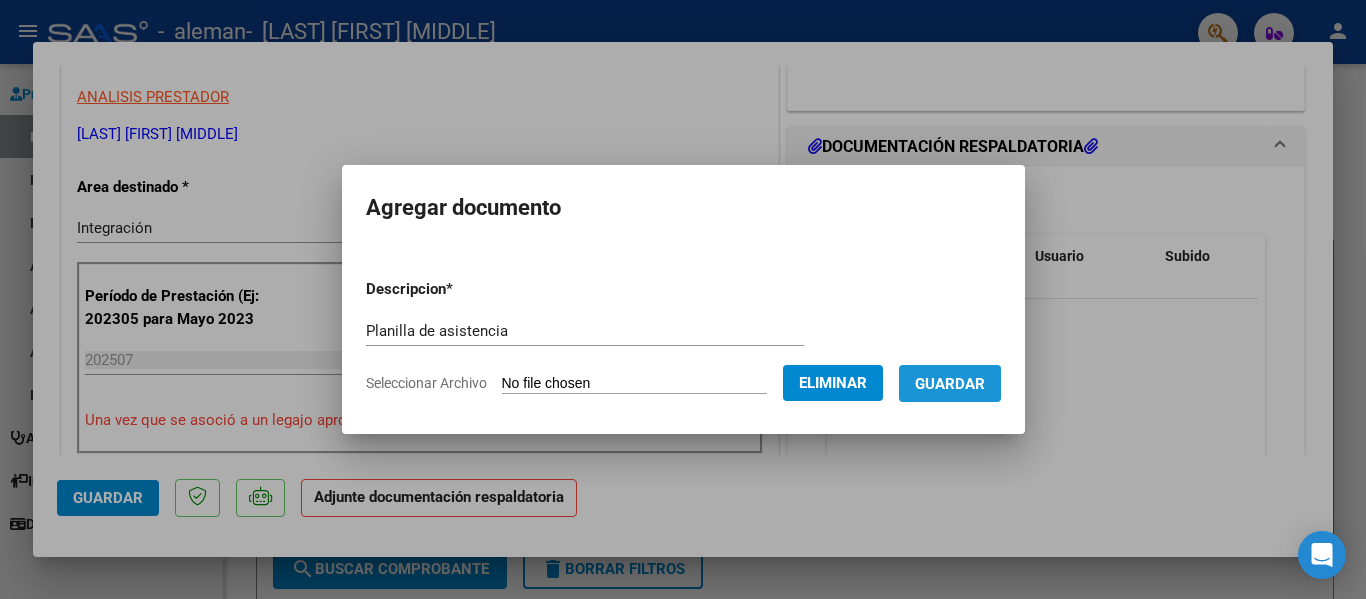 click on "Guardar" at bounding box center (950, 384) 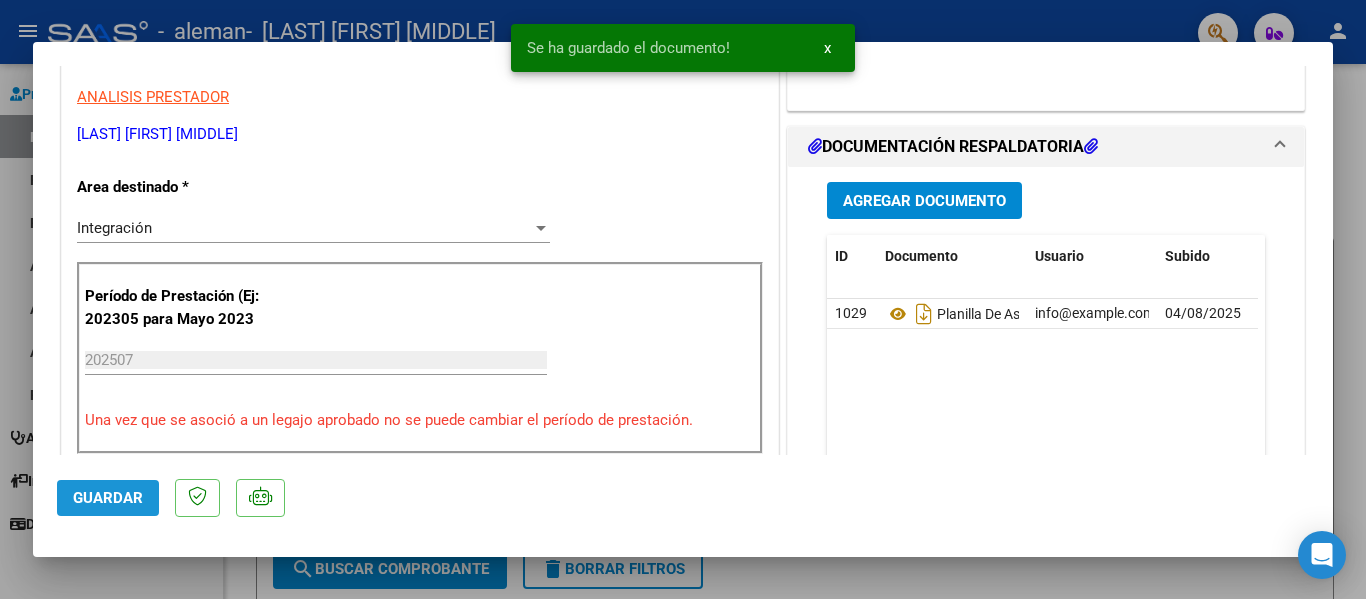 click on "Guardar" 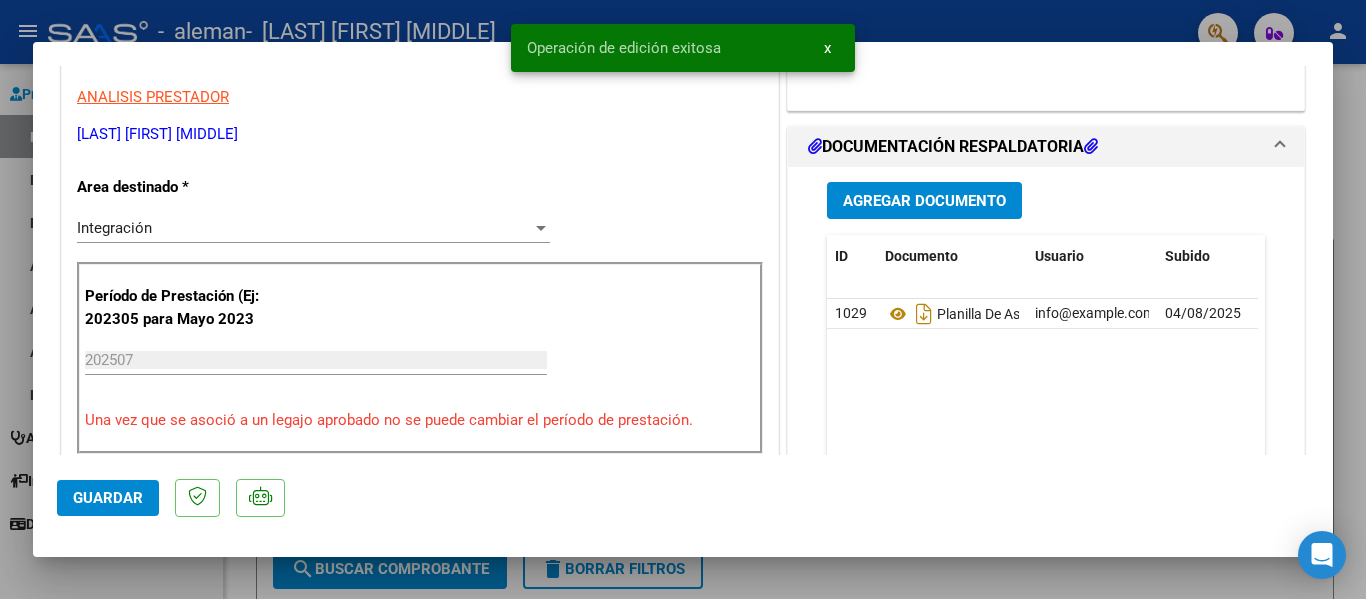 click at bounding box center [683, 299] 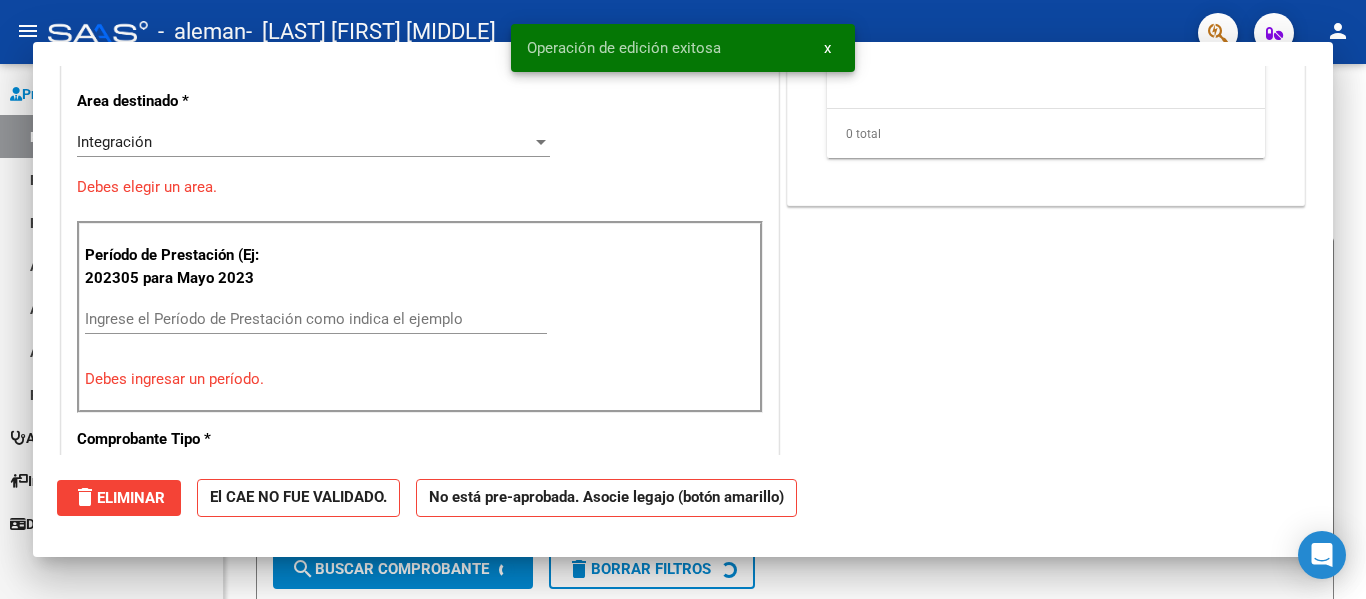 scroll, scrollTop: 339, scrollLeft: 0, axis: vertical 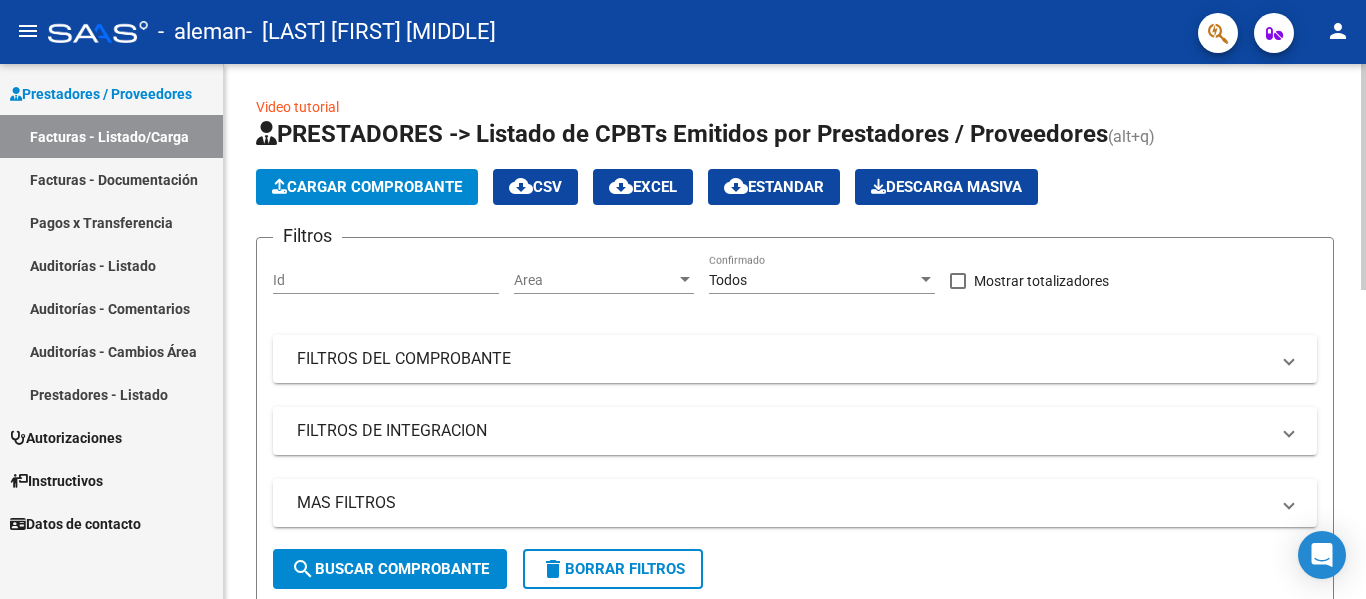 click on "Cargar Comprobante" 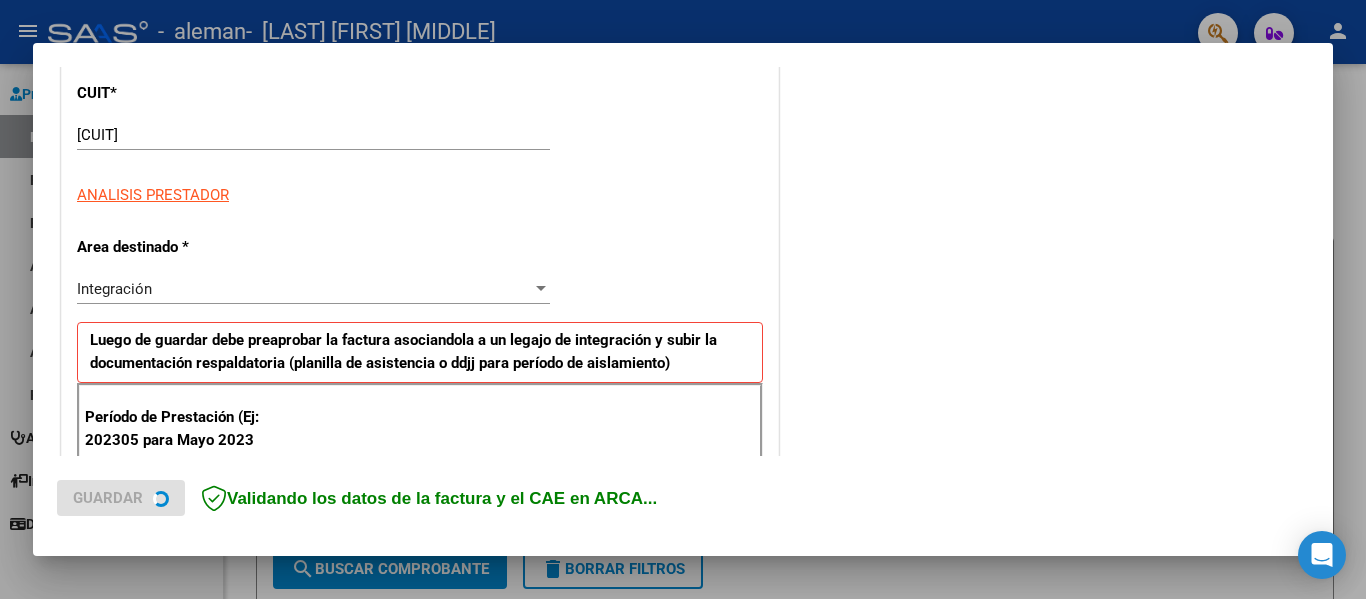 scroll, scrollTop: 300, scrollLeft: 0, axis: vertical 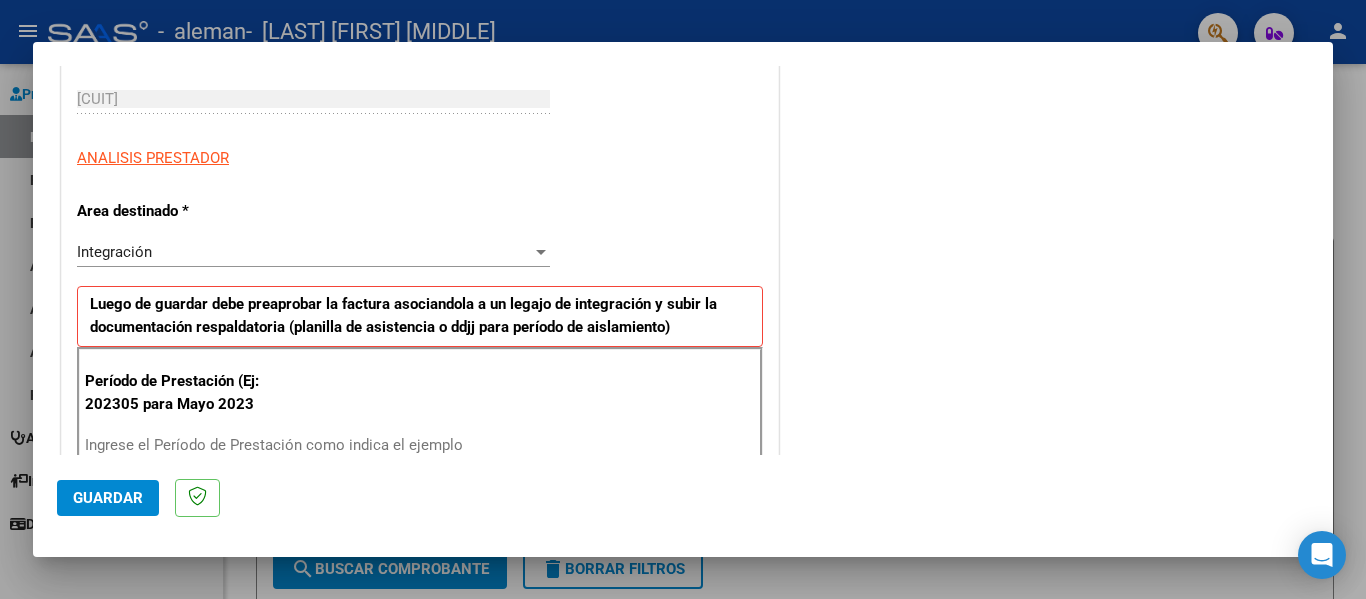 click on "Período de Prestación (Ej: 202305 para Mayo 2023    Ingrese el Período de Prestación como indica el ejemplo" at bounding box center [420, 417] 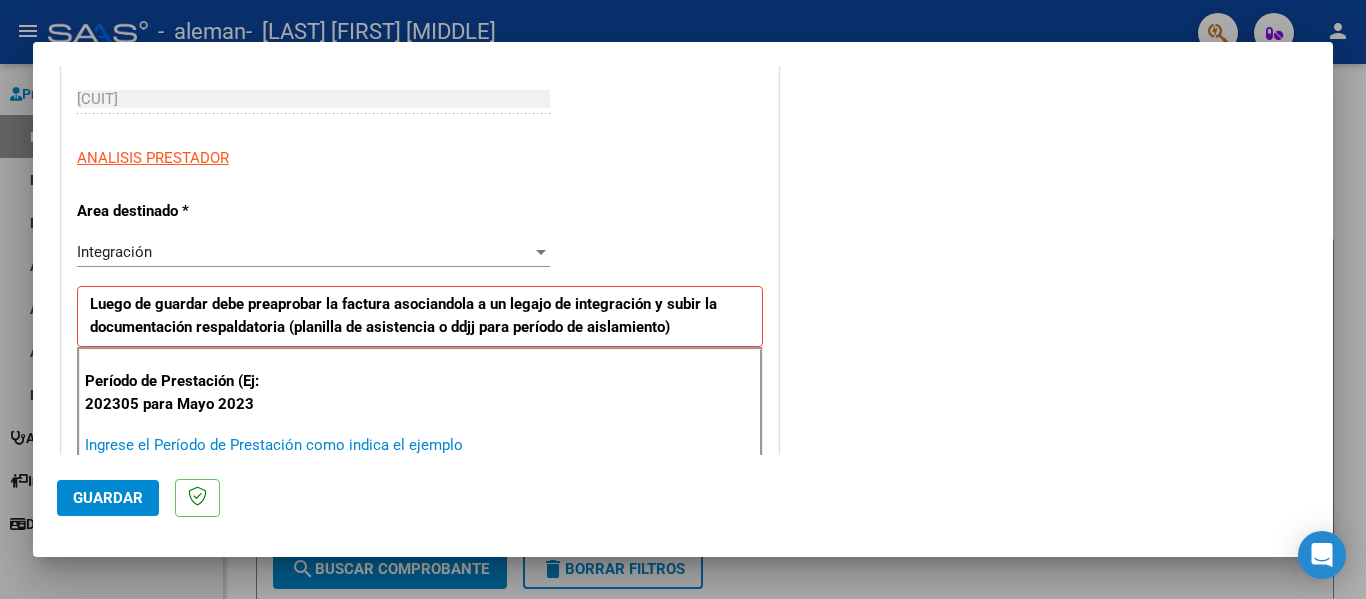 click on "Ingrese el Período de Prestación como indica el ejemplo" at bounding box center (316, 445) 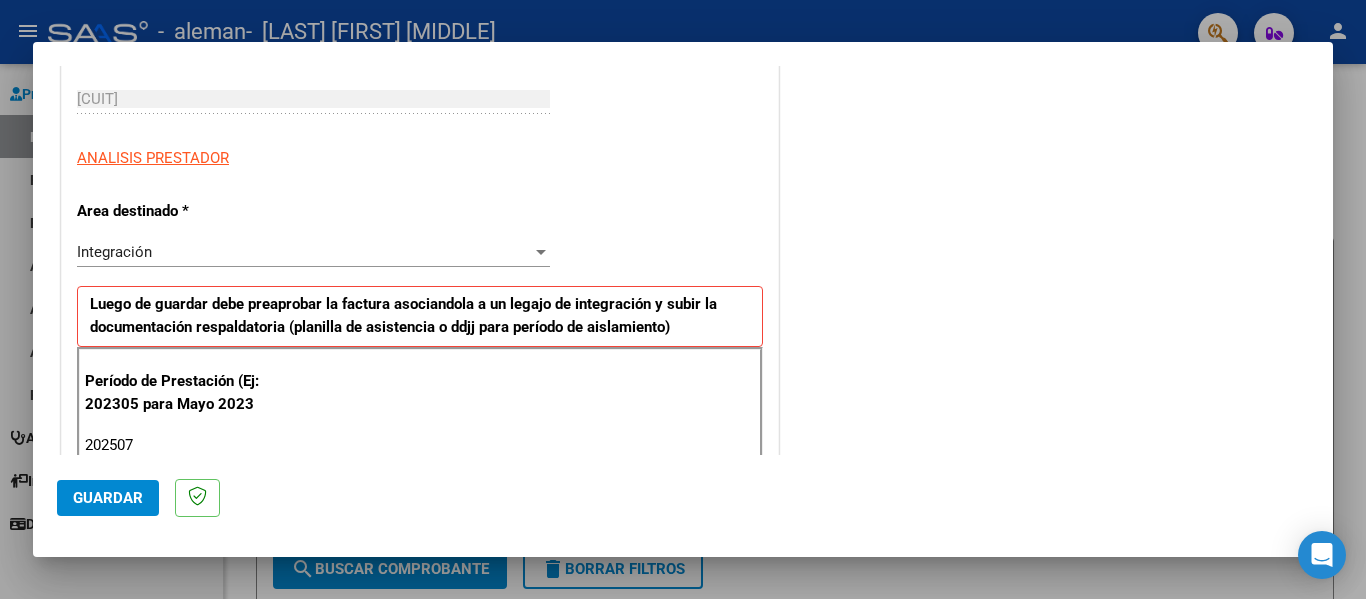 type on "202507" 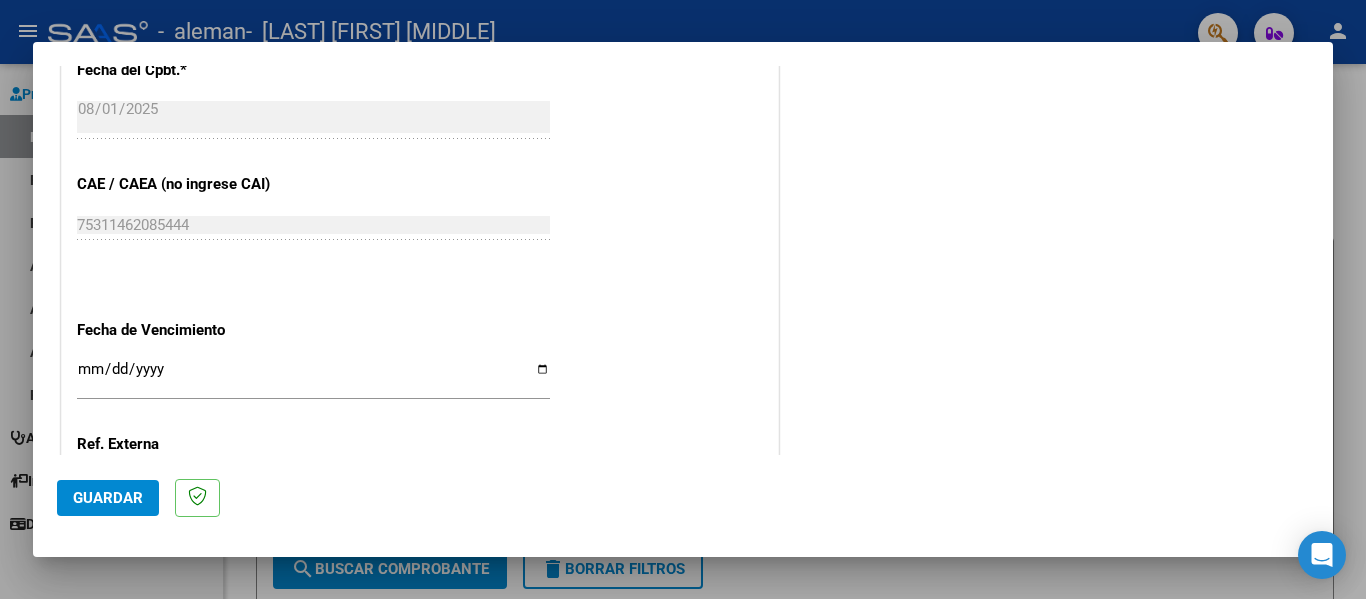 scroll, scrollTop: 1200, scrollLeft: 0, axis: vertical 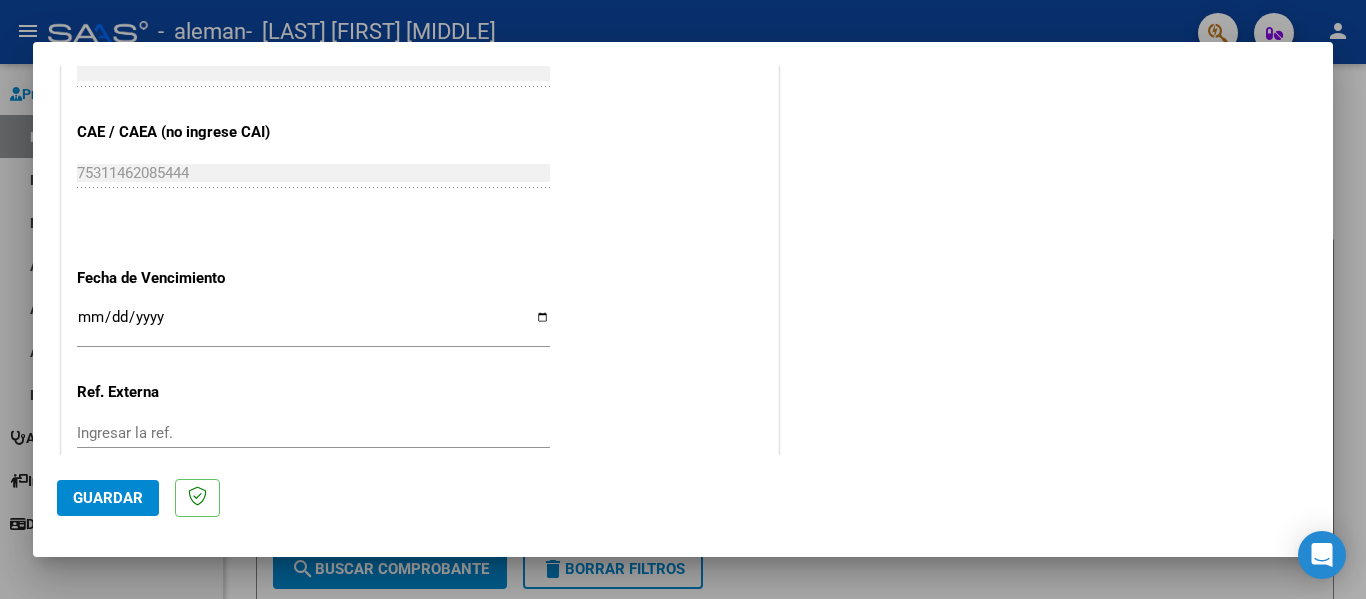 click on "CUIT  *   27-11409050-1 Ingresar CUIT  ANALISIS PRESTADOR  Area destinado * Integración Seleccionar Area Luego de guardar debe preaprobar la factura asociandola a un legajo de integración y subir la documentación respaldatoria (planilla de asistencia o ddjj para período de aislamiento)  Período de Prestación (Ej: 202305 para Mayo 2023    202507 Ingrese el Período de Prestación como indica el ejemplo   Comprobante Tipo * Factura C Seleccionar Tipo Punto de Venta  *   4 Ingresar el Nro.  Número  *   17134 Ingresar el Nro.  Monto  *   $ 475.830,36 Ingresar el monto  Fecha del Cpbt.  *   2025-08-01 Ingresar la fecha  CAE / CAEA (no ingrese CAI)    75311462085444 Ingresar el CAE o CAEA (no ingrese CAI)  Fecha de Vencimiento    Ingresar la fecha  Ref. Externa    Ingresar la ref.  N° Liquidación    Ingresar el N° Liquidación" at bounding box center (420, -151) 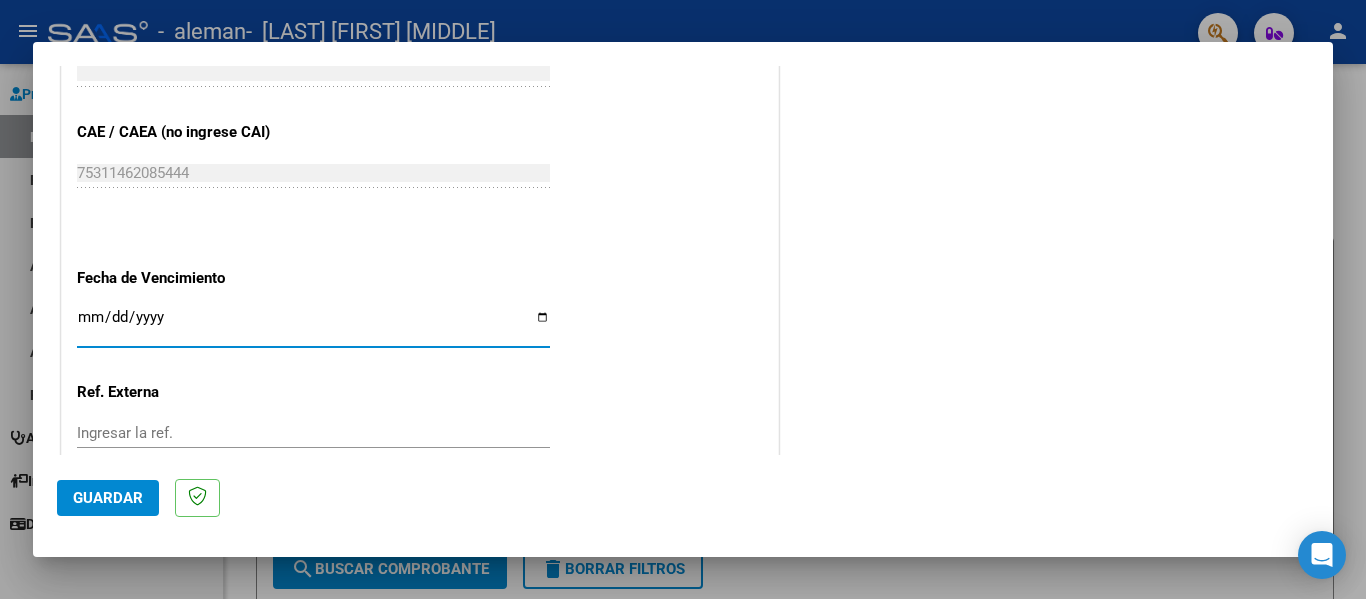 click on "Ingresar la fecha" at bounding box center (313, 325) 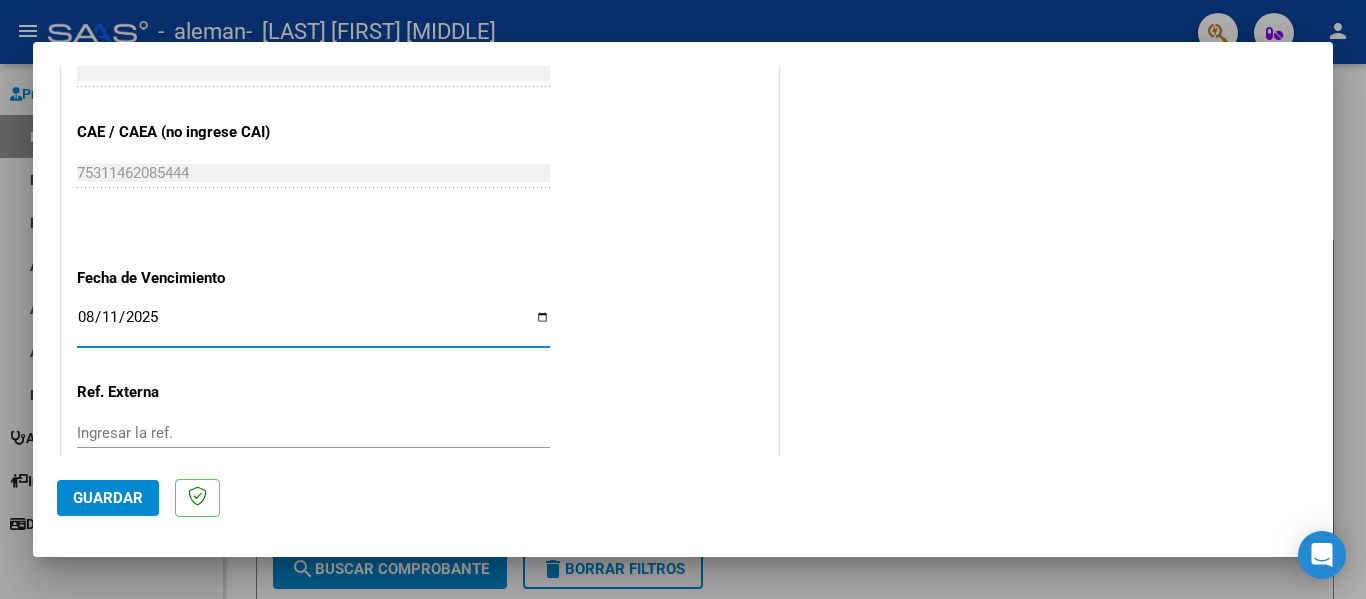 type on "2025-08-11" 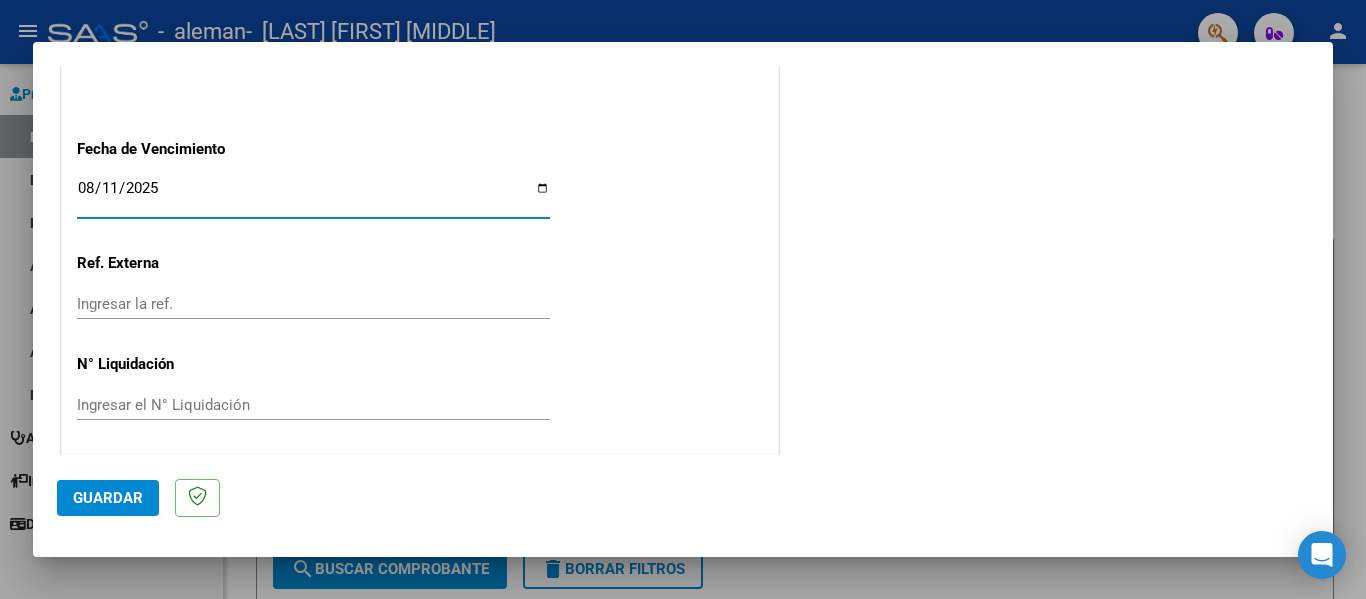scroll, scrollTop: 1333, scrollLeft: 0, axis: vertical 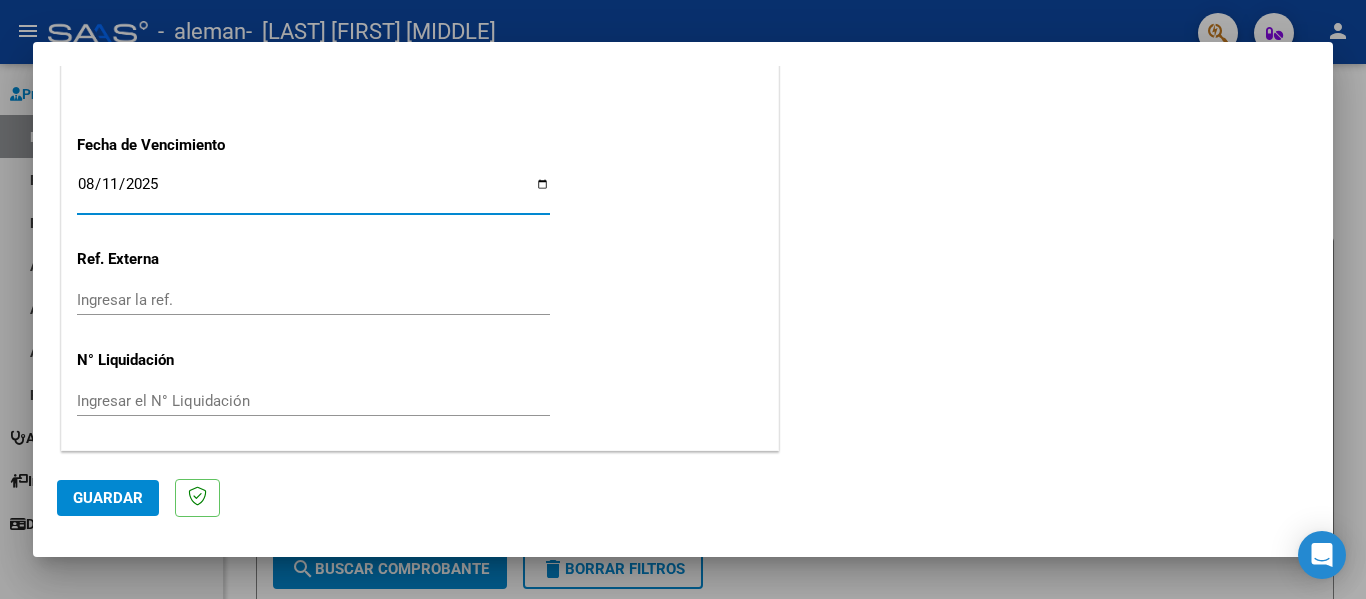 click on "Guardar" 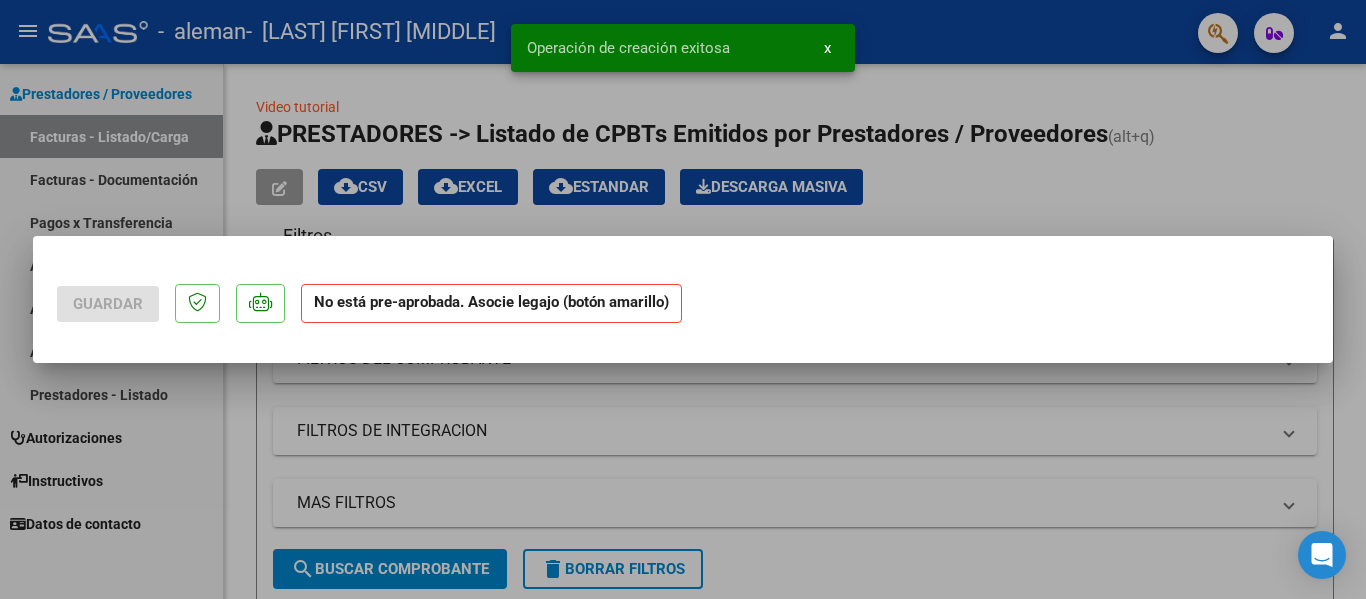 scroll, scrollTop: 0, scrollLeft: 0, axis: both 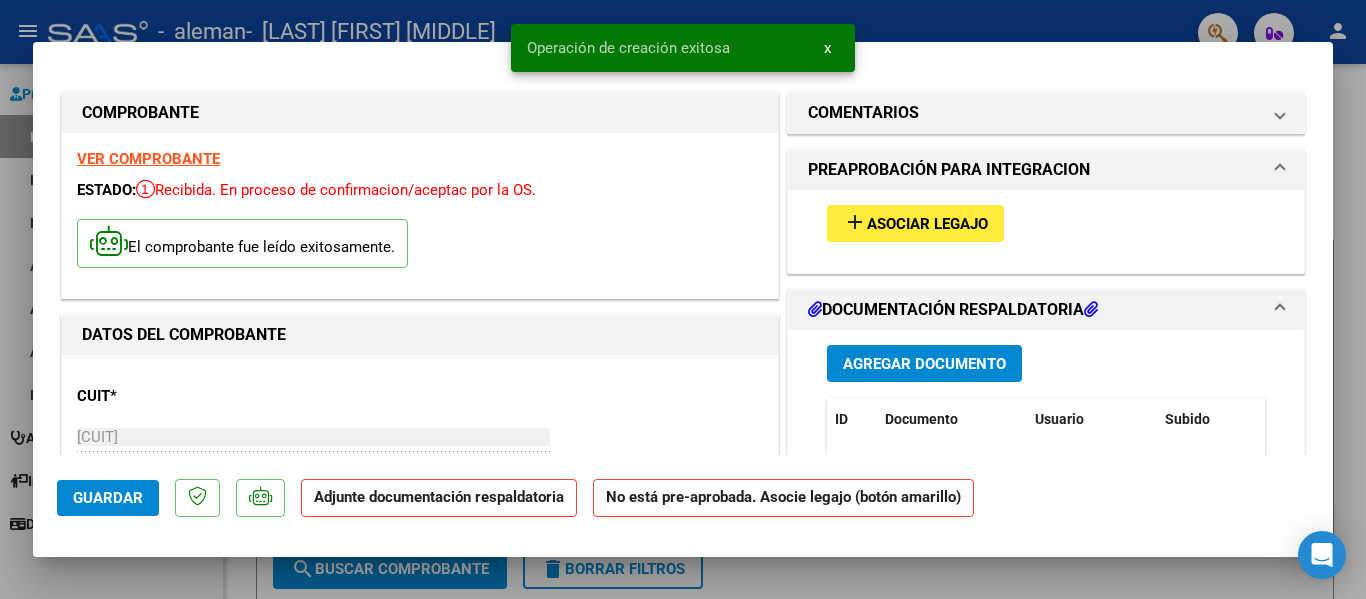 click on "add" at bounding box center (855, 222) 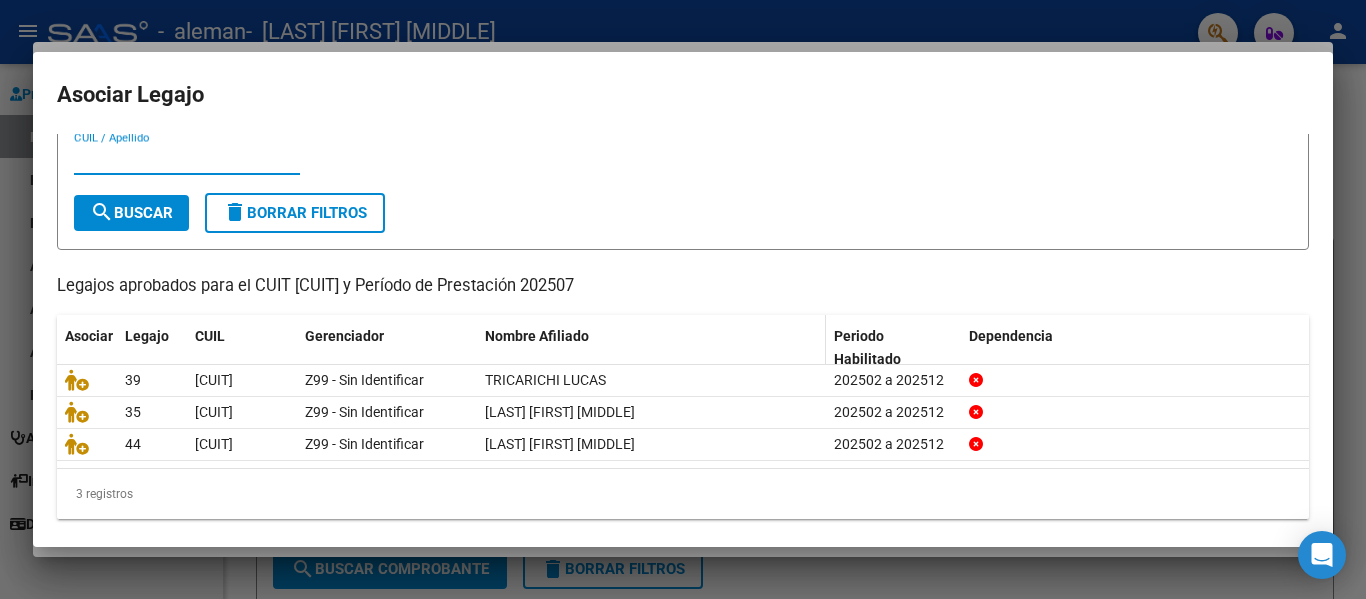 scroll, scrollTop: 71, scrollLeft: 0, axis: vertical 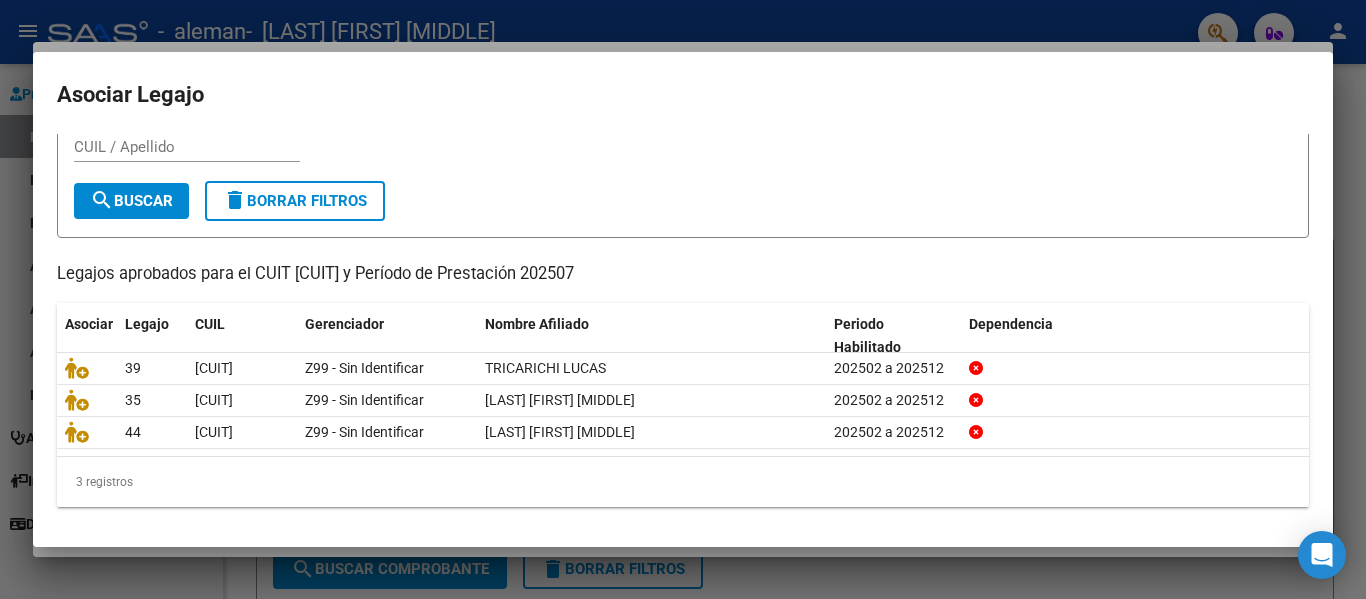 click at bounding box center (683, 299) 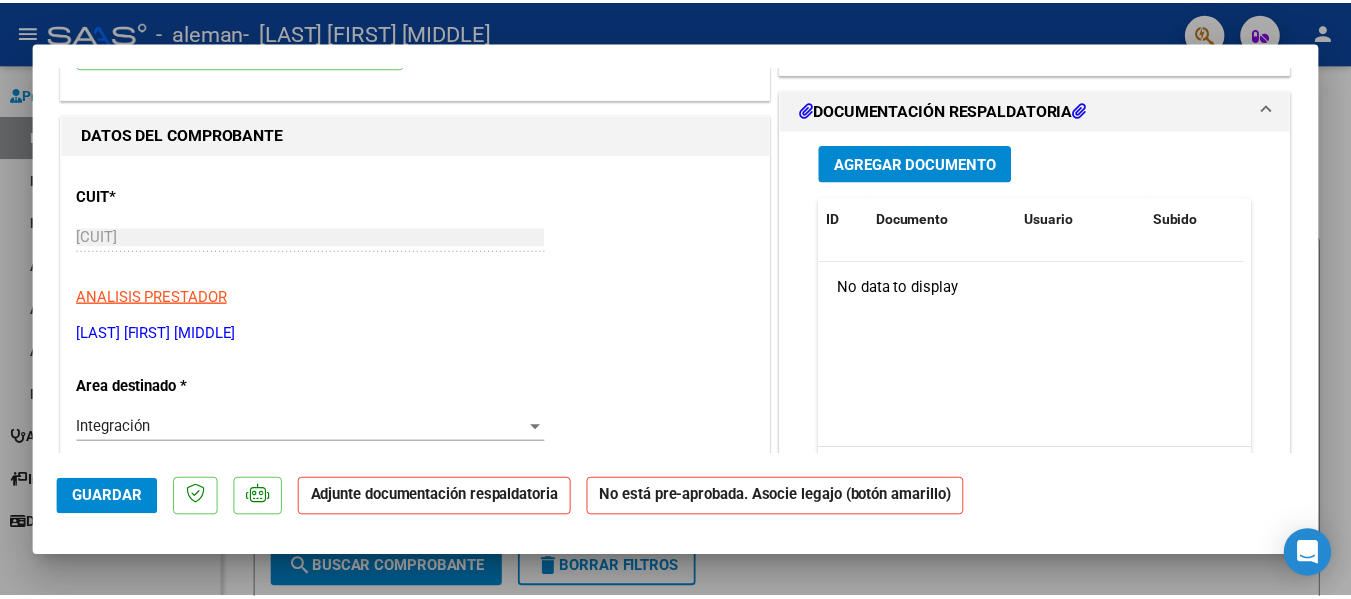 scroll, scrollTop: 0, scrollLeft: 0, axis: both 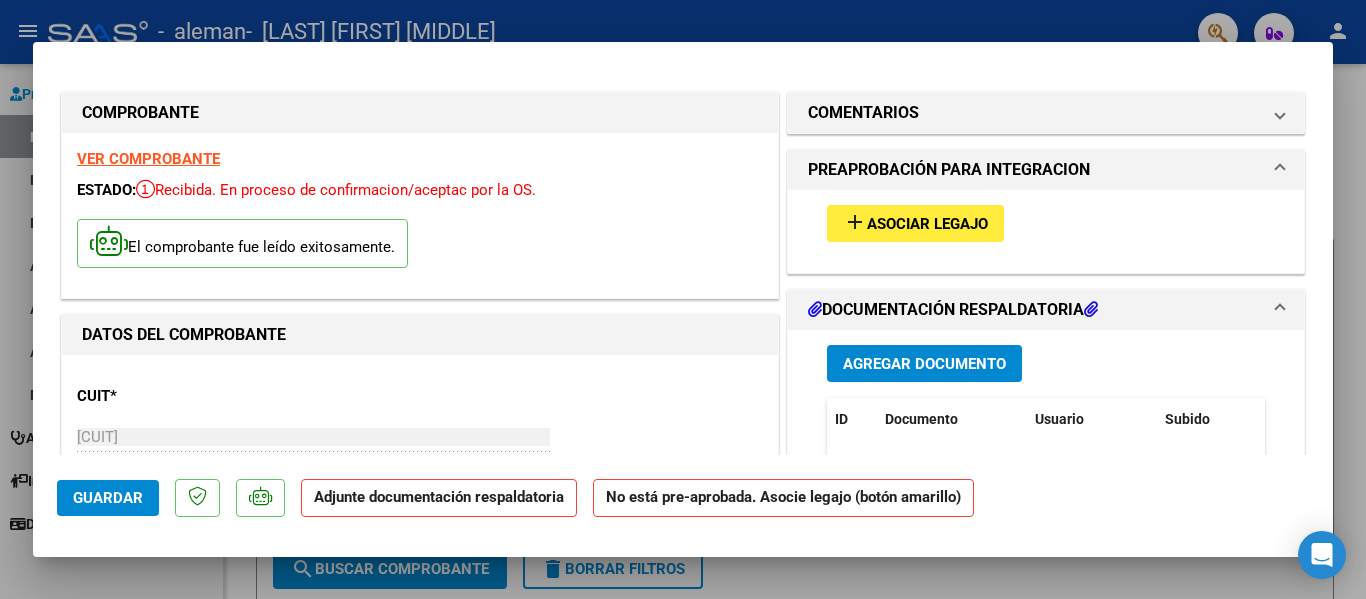 click at bounding box center (683, 299) 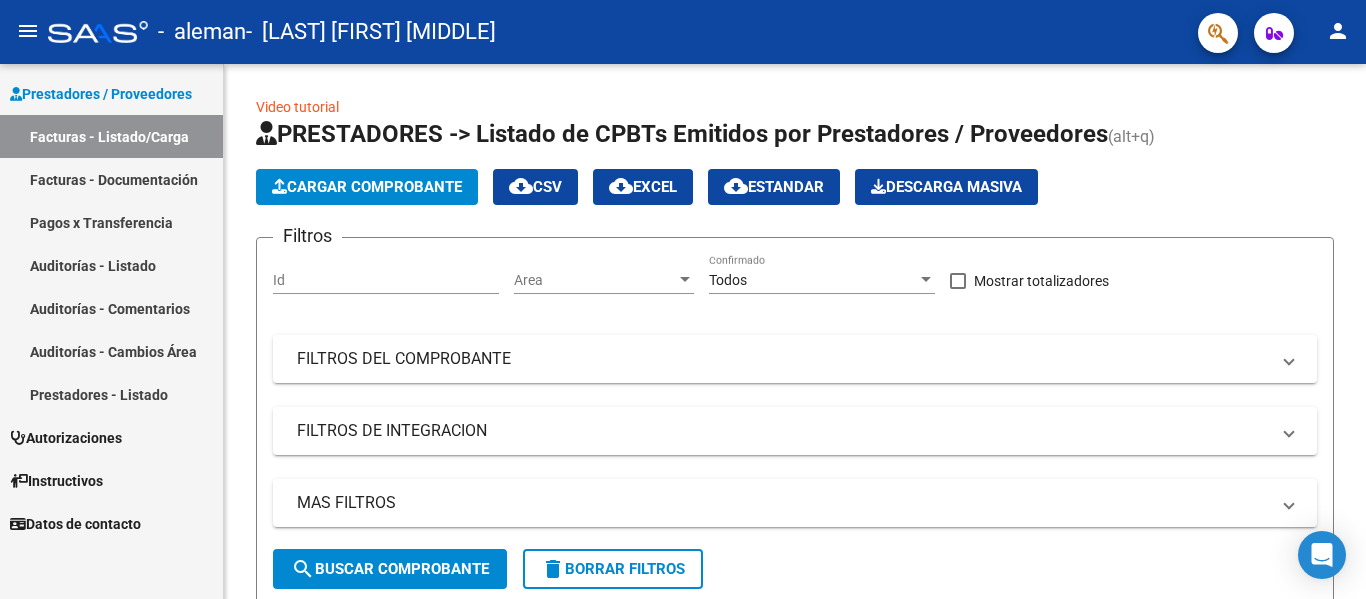 click on "person" 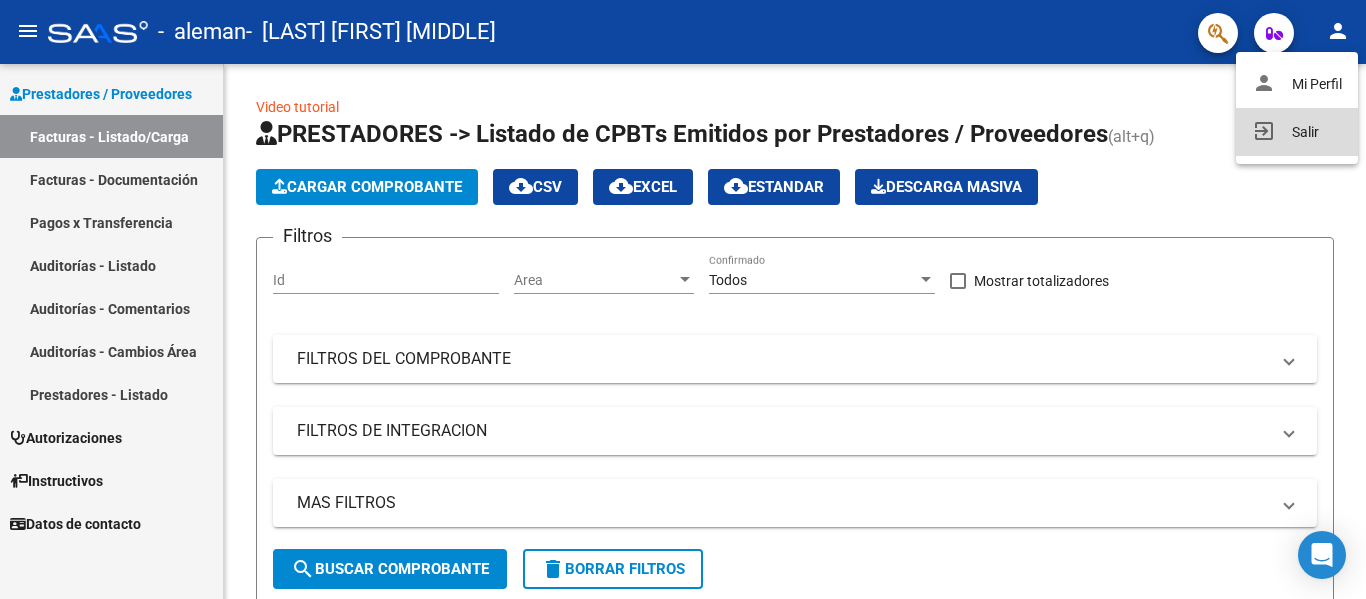 click on "exit_to_app  Salir" at bounding box center (1297, 132) 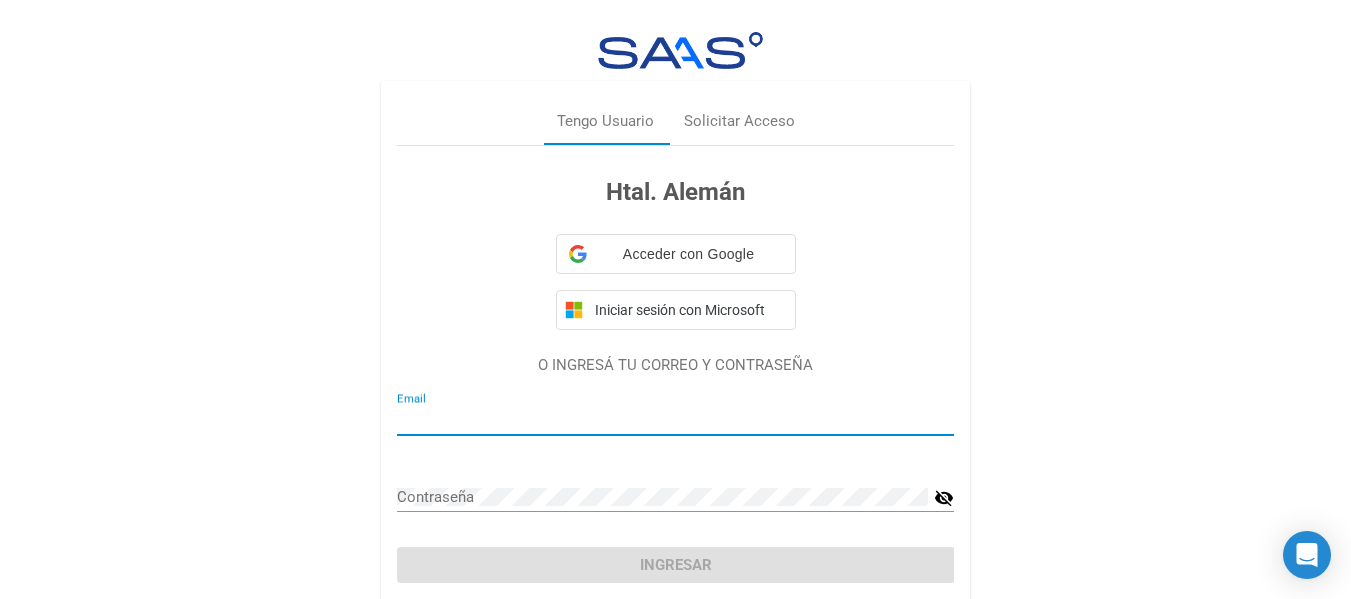 type on "info@grupozenit.com.ar" 